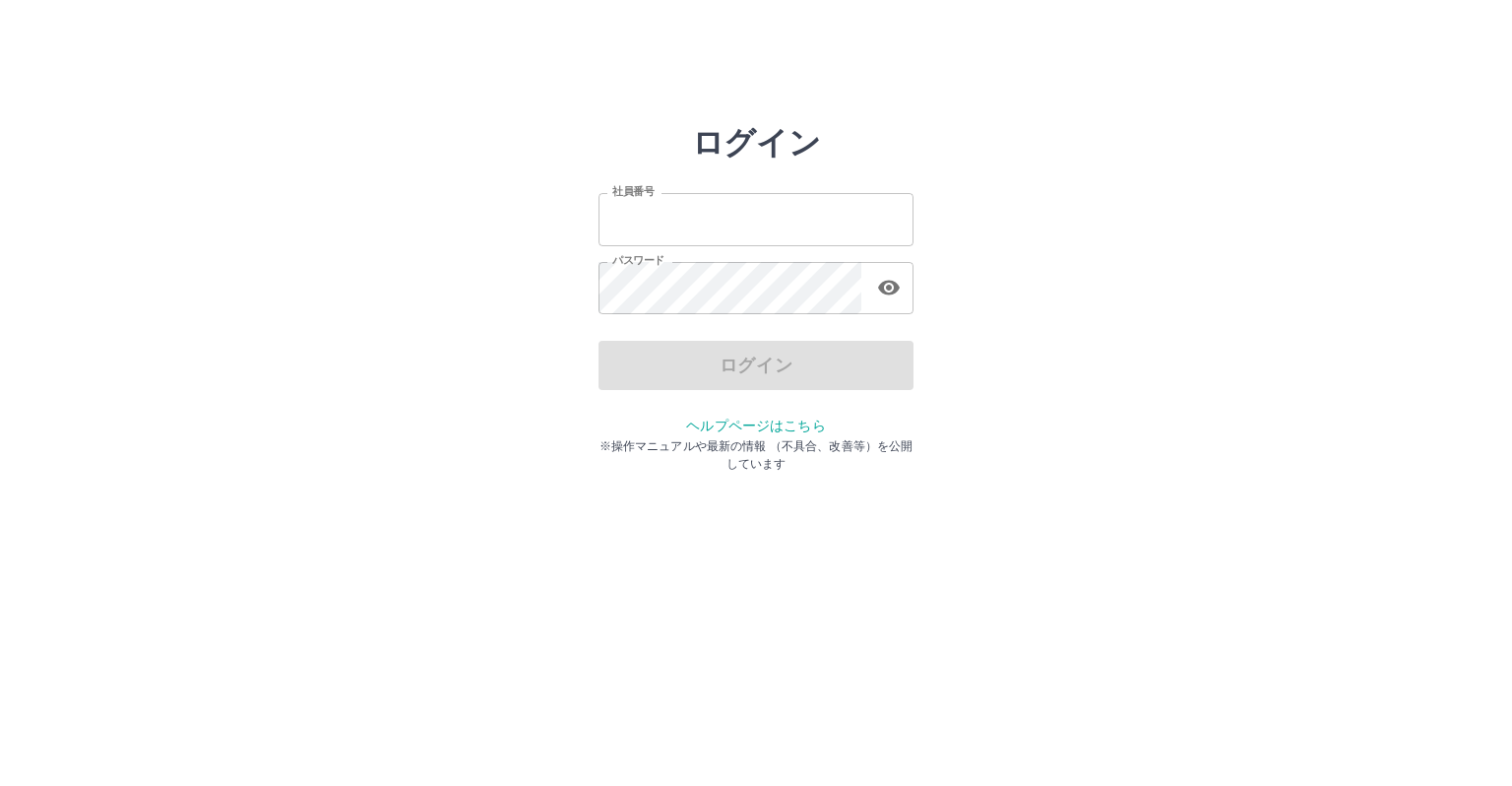 scroll, scrollTop: 0, scrollLeft: 0, axis: both 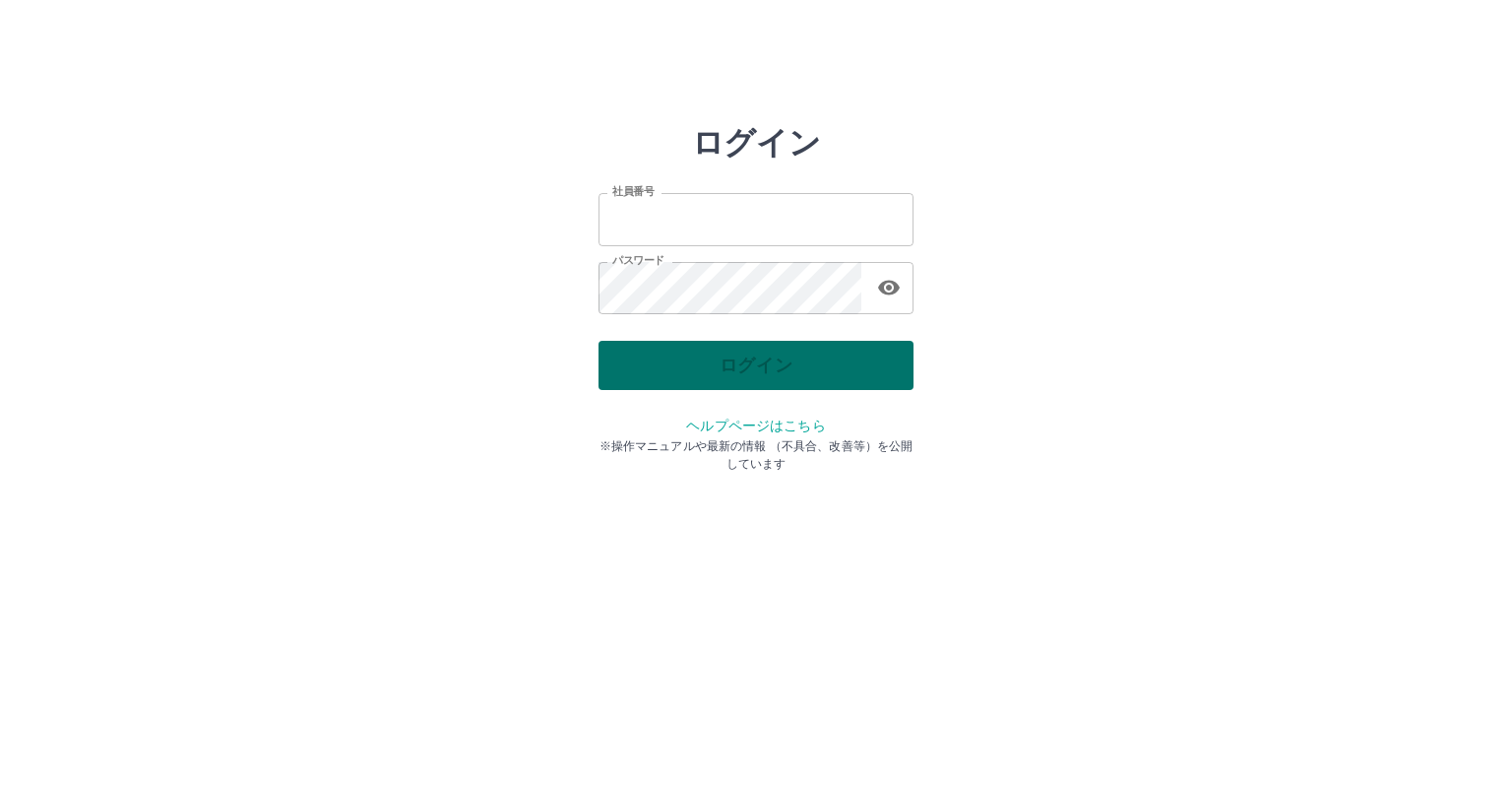 type on "*******" 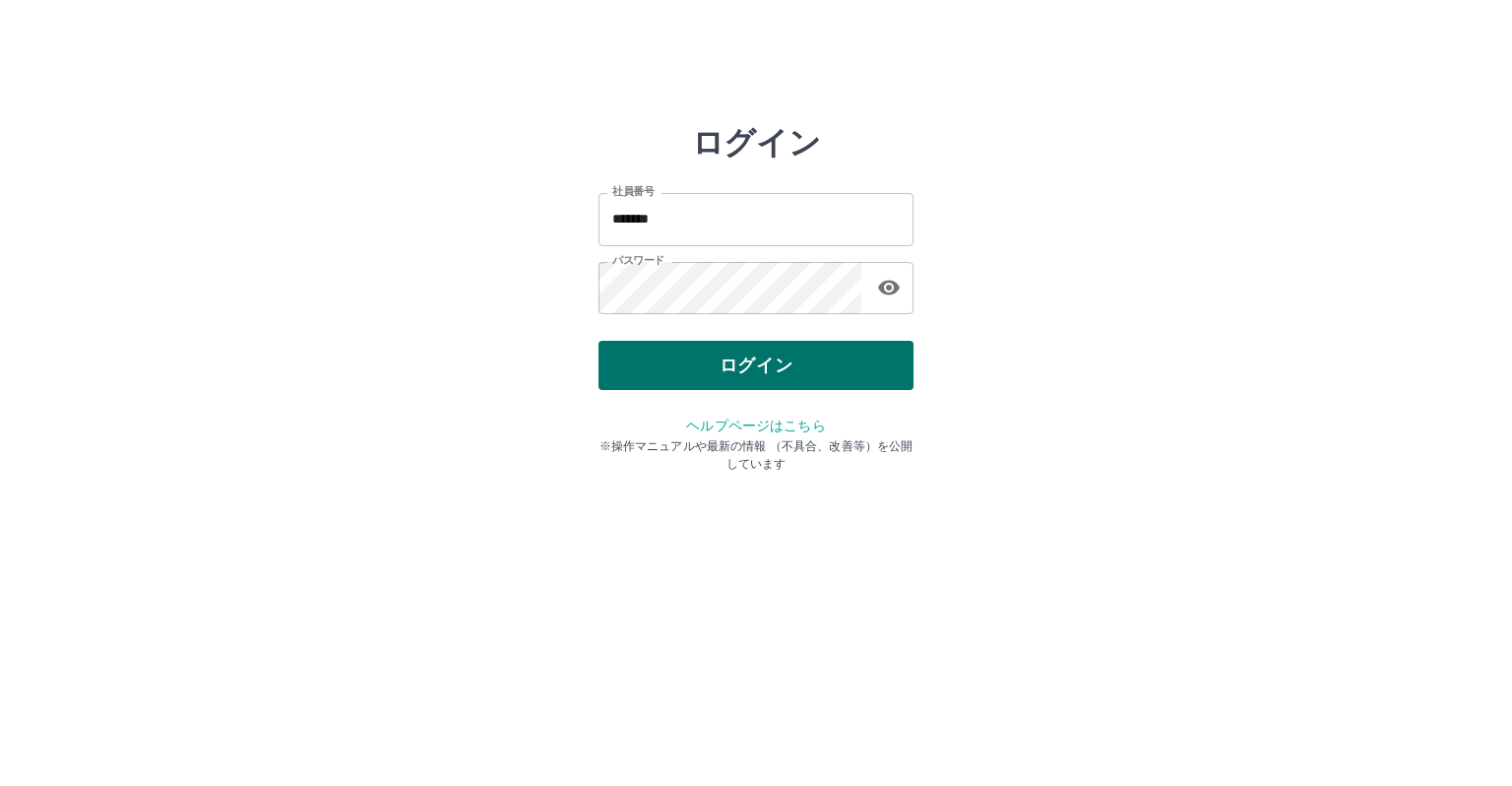 click on "ログイン" at bounding box center [756, 365] 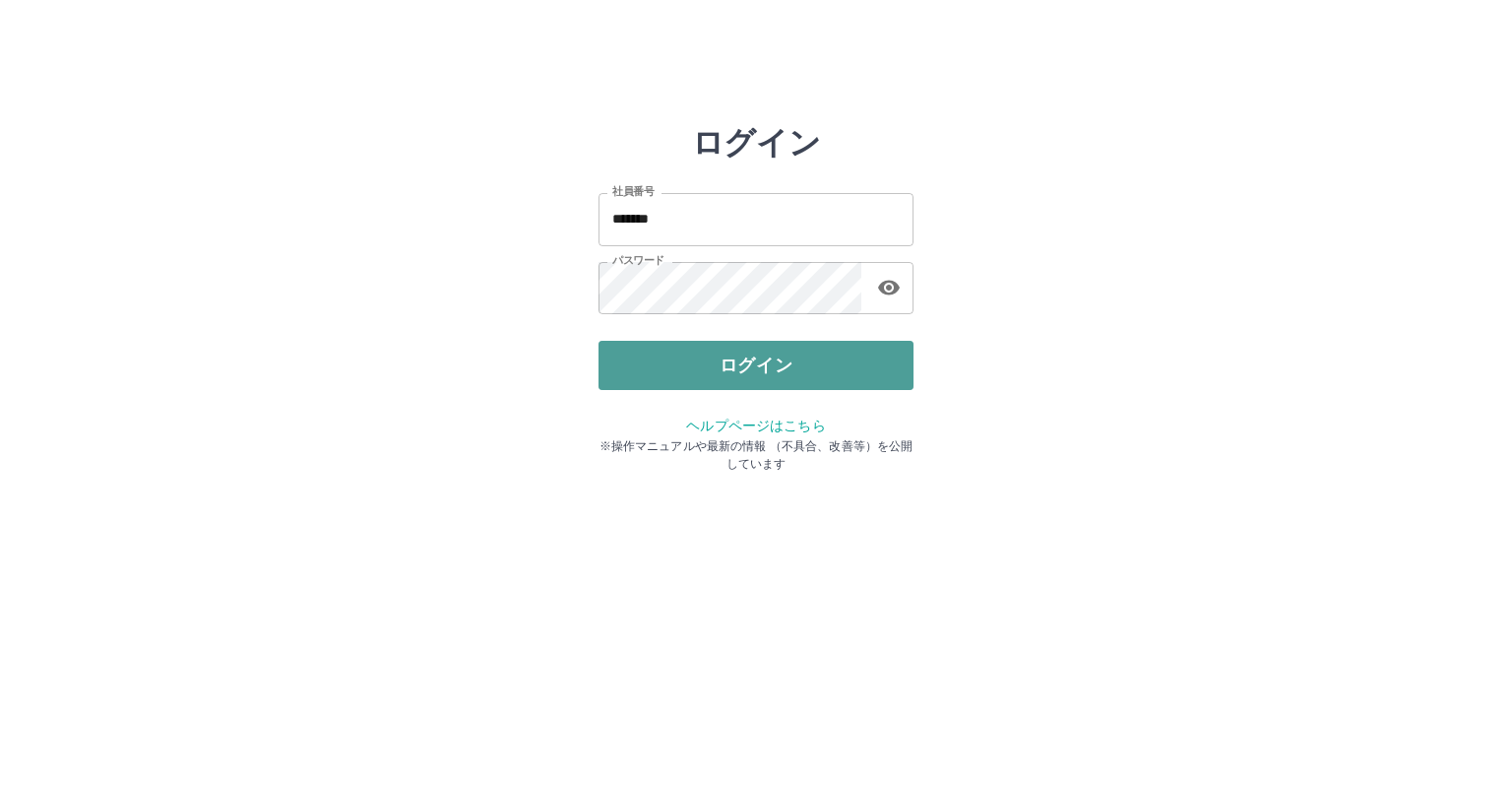 click on "ログイン" at bounding box center (756, 365) 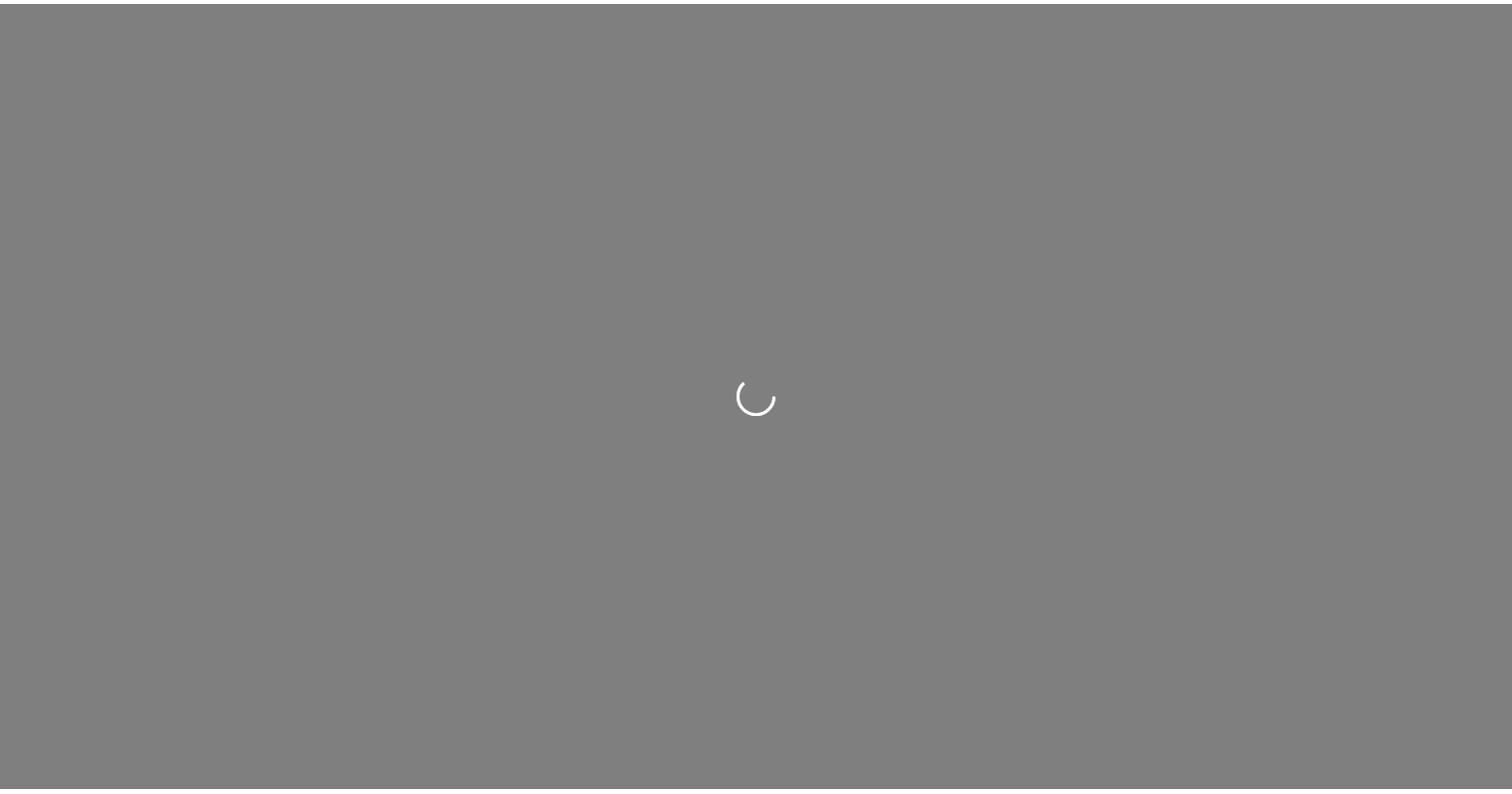 scroll, scrollTop: 0, scrollLeft: 0, axis: both 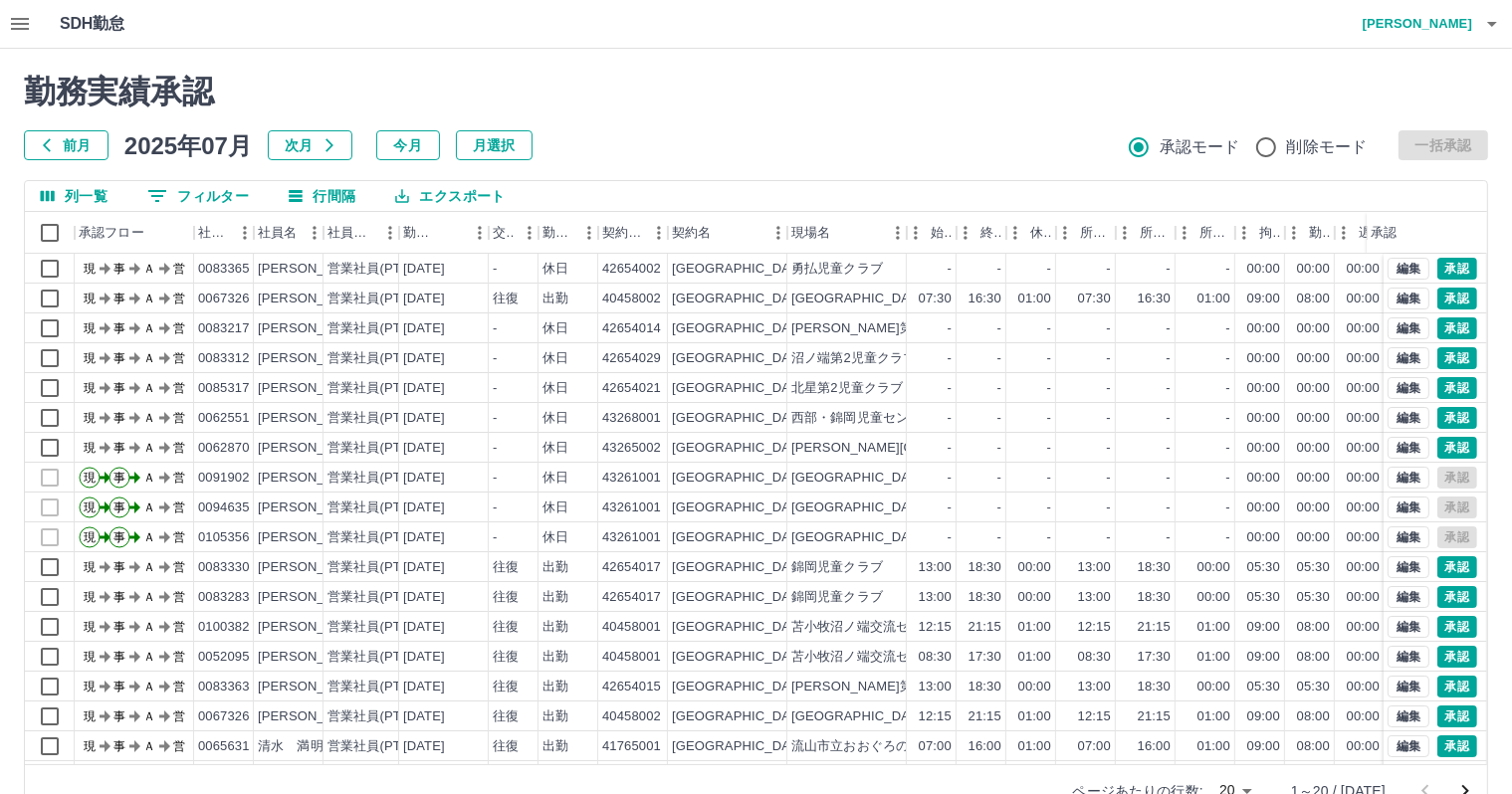 click on "ページあたりの行数: 20 ** 1～20 / [DATE]" at bounding box center [756, 790] 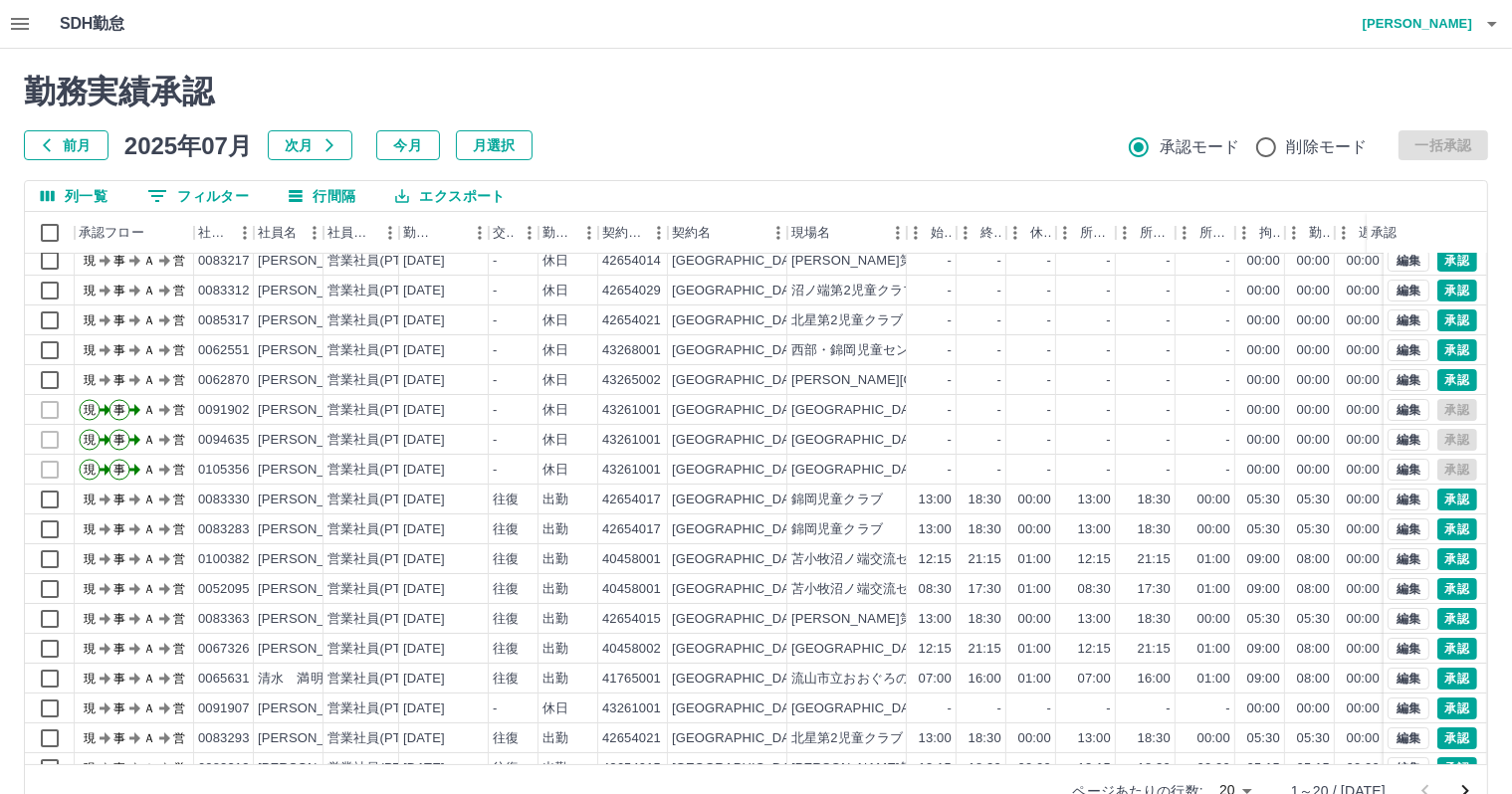 scroll, scrollTop: 102, scrollLeft: 0, axis: vertical 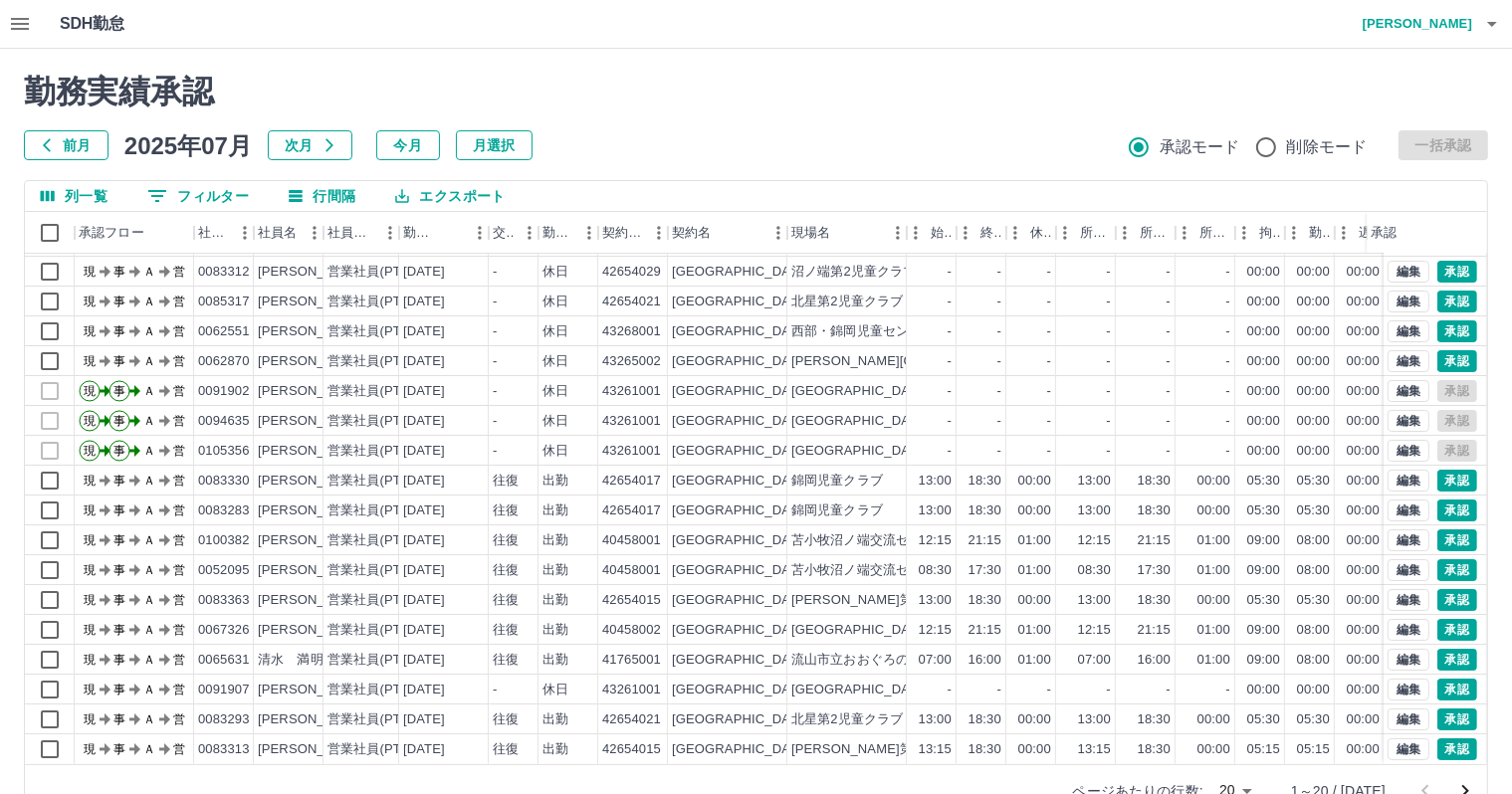 click on "勤務実績承認 前月 2025年07月 次月 今月 月選択 承認モード 削除モード 一括承認 列一覧 0 フィルター 行間隔 エクスポート 承認フロー 社員番号 社員名 社員区分 勤務日 交通費 勤務区分 契約コード 契約名 現場名 始業 終業 休憩 所定開始 所定終業 所定休憩 拘束 勤務 遅刻等 コメント ステータス 承認 現 事 Ａ 営 0067326 三木　啓道 営業社員(PT契約) 2025-07-12 往復 出勤 40458002 苫小牧市 苫小牧市北栄児童センター 07:30 16:30 01:00 07:30 16:30 01:00 09:00 08:00 00:00 現場責任者承認待 現 事 Ａ 営 0083217 渡部　眞由子 営業社員(PT契約) 2025-07-12  -  休日 42654014 苫小牧市 澄川第1児童クラブ - - - - - - 00:00 00:00 00:00 現場責任者承認待 現 事 Ａ 営 0083312 矢本　理恵 営業社員(PT契約) 2025-07-12  -  休日 42654029 苫小牧市 沼ノ端第2児童クラブ - - - - - - 00:00 00:00 00:00 現場責任者承認待 現 事 -" at bounding box center (756, 445) 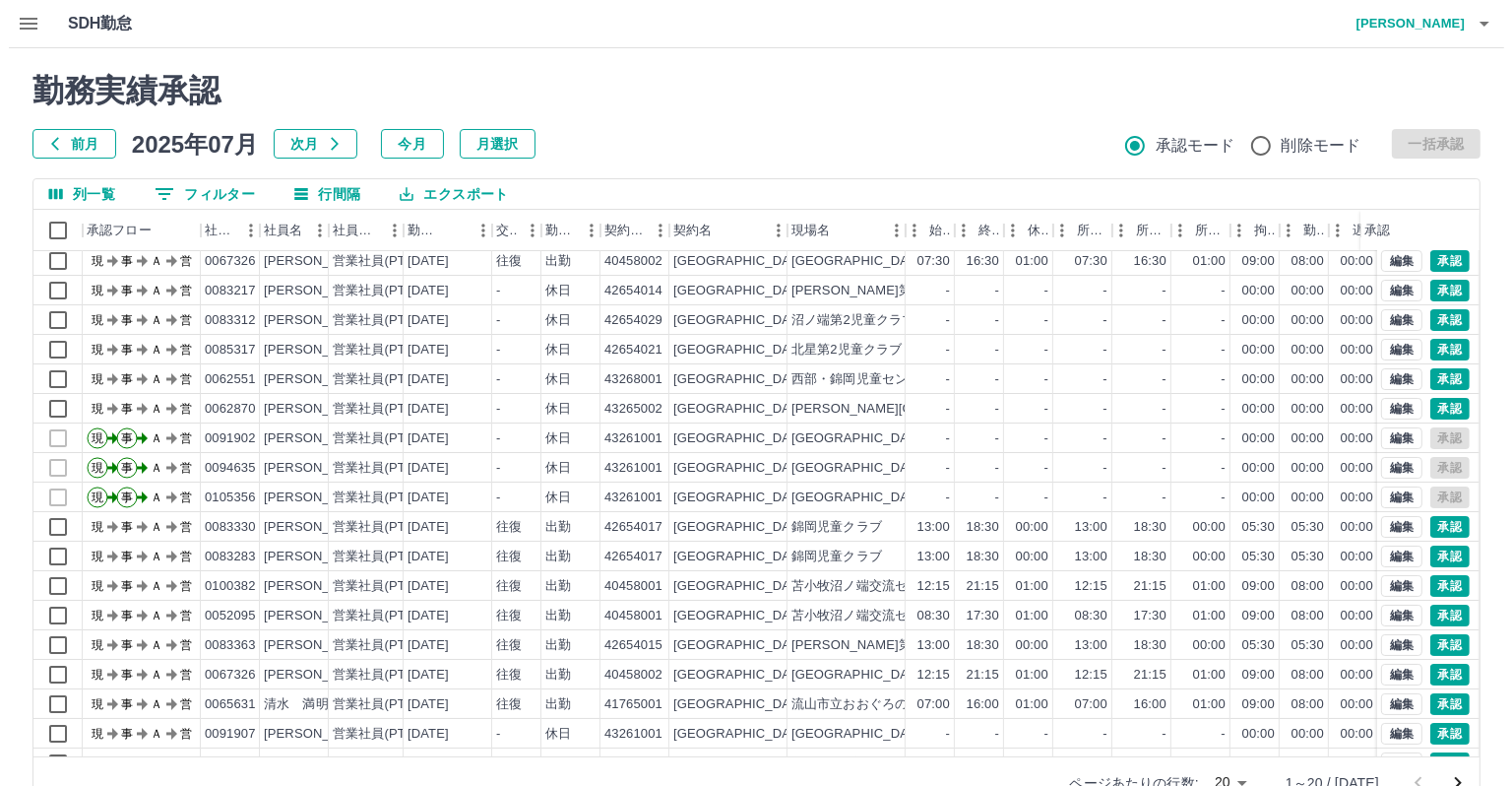 scroll, scrollTop: 0, scrollLeft: 0, axis: both 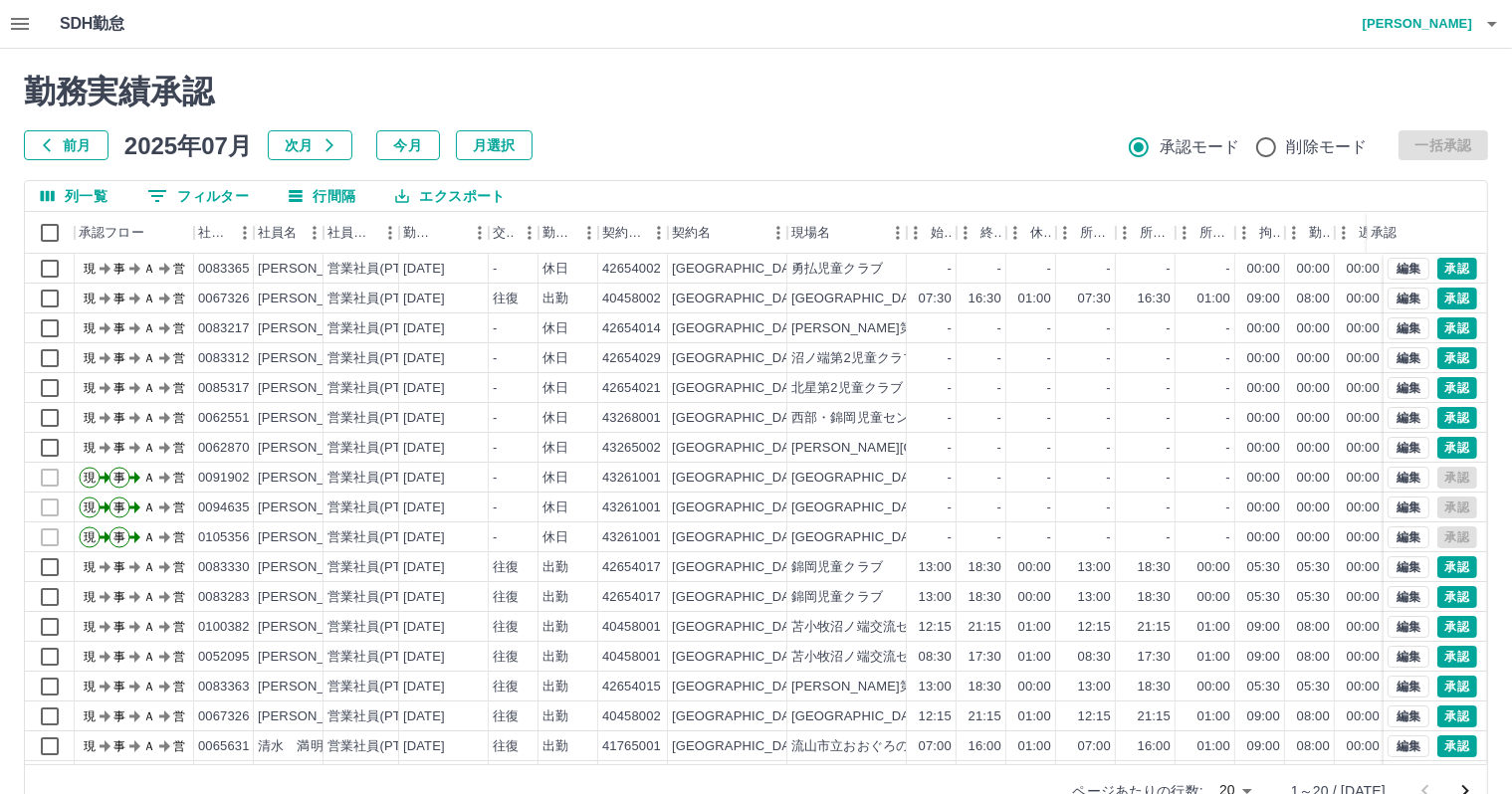 click 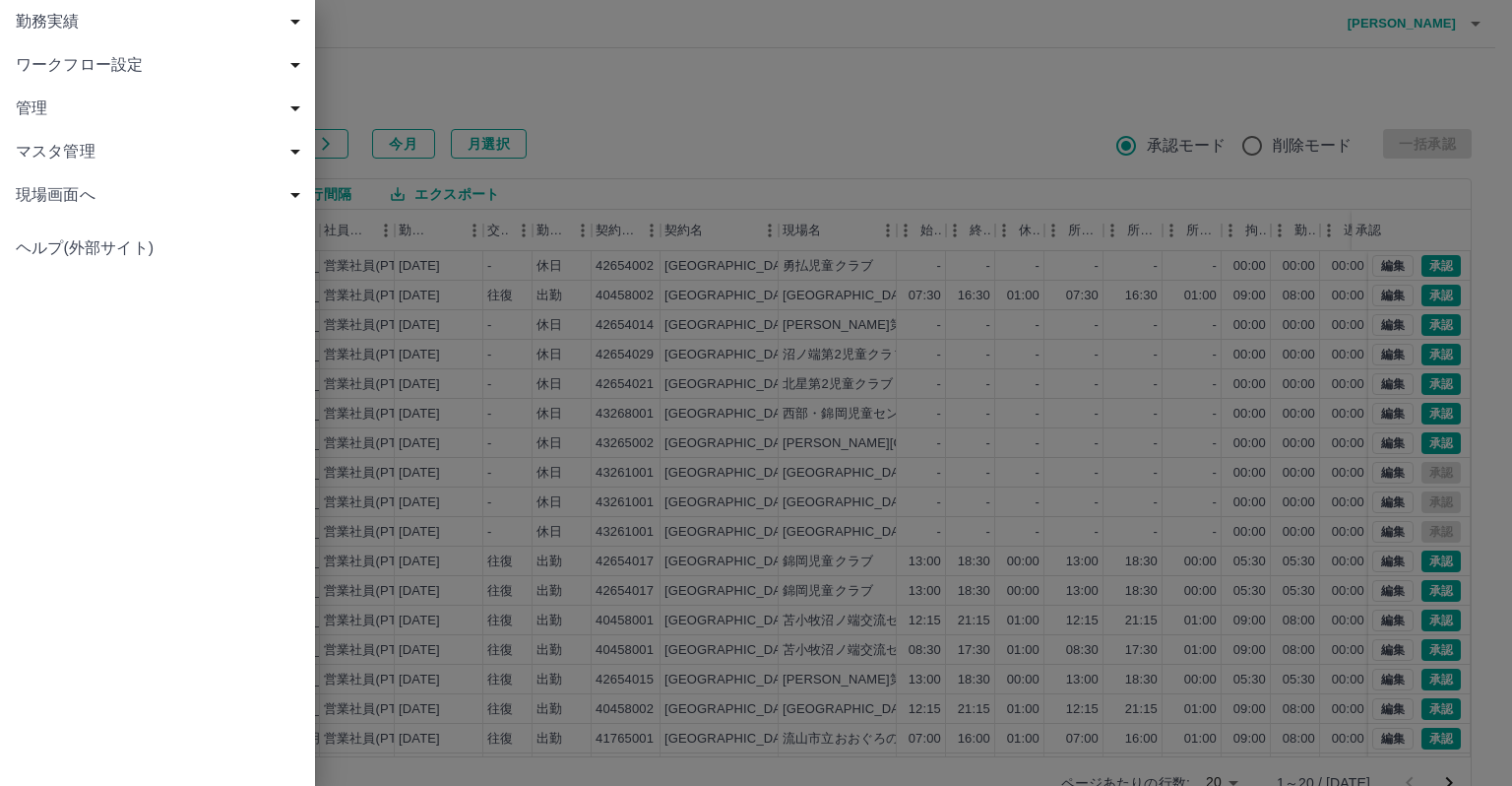 click on "マスタ管理" at bounding box center [161, 152] 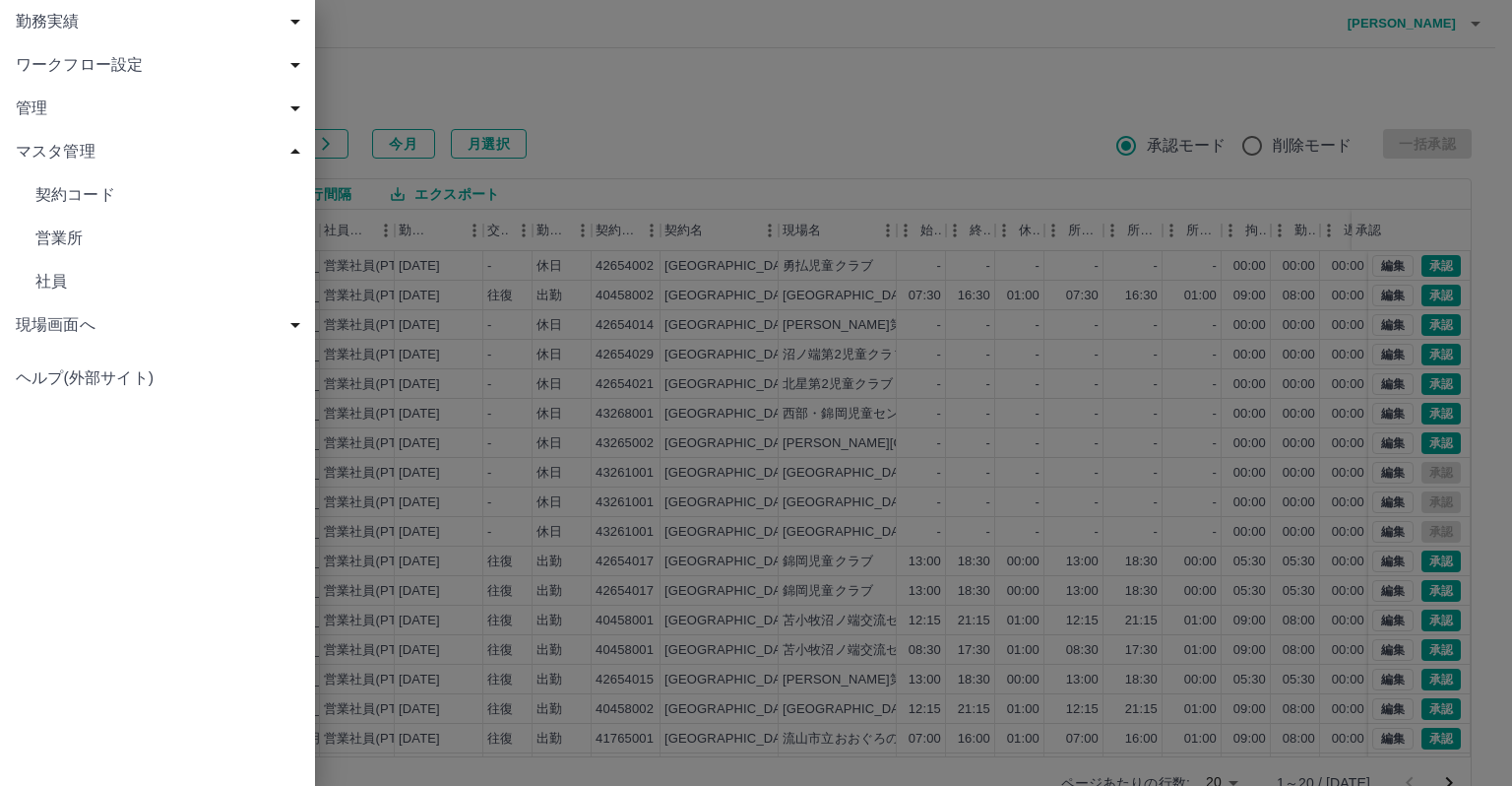click on "現場画面へ" at bounding box center (158, 325) 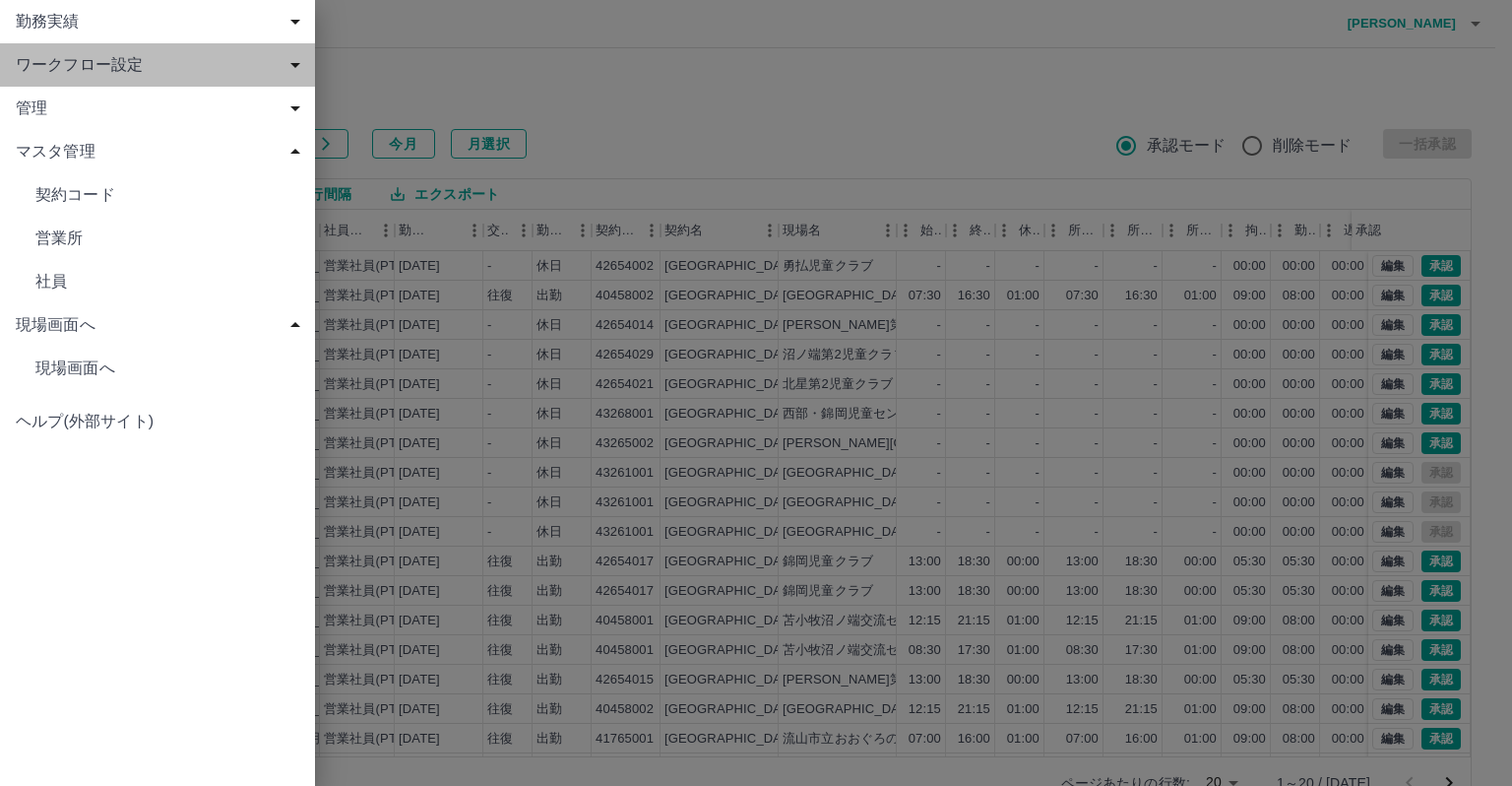 click on "ワークフロー設定" at bounding box center (161, 65) 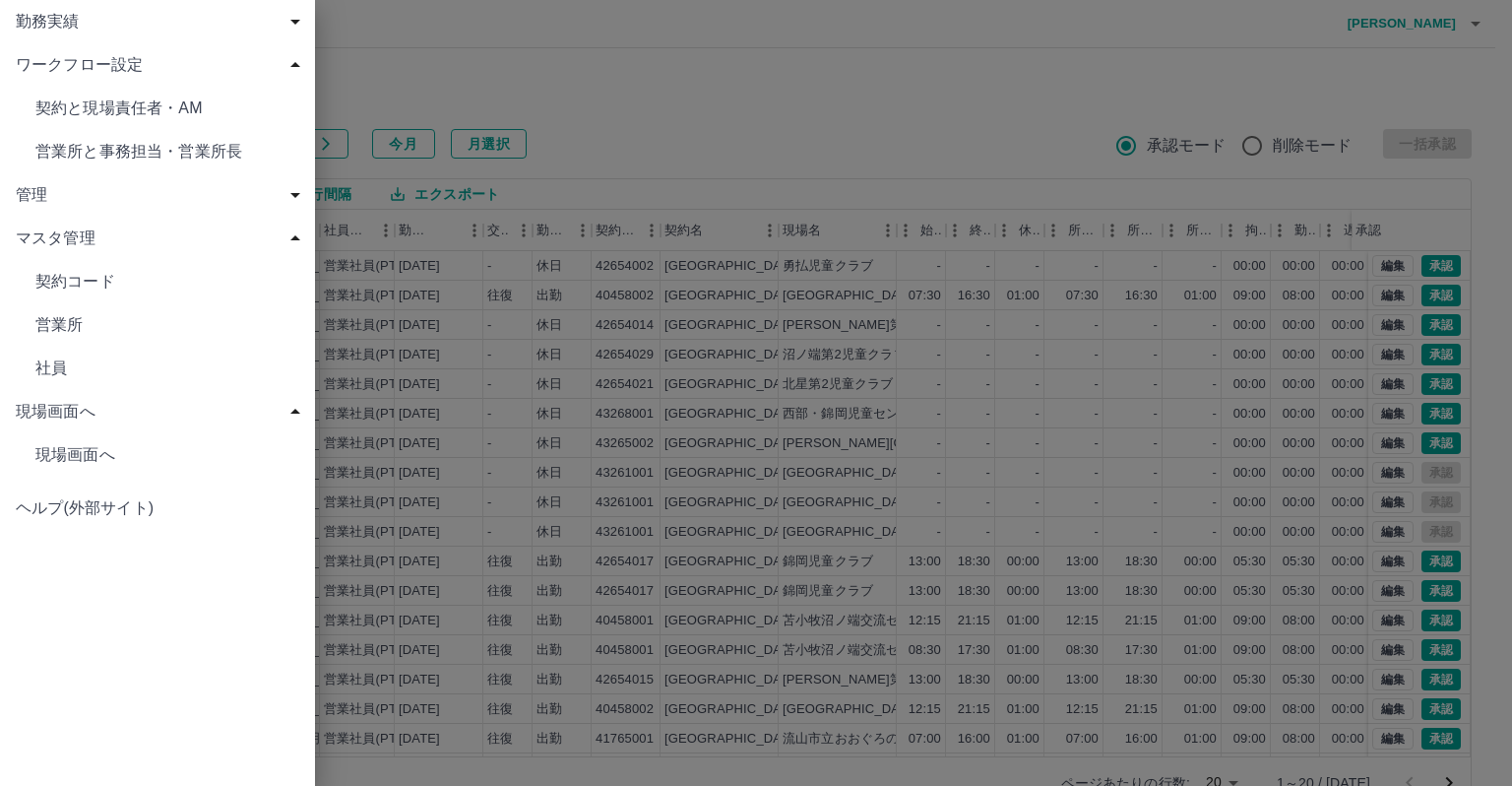 click on "勤務実績" at bounding box center [161, 22] 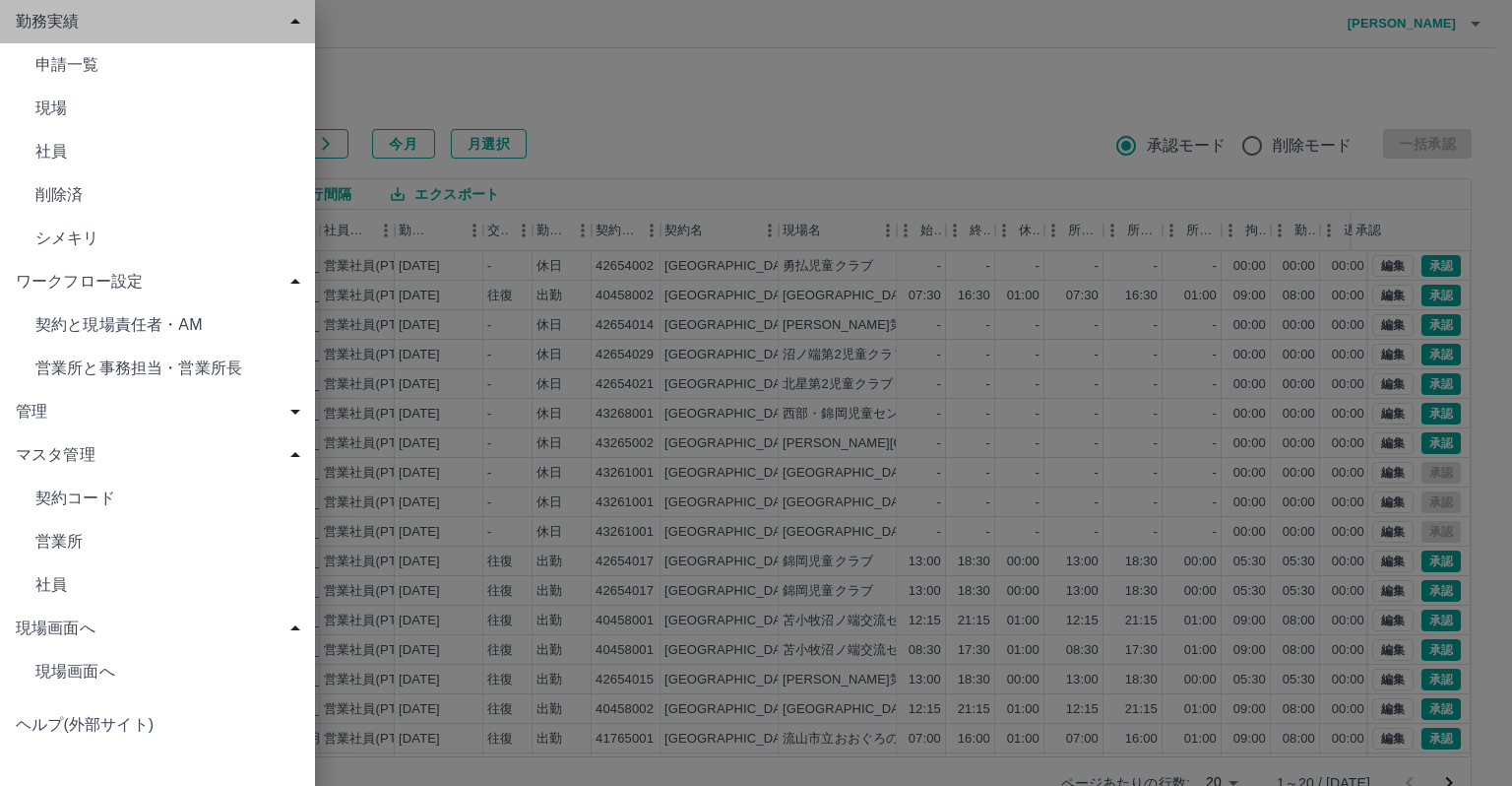 click on "勤務実績" at bounding box center (161, 22) 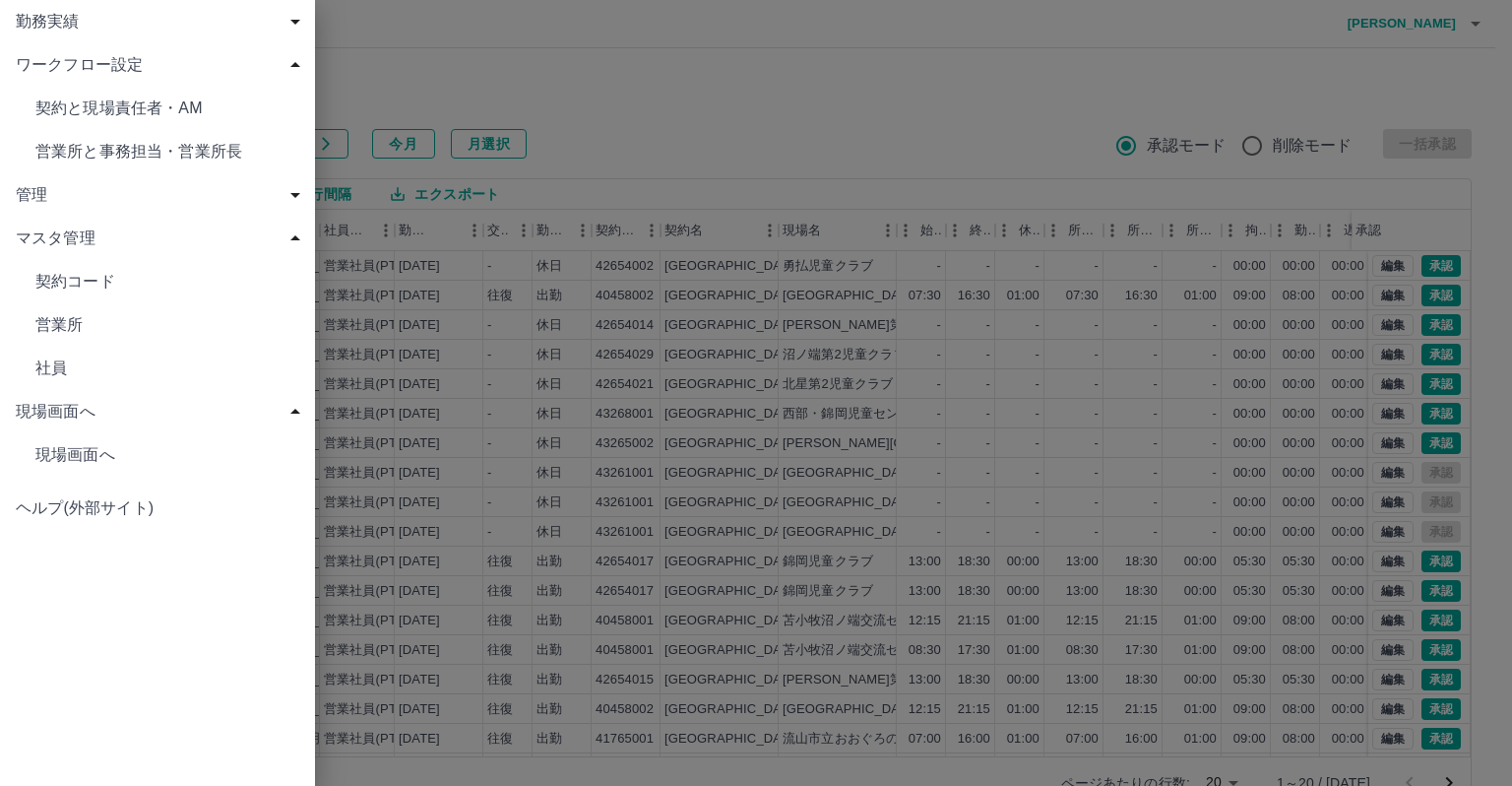 click at bounding box center [756, 393] 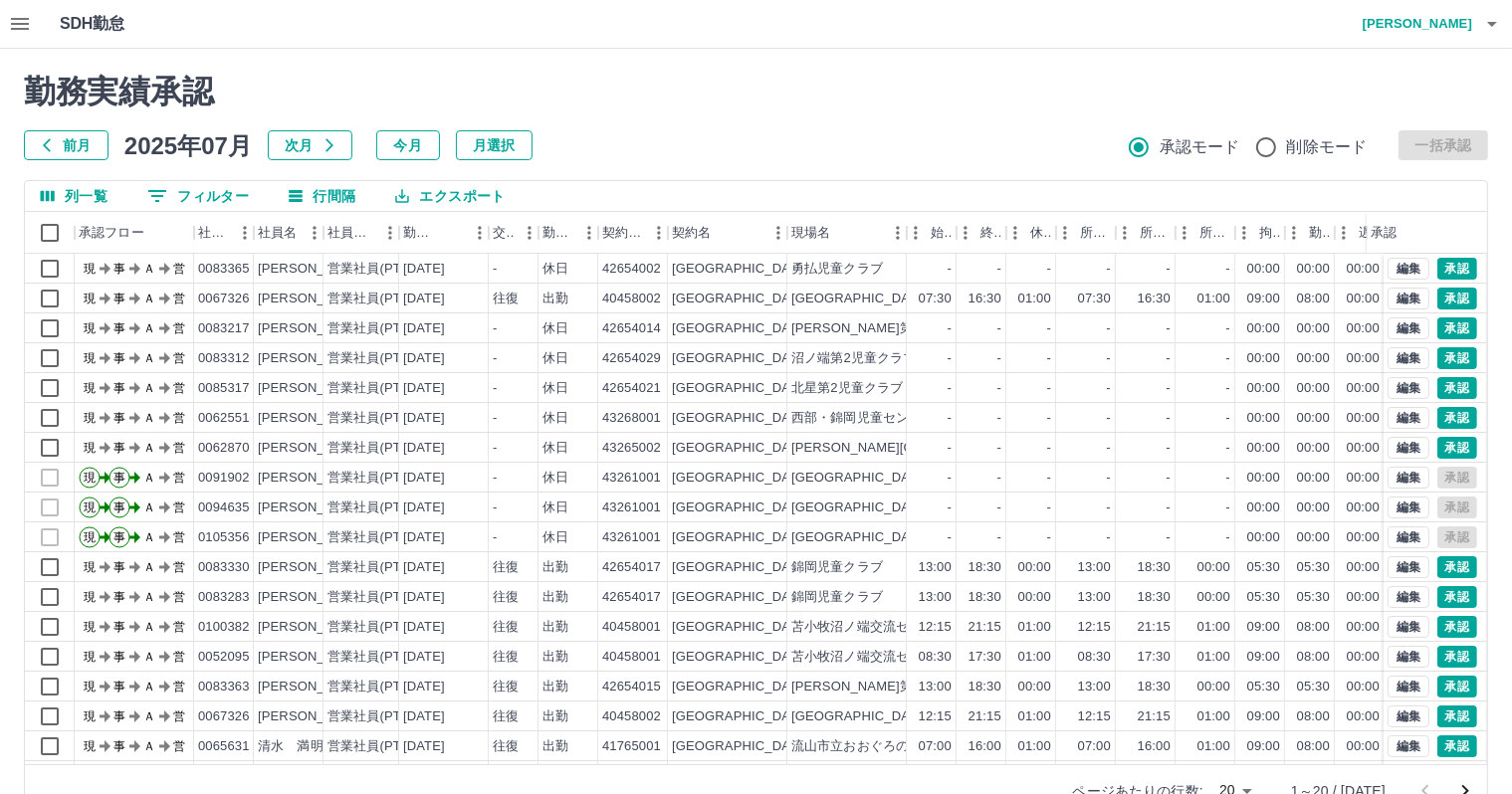 click on "袖[PERSON_NAME]" at bounding box center (1412, 24) 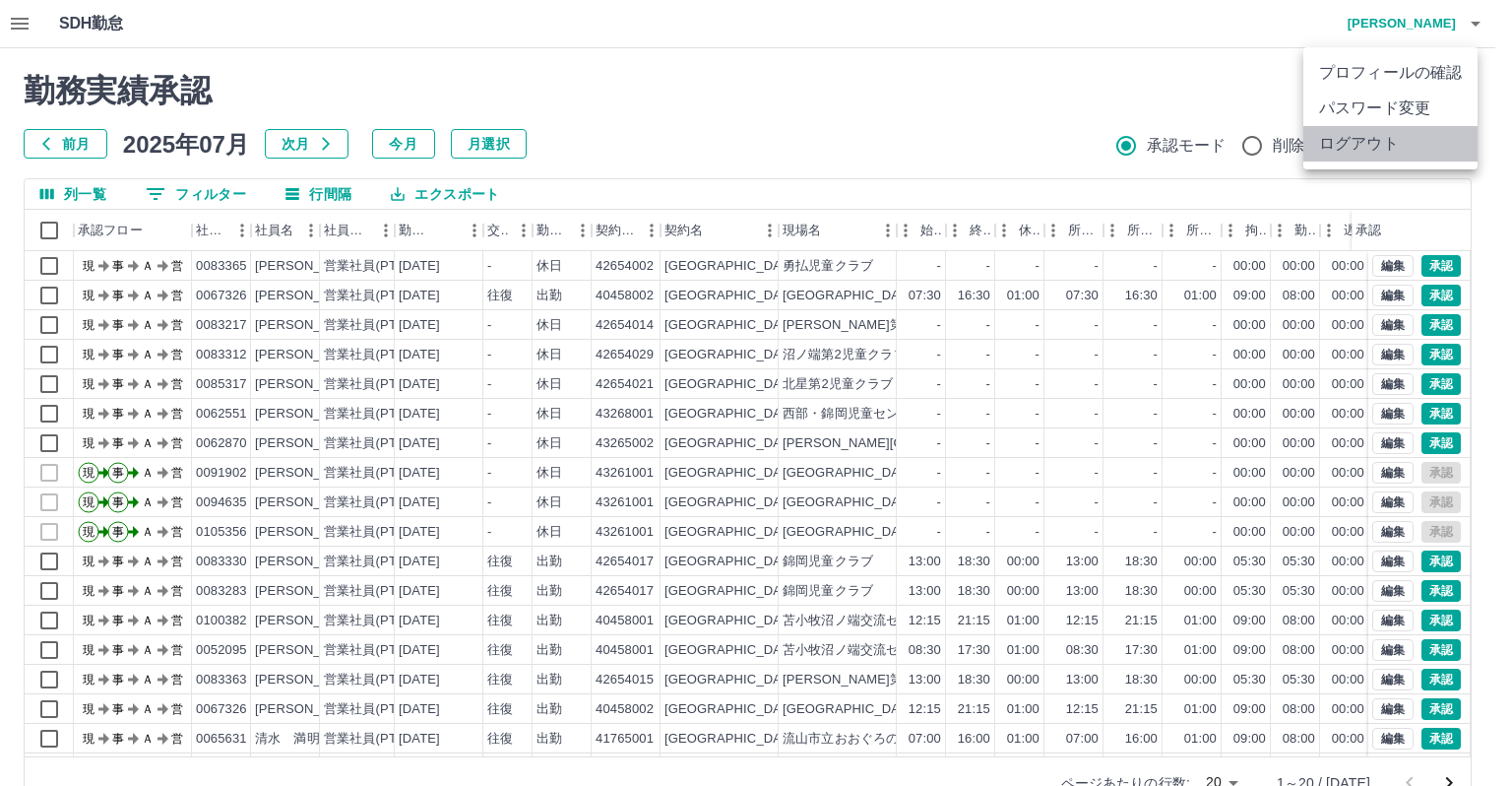 click on "ログアウト" at bounding box center (1390, 144) 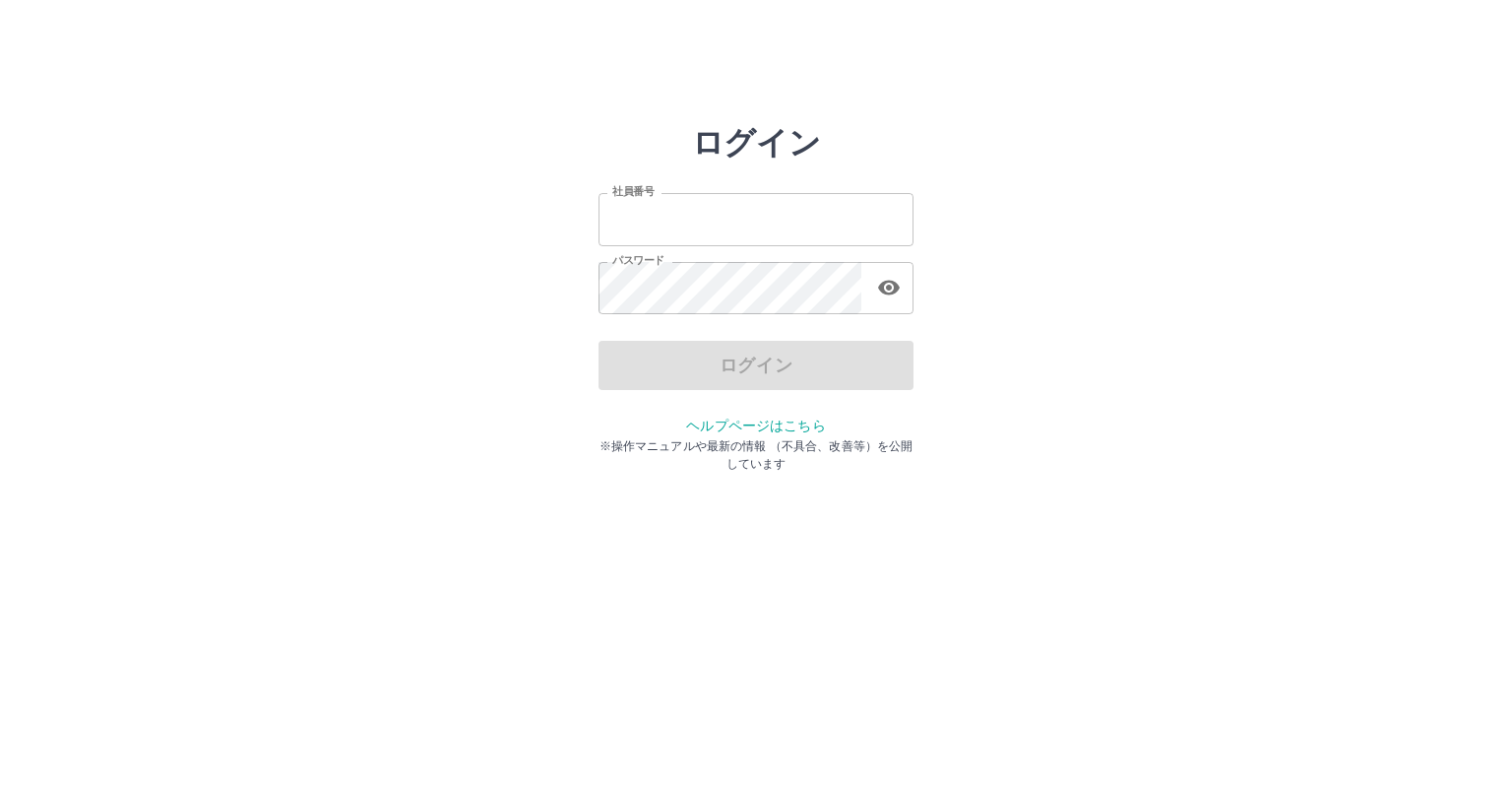 scroll, scrollTop: 0, scrollLeft: 0, axis: both 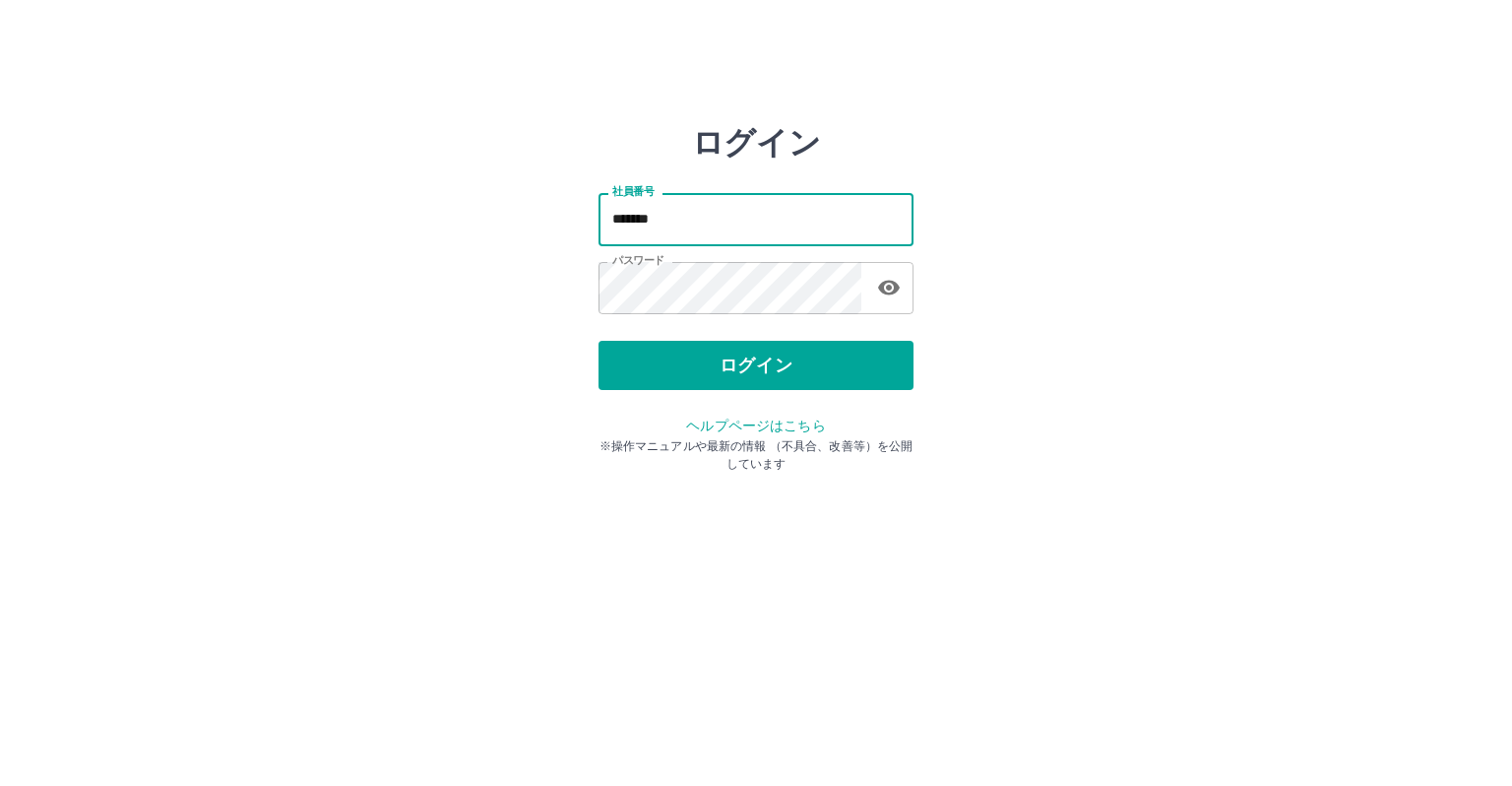 click on "*******" at bounding box center [756, 219] 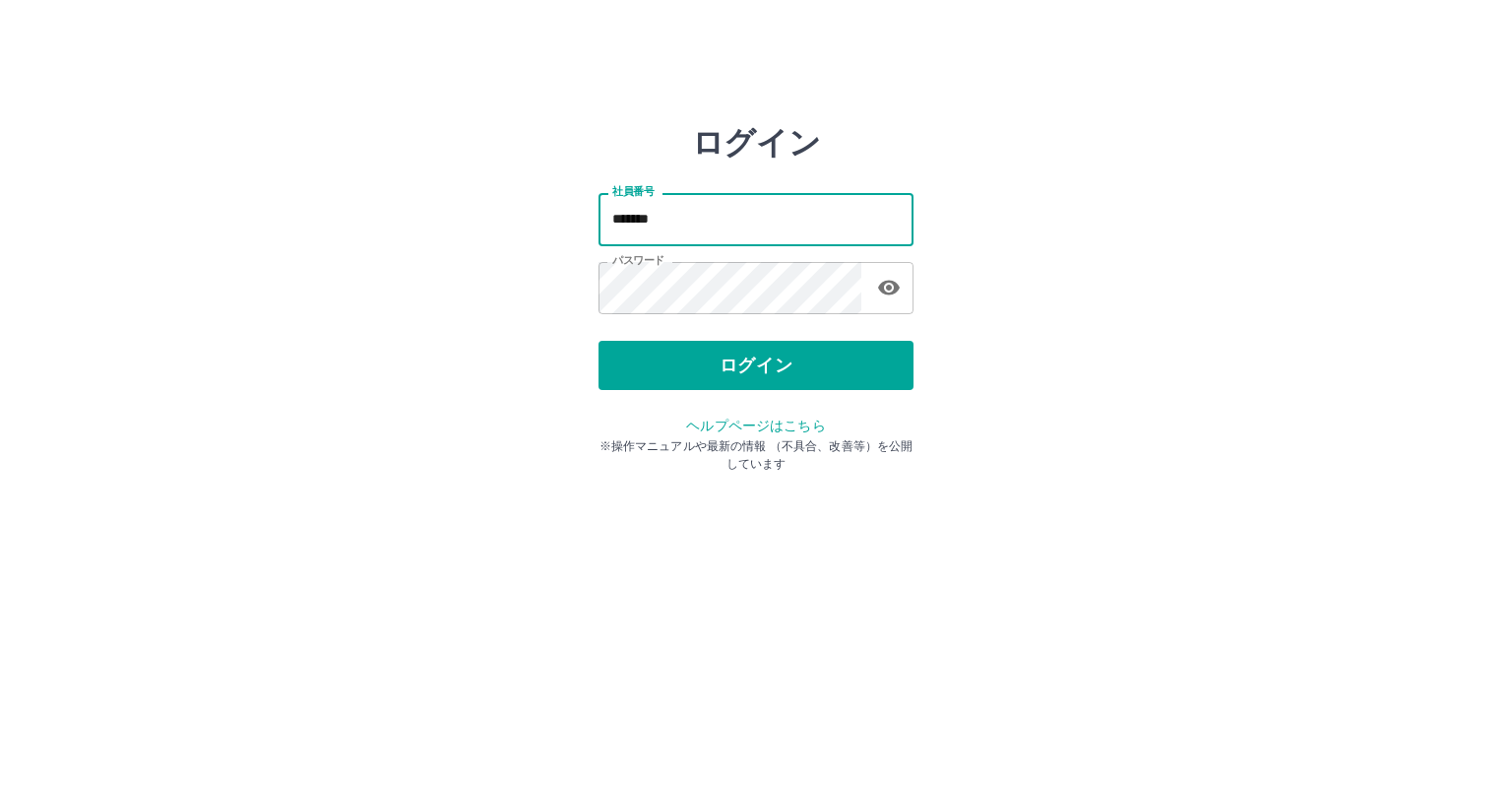 type on "*******" 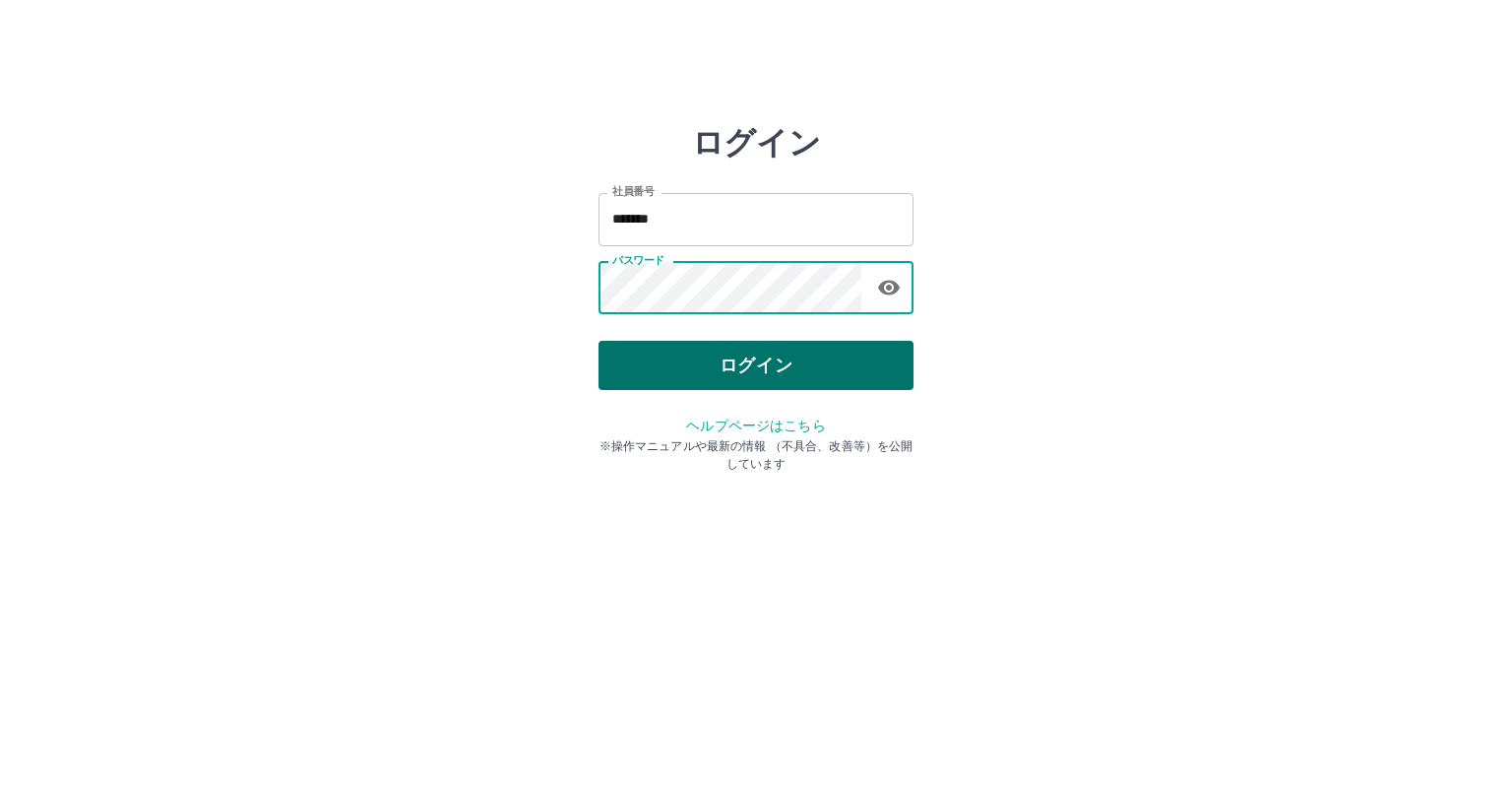 click on "ログイン" at bounding box center [756, 365] 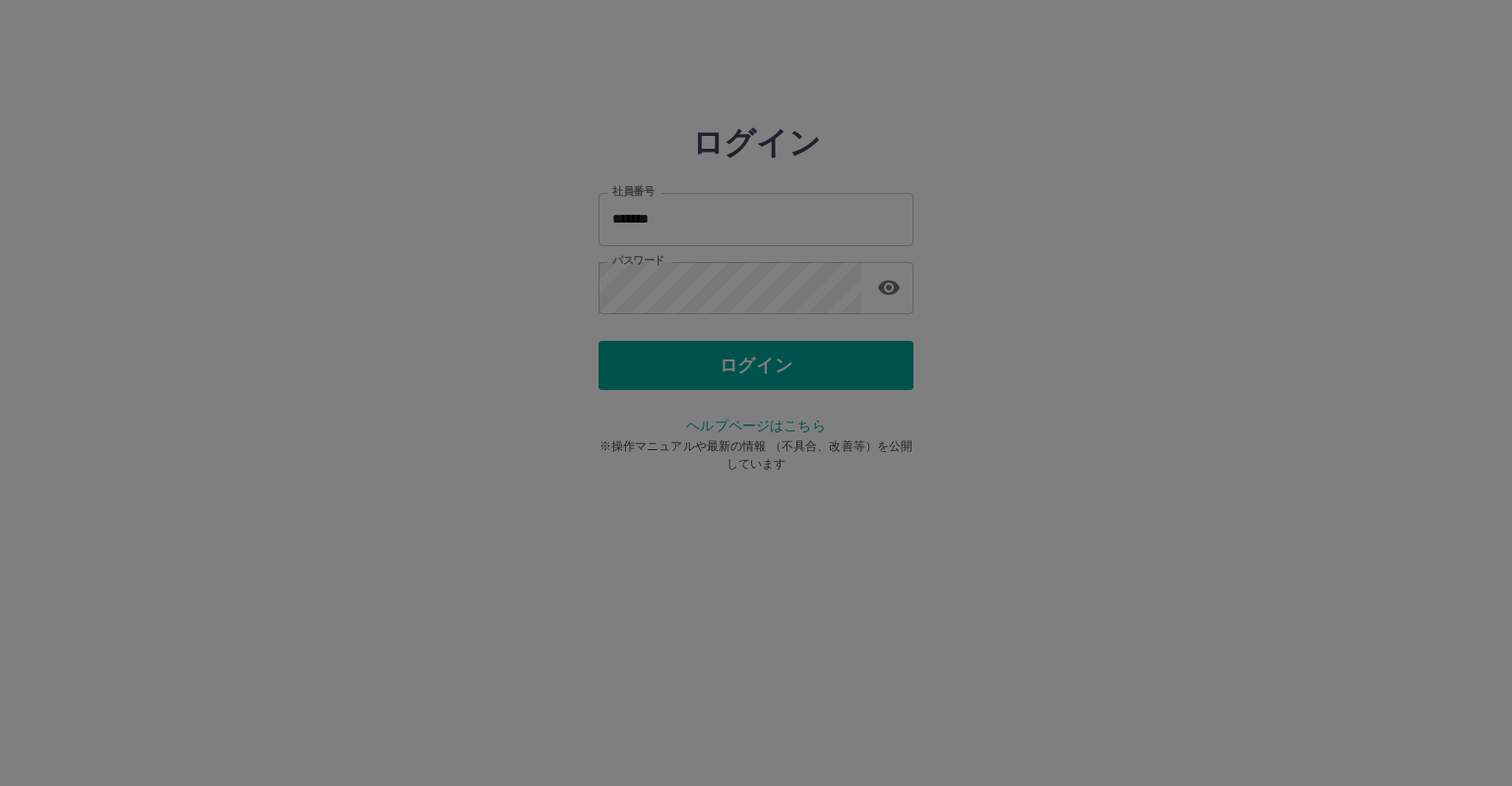 click at bounding box center (756, 393) 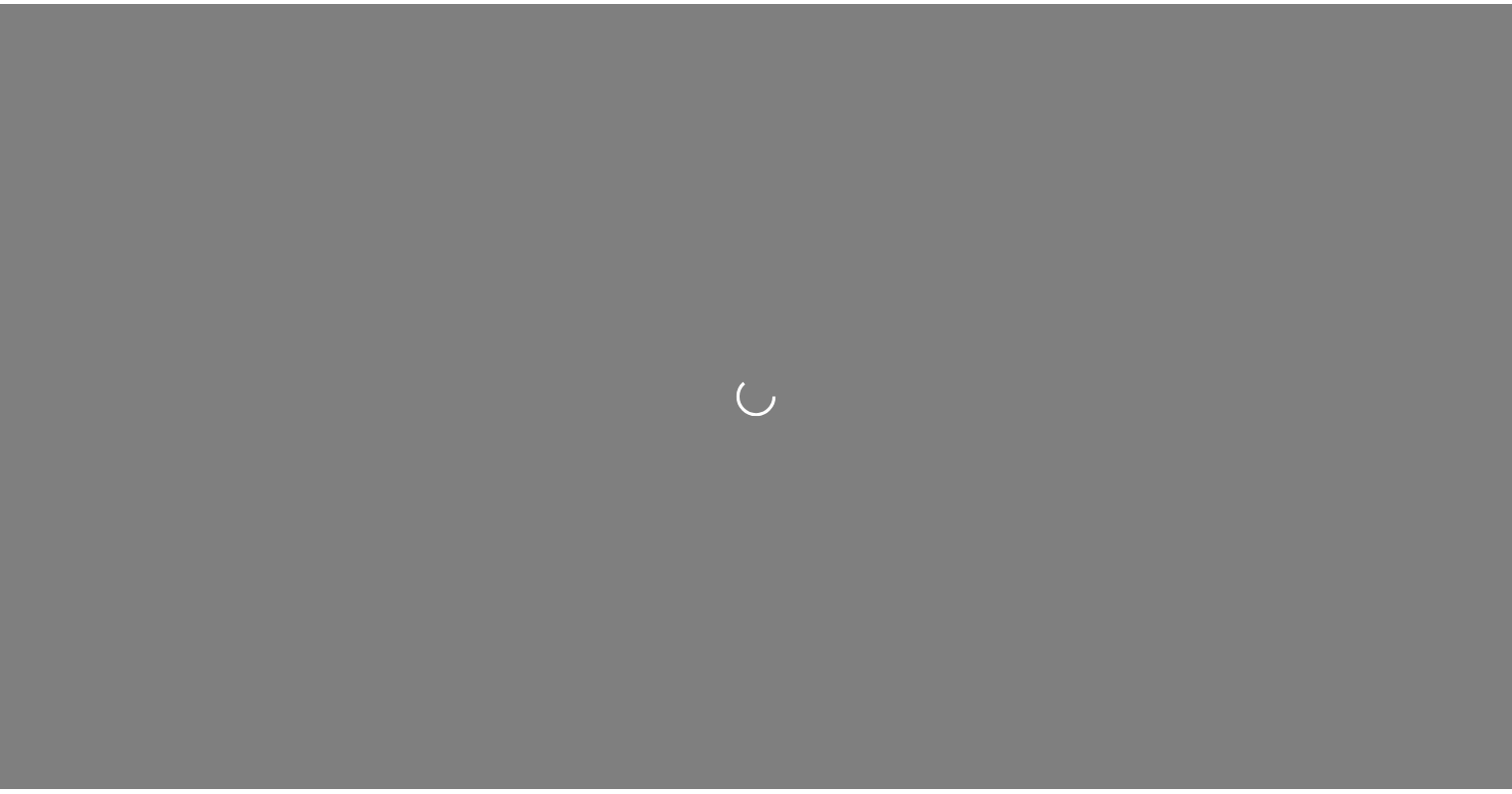 scroll, scrollTop: 0, scrollLeft: 0, axis: both 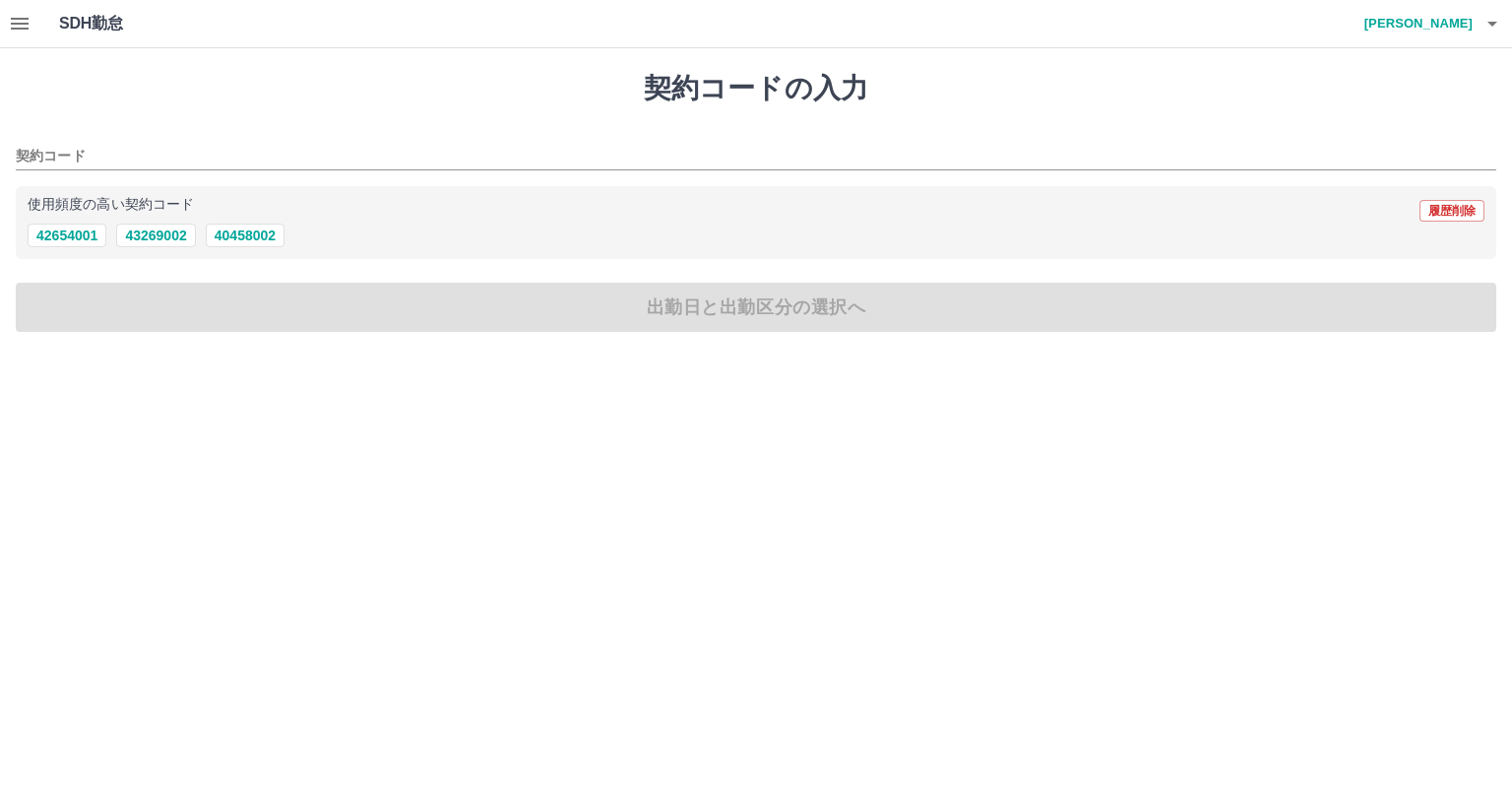 click on "SDH勤怠 阿部　美穂 契約コードの入力 契約コード 使用頻度の高い契約コード 履歴削除 42654001 43269002 40458002 出勤日と出勤区分の選択へ SDH勤怠" at bounding box center (756, 177) 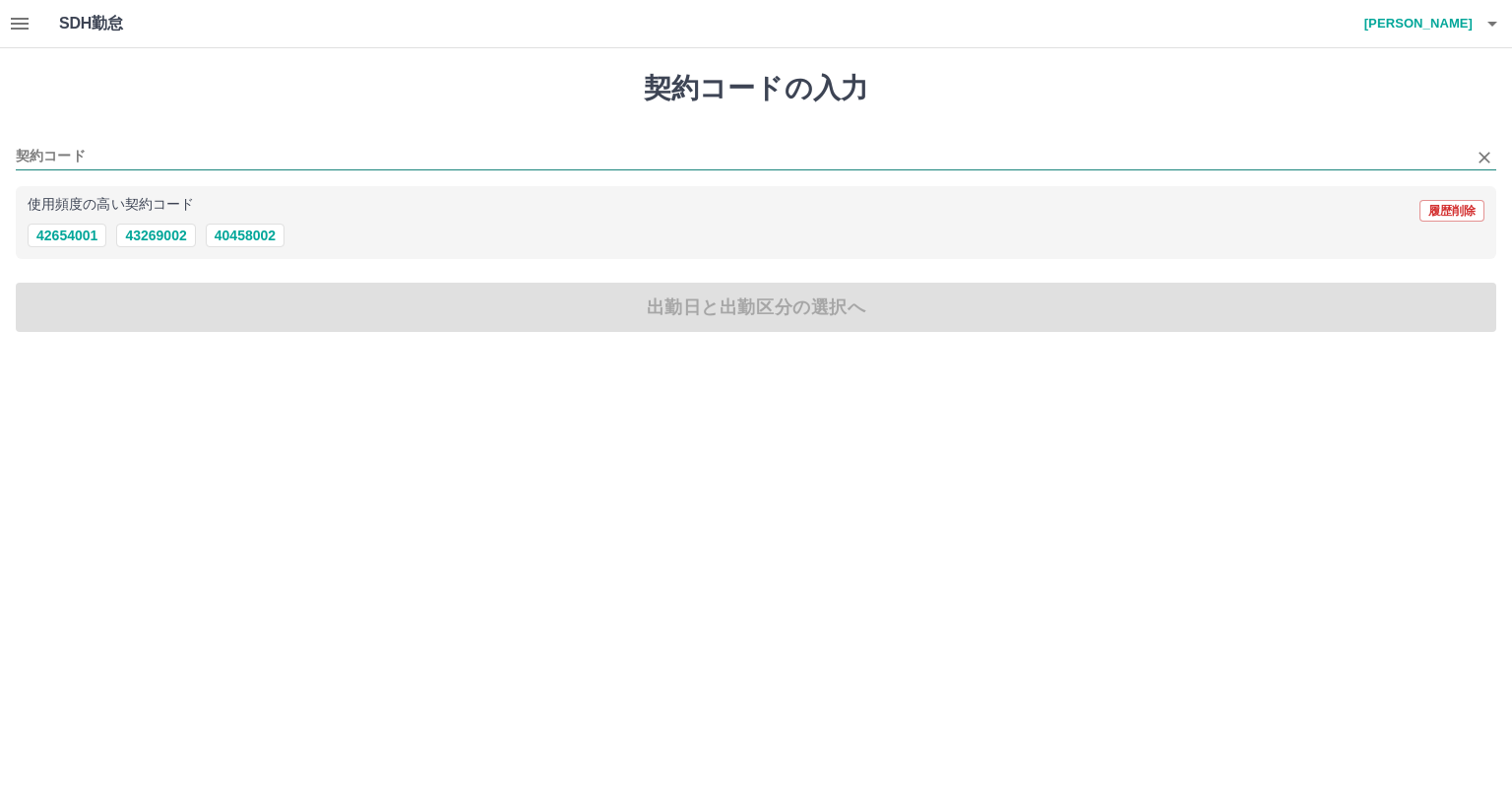 click on "契約コード" at bounding box center (741, 157) 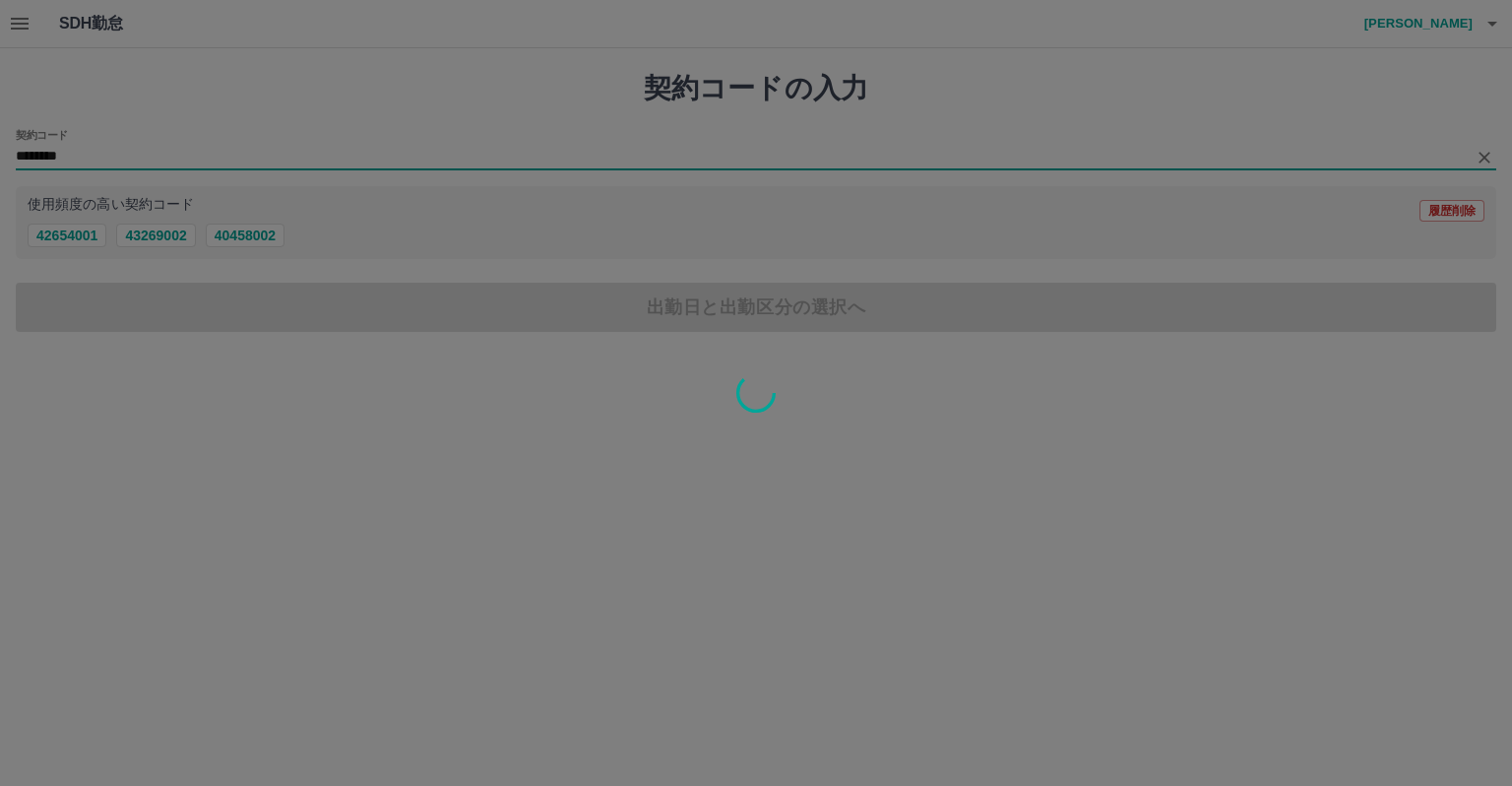 type on "********" 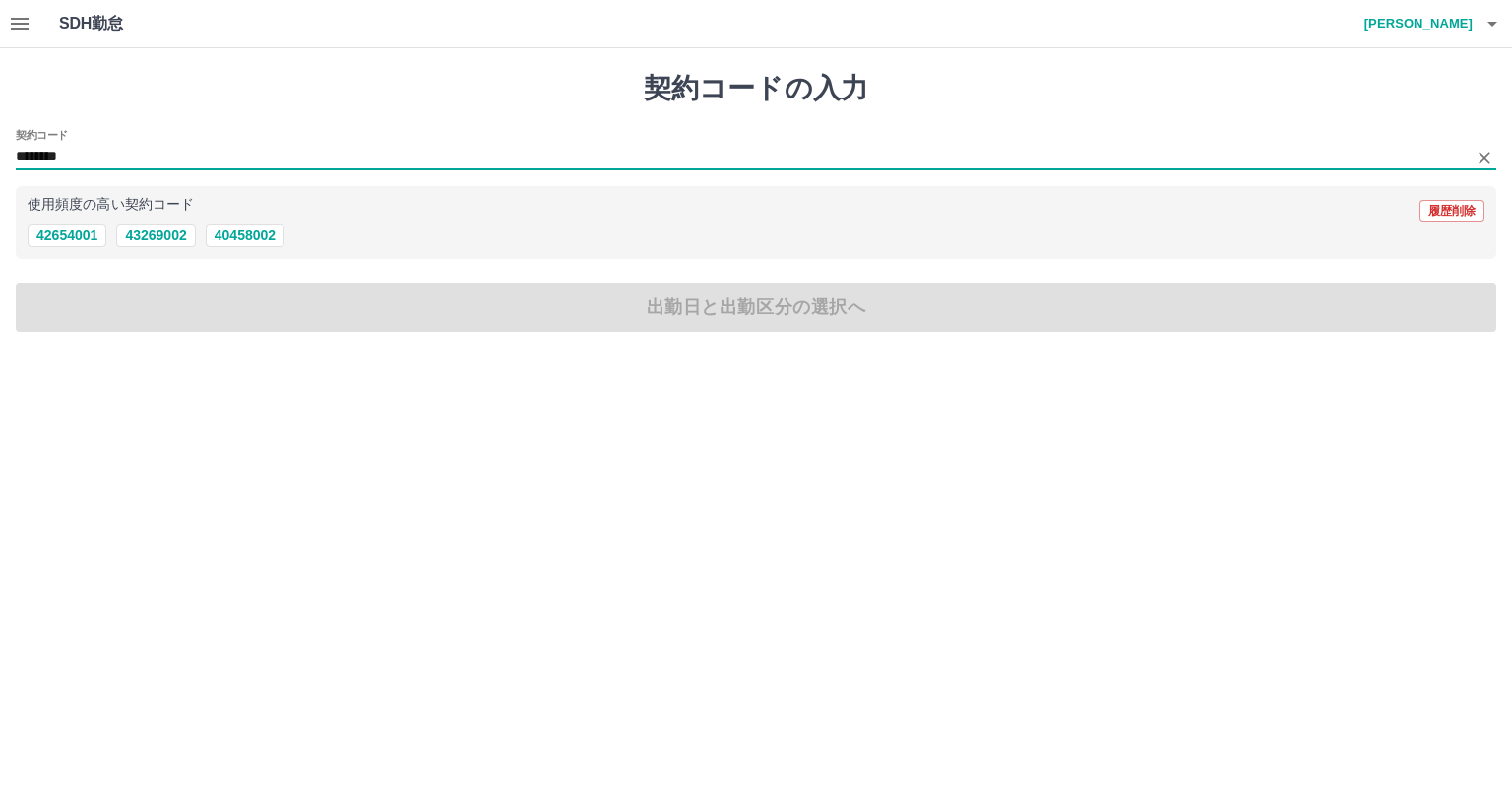 click on "SDH勤怠 阿部　美穂 契約コードの入力 契約コード ******** 使用頻度の高い契約コード 履歴削除 42654001 43269002 40458002 出勤日と出勤区分の選択へ SDH勤怠" at bounding box center [756, 177] 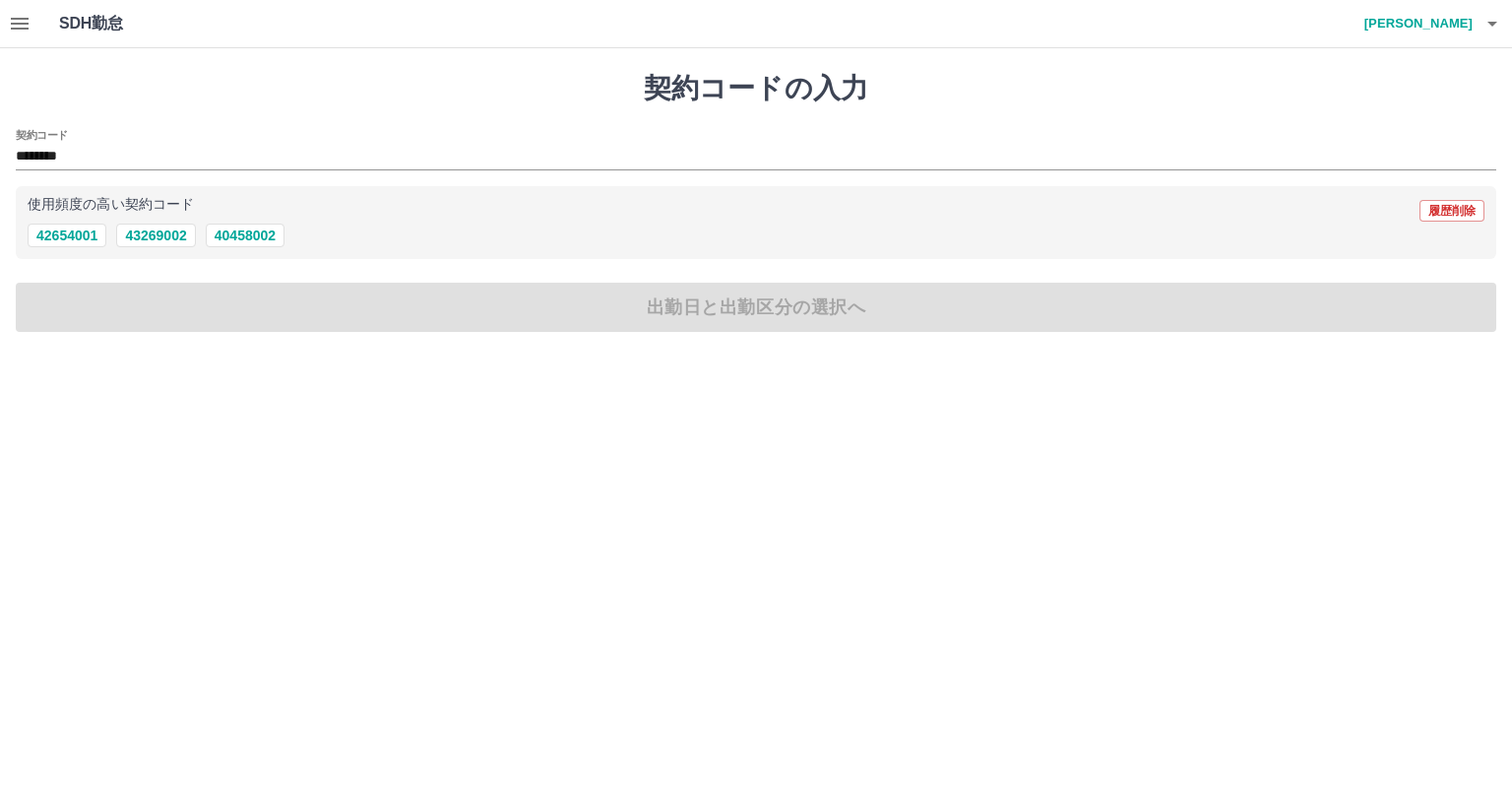 click on "SDH勤怠 阿部　美穂 契約コードの入力 契約コード ******** 使用頻度の高い契約コード 履歴削除 42654001 43269002 40458002 出勤日と出勤区分の選択へ SDH勤怠" at bounding box center (756, 177) 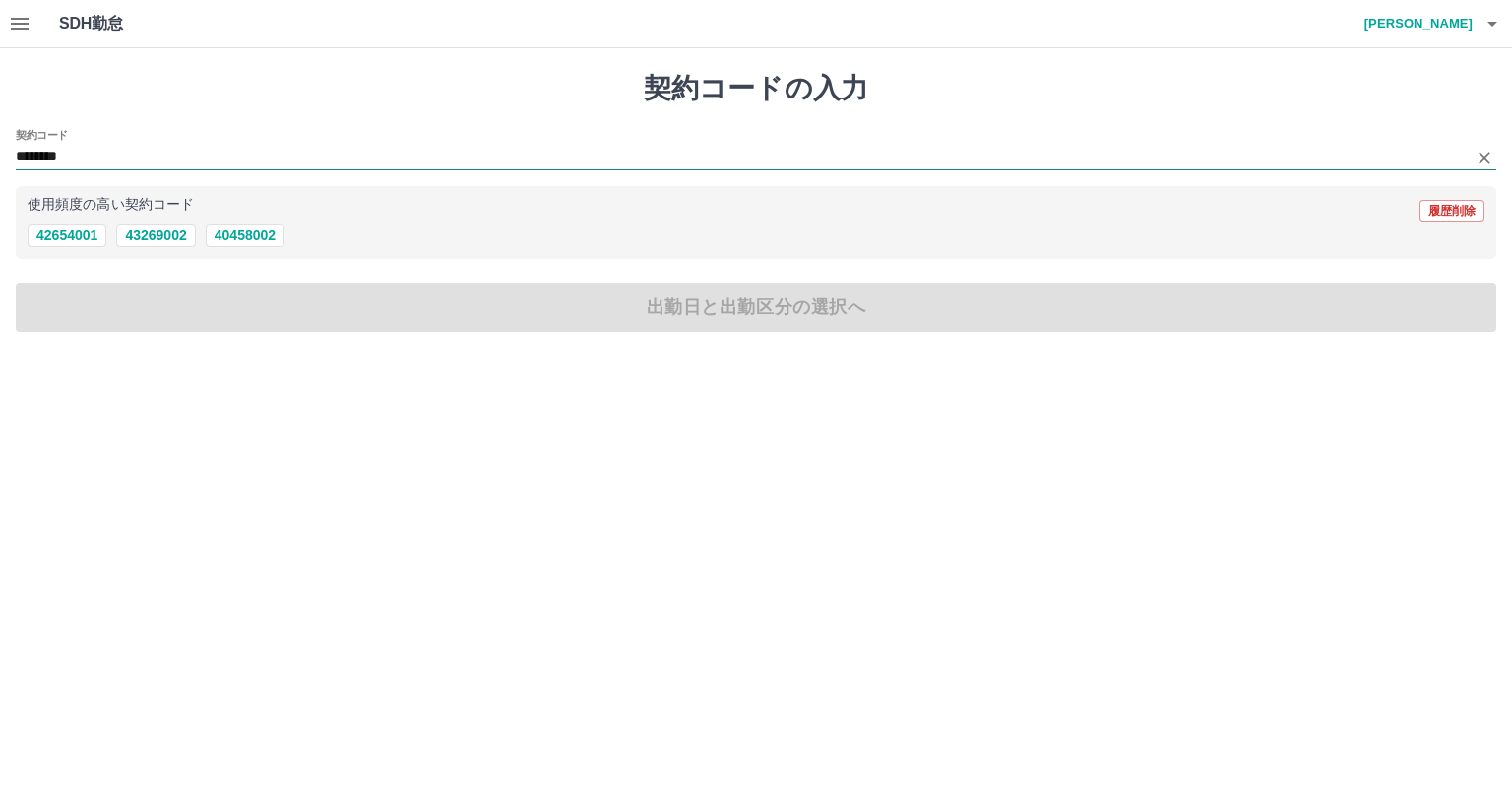 click on "********" at bounding box center [741, 157] 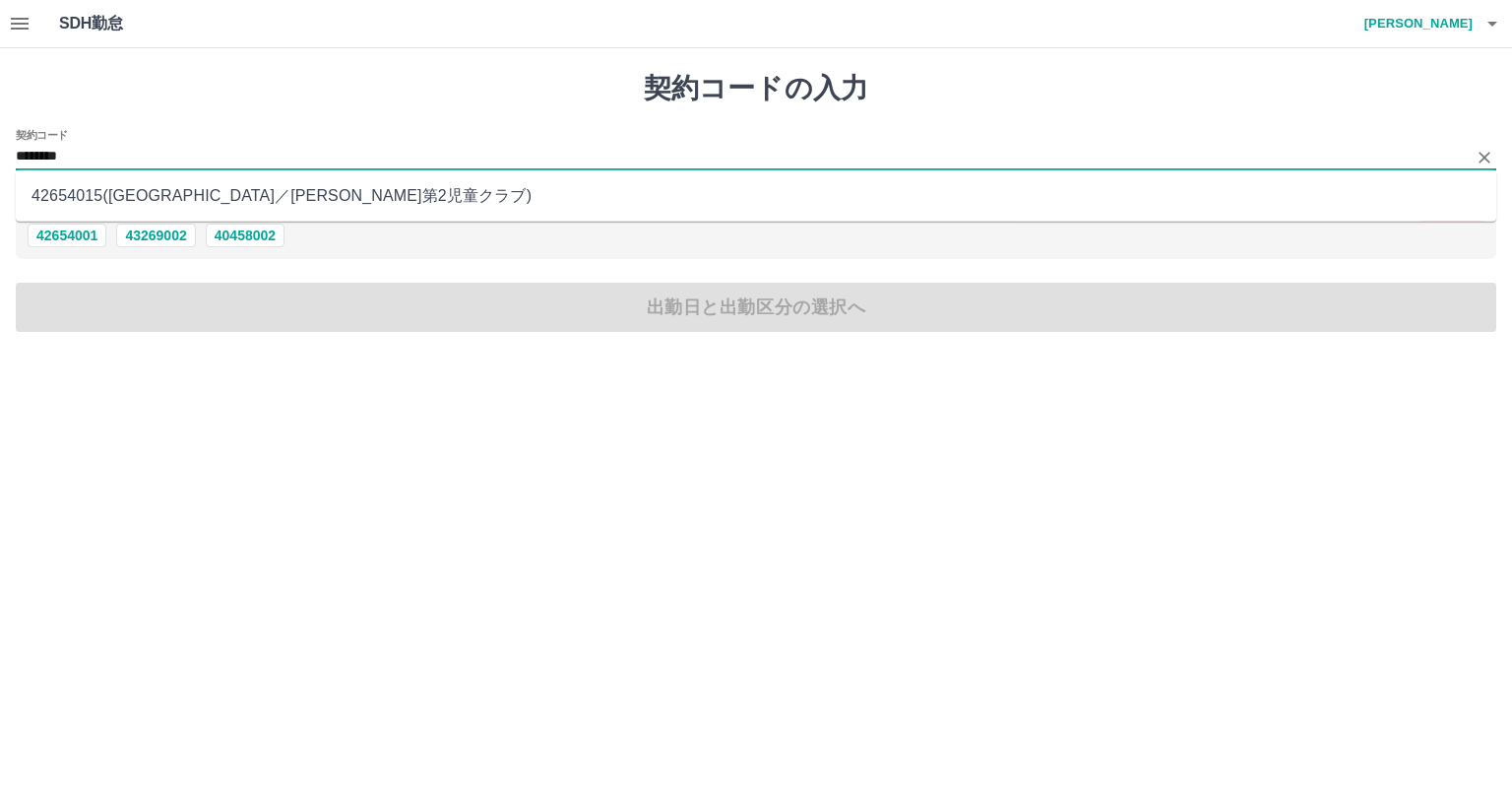click on "42654015  ( 苫小牧市 ／ 澄川第2児童クラブ )" at bounding box center [756, 196] 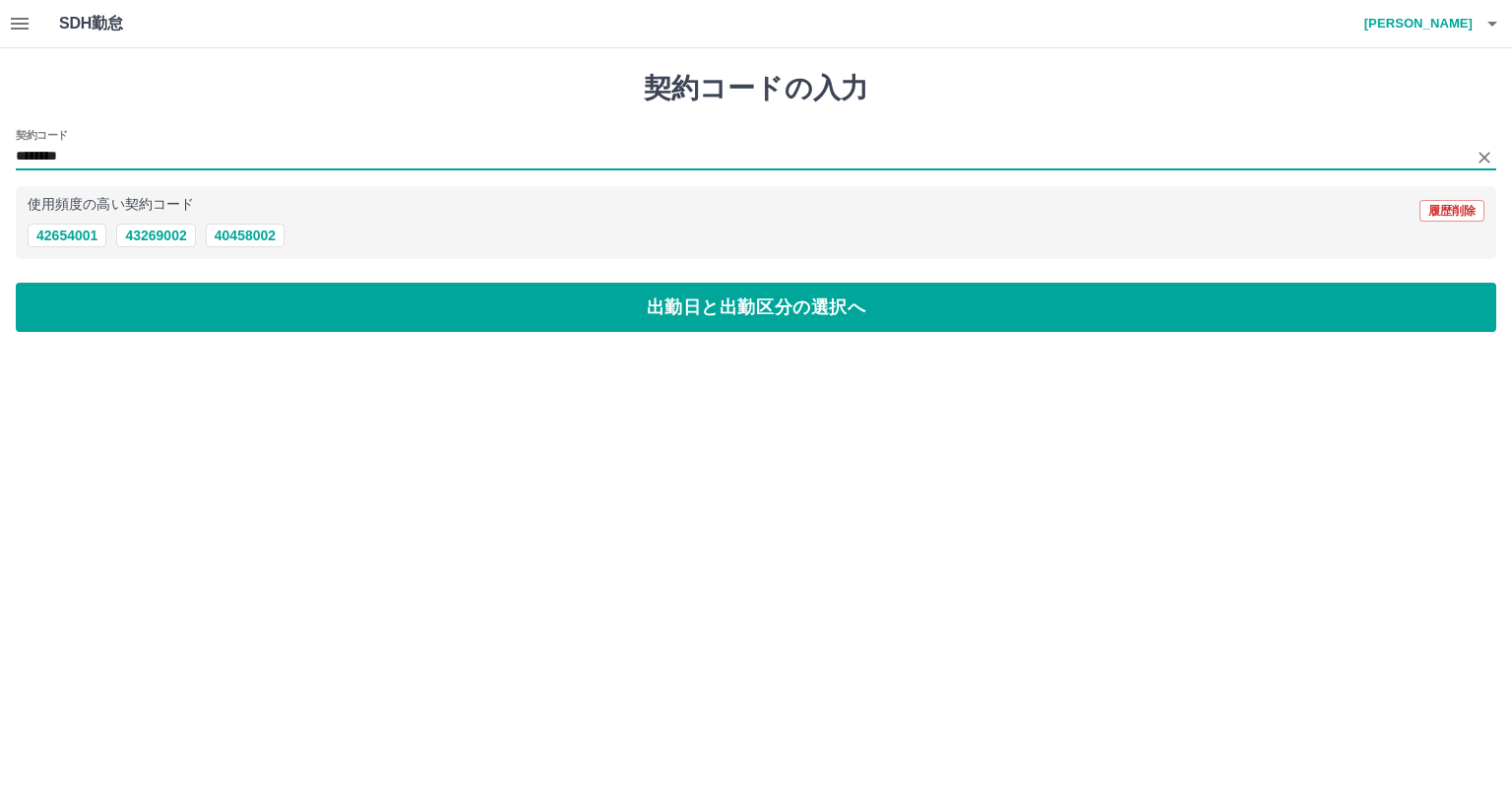 drag, startPoint x: 540, startPoint y: 550, endPoint x: 663, endPoint y: 407, distance: 188.6213 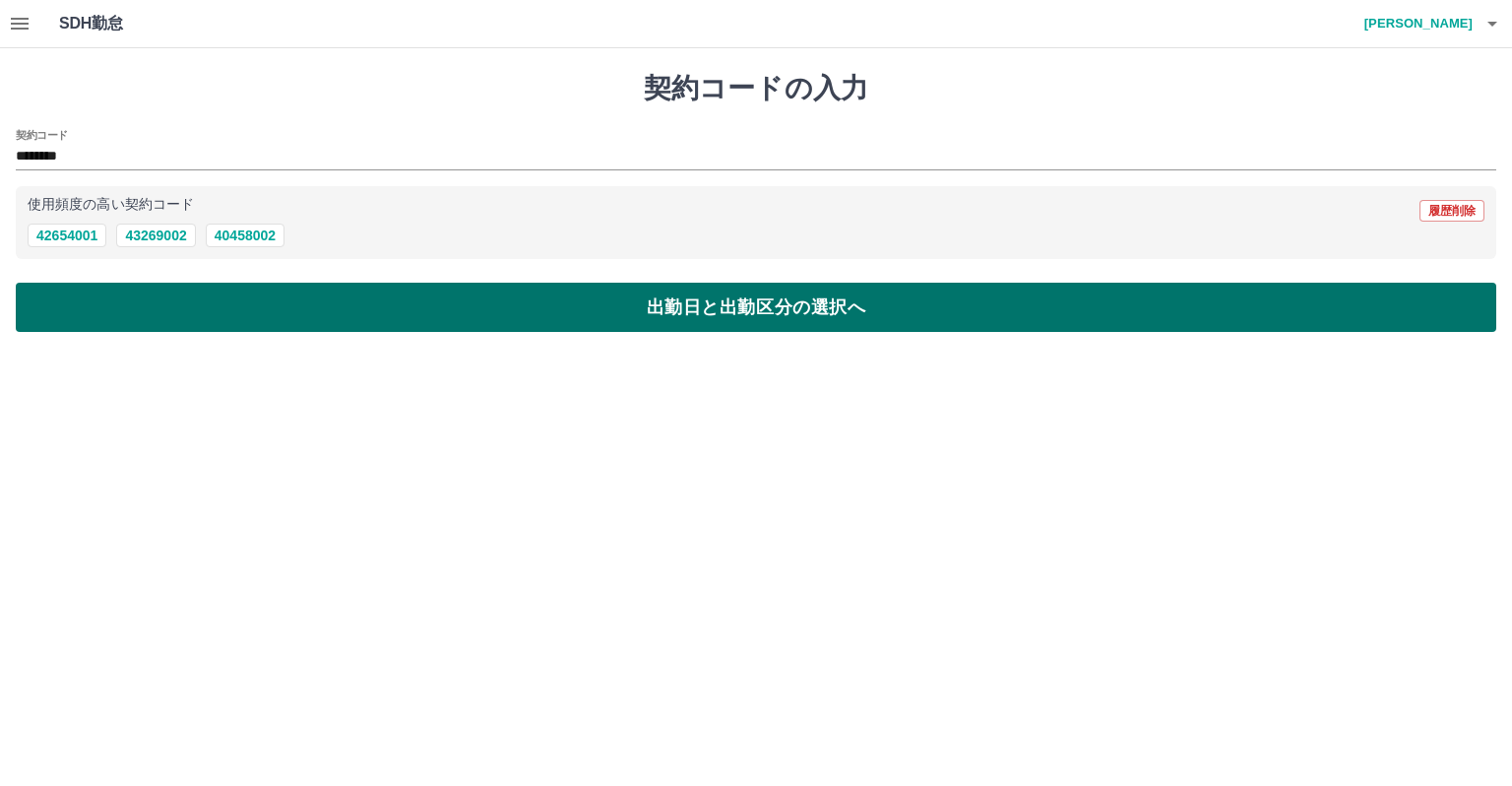 click on "出勤日と出勤区分の選択へ" at bounding box center (756, 307) 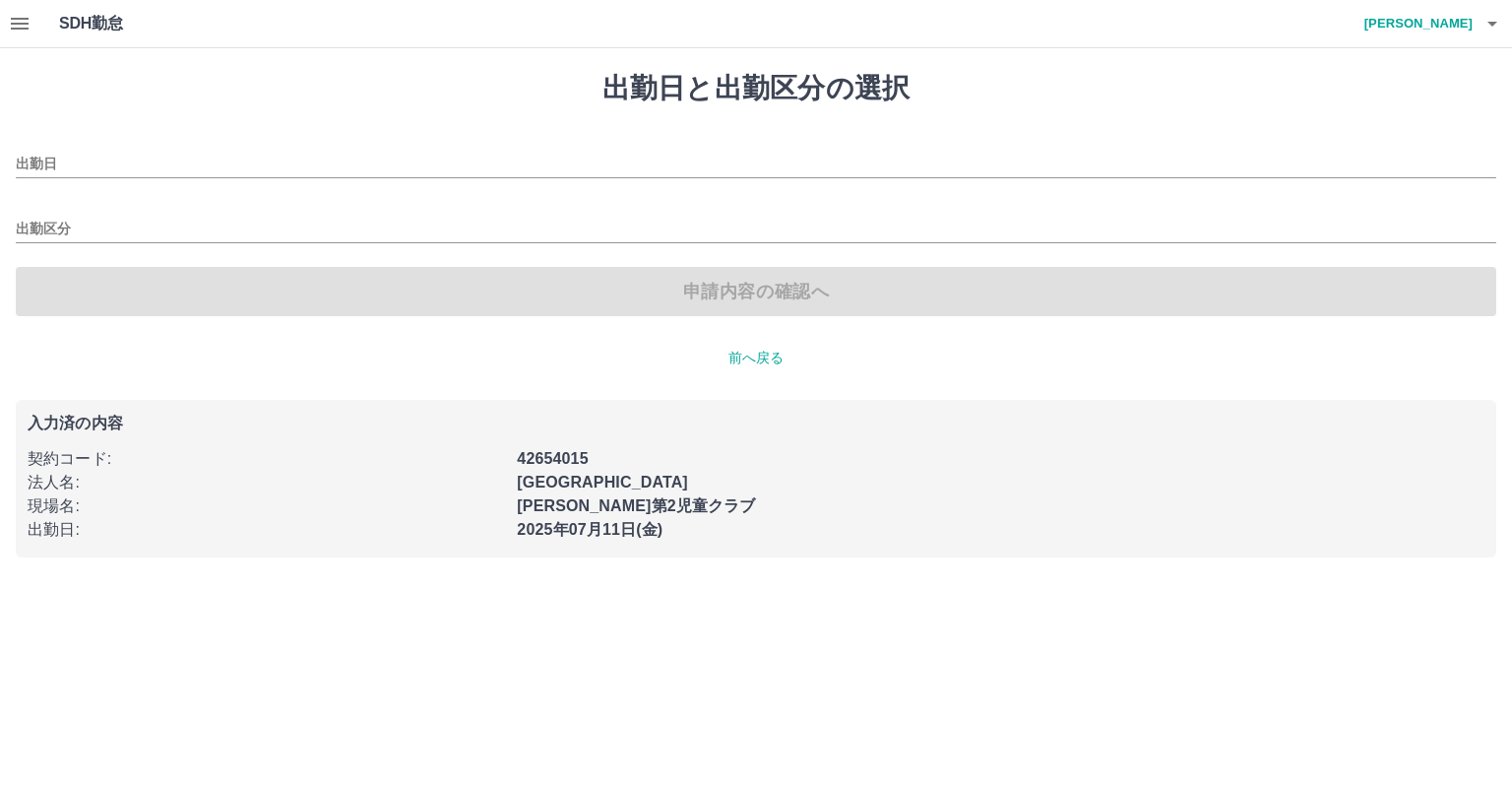 type on "**********" 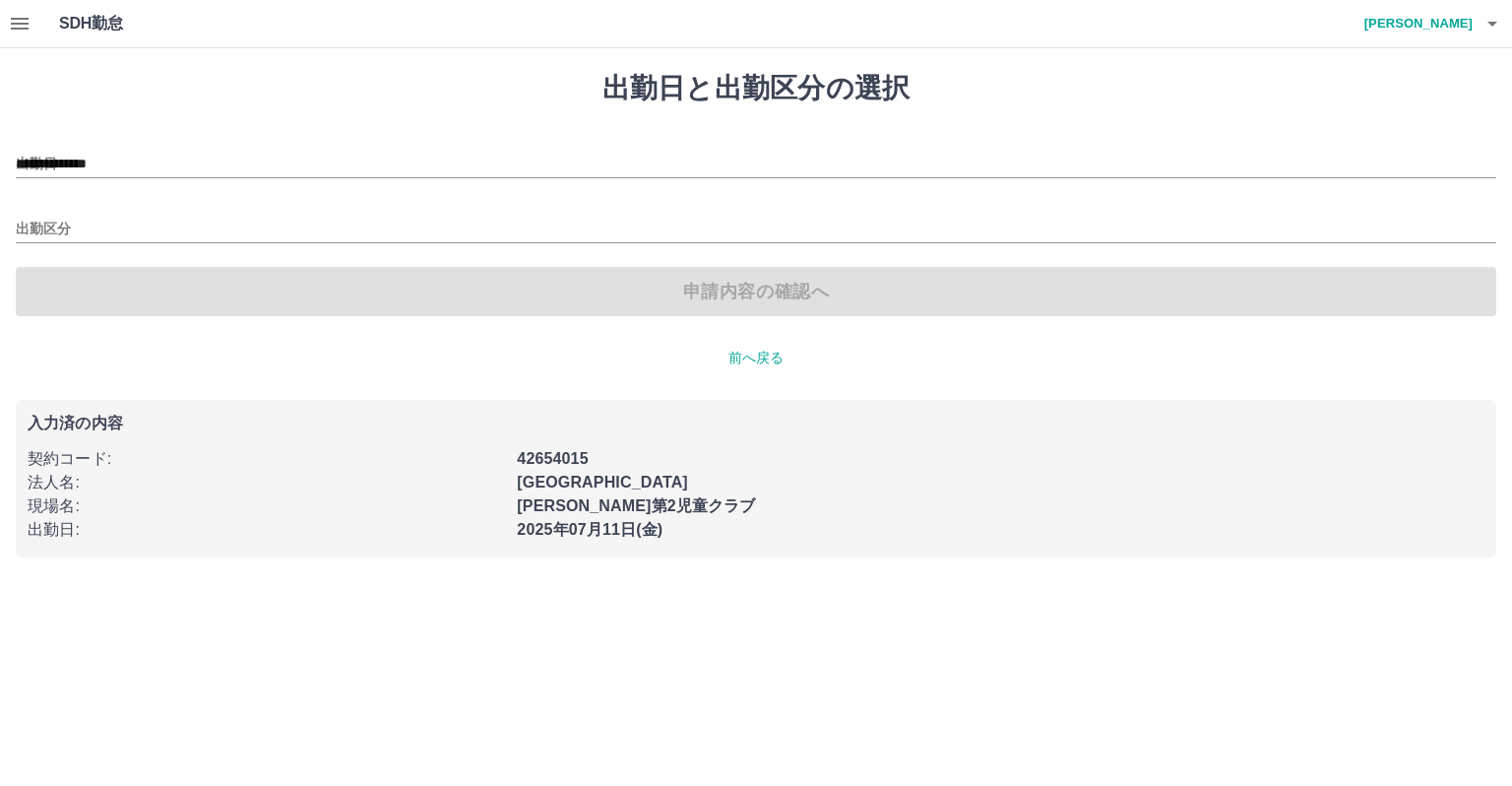 click on "**********" at bounding box center (756, 314) 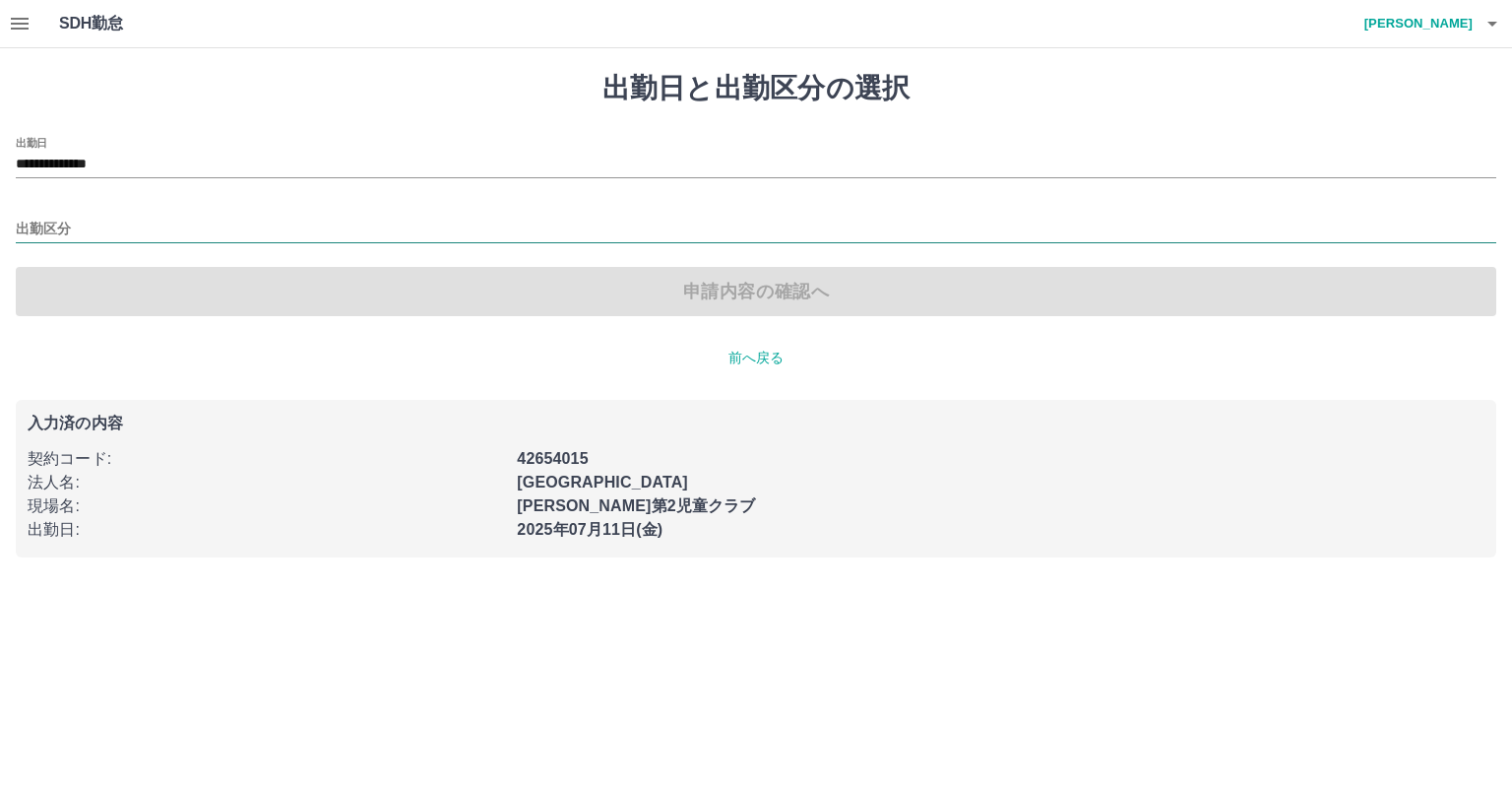 click on "出勤区分" at bounding box center [756, 229] 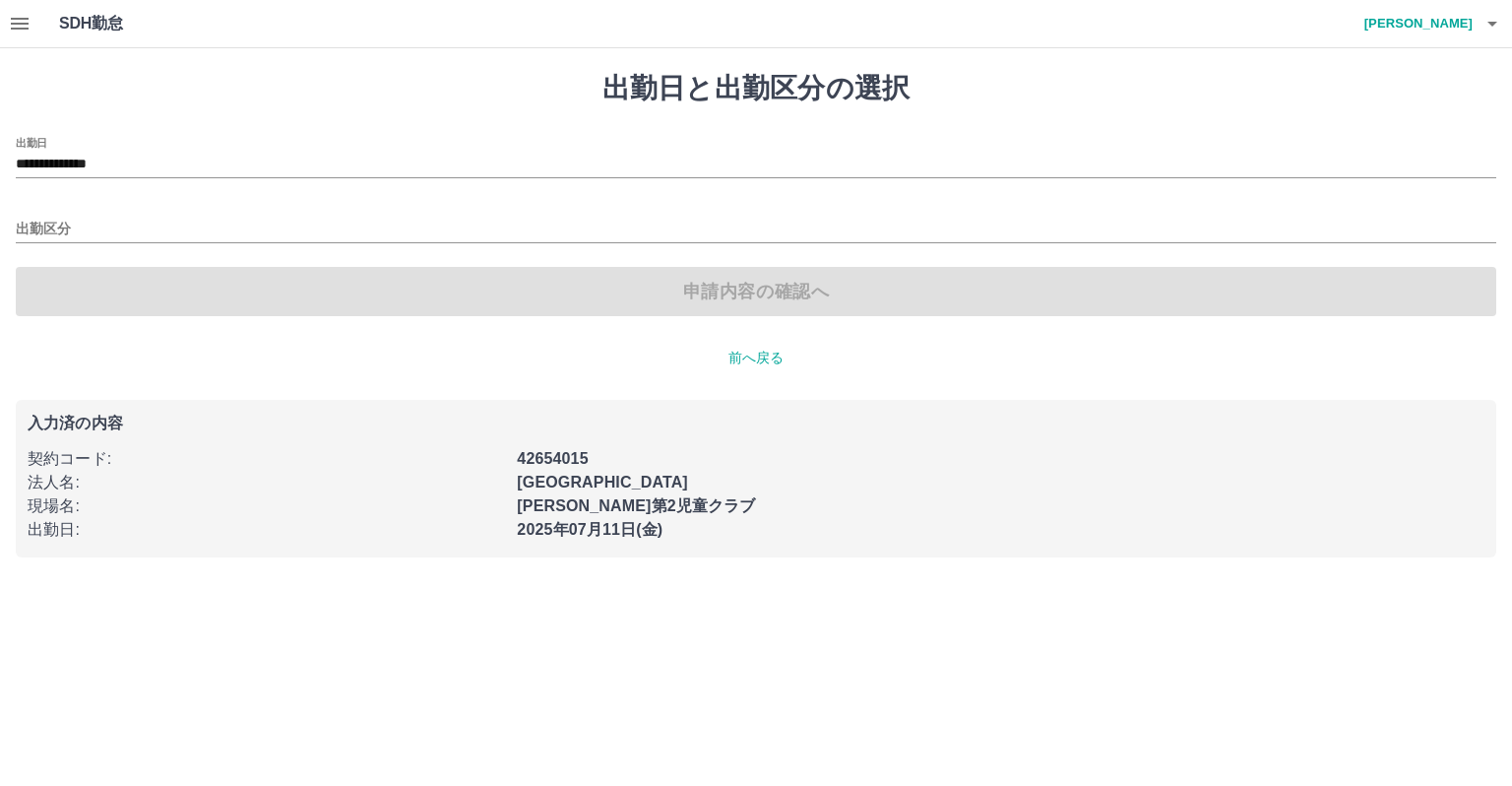 click on "**********" at bounding box center [756, 227] 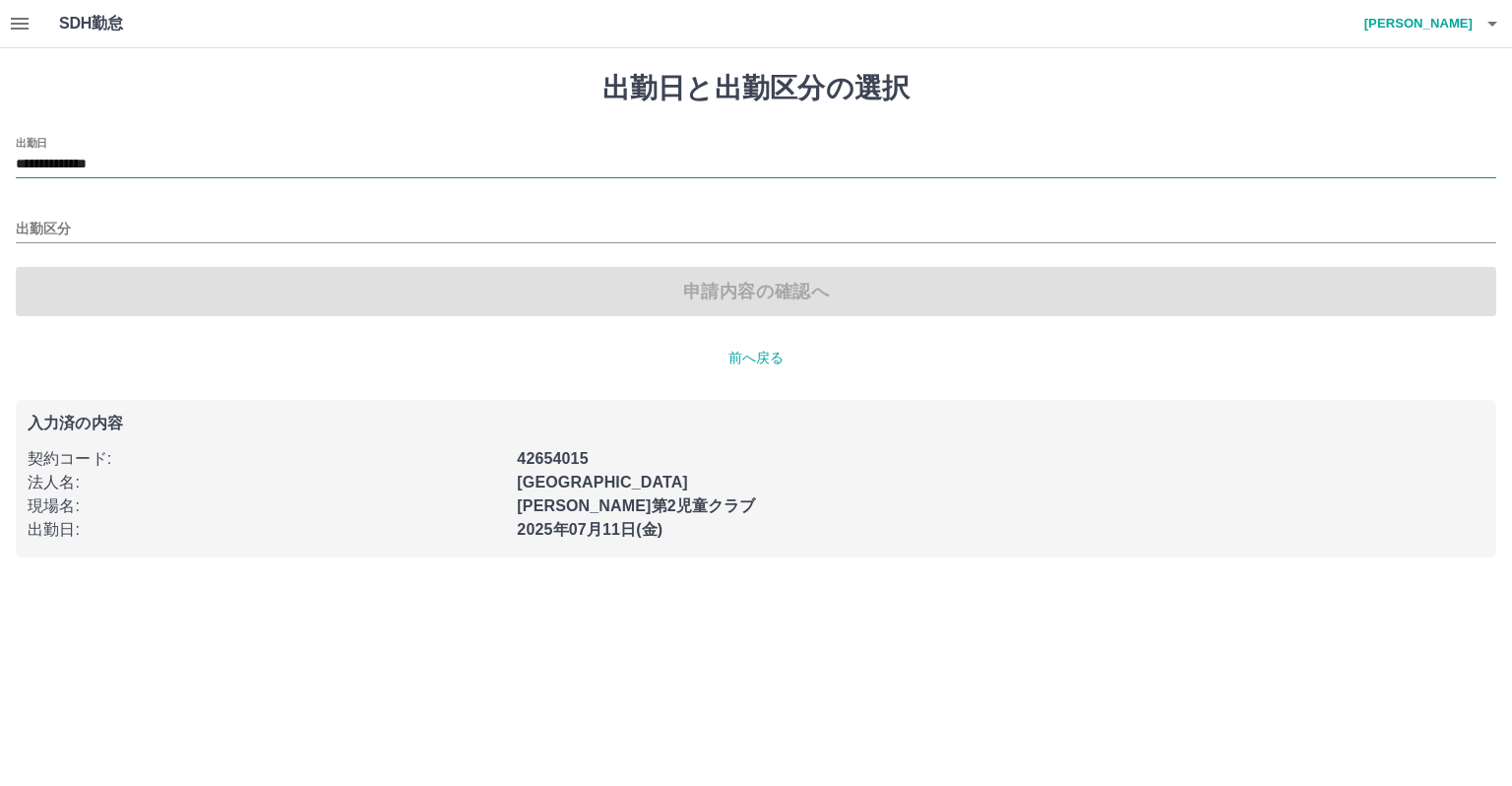 click on "**********" at bounding box center (756, 164) 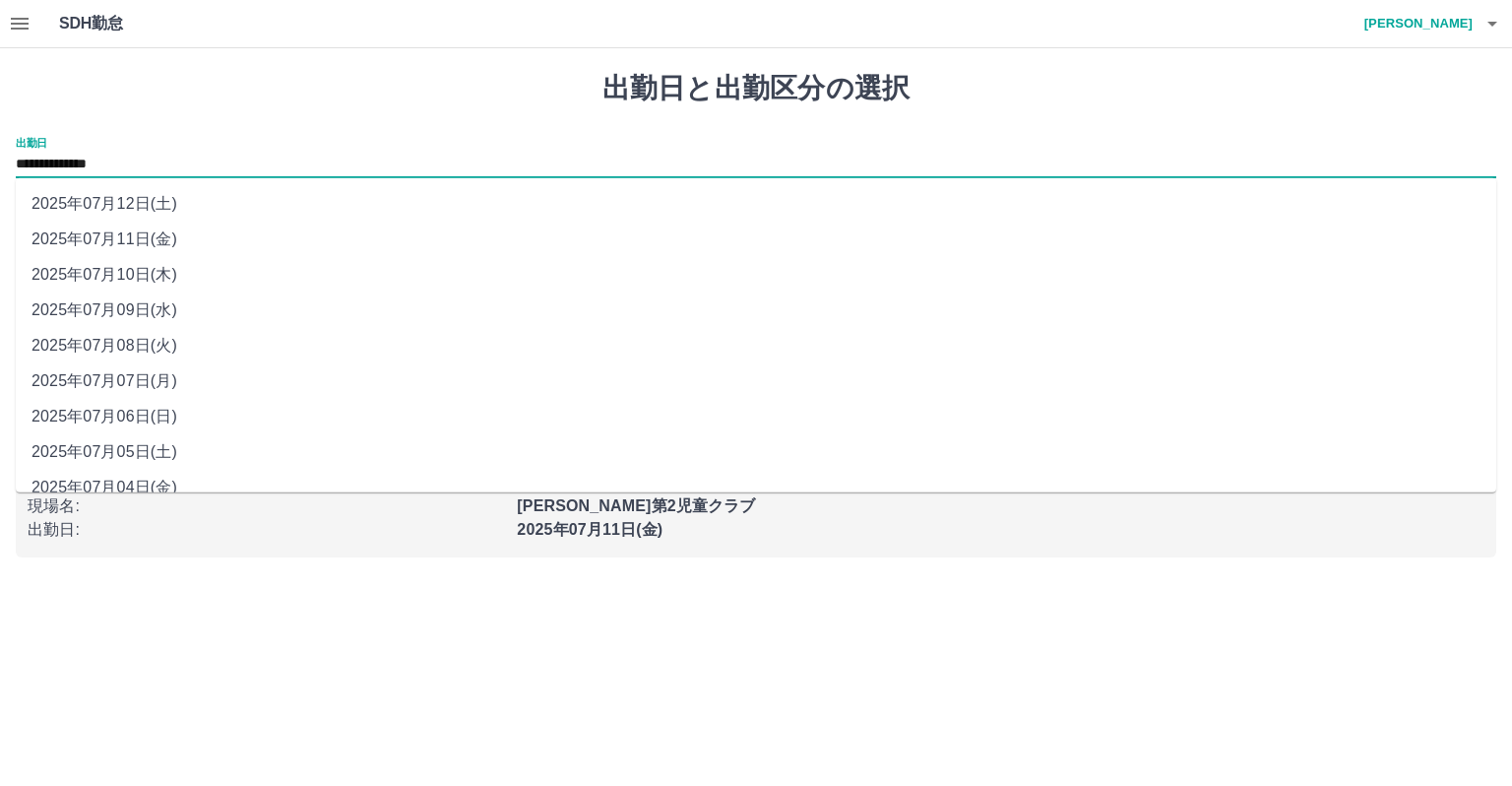 click on "**********" at bounding box center [756, 314] 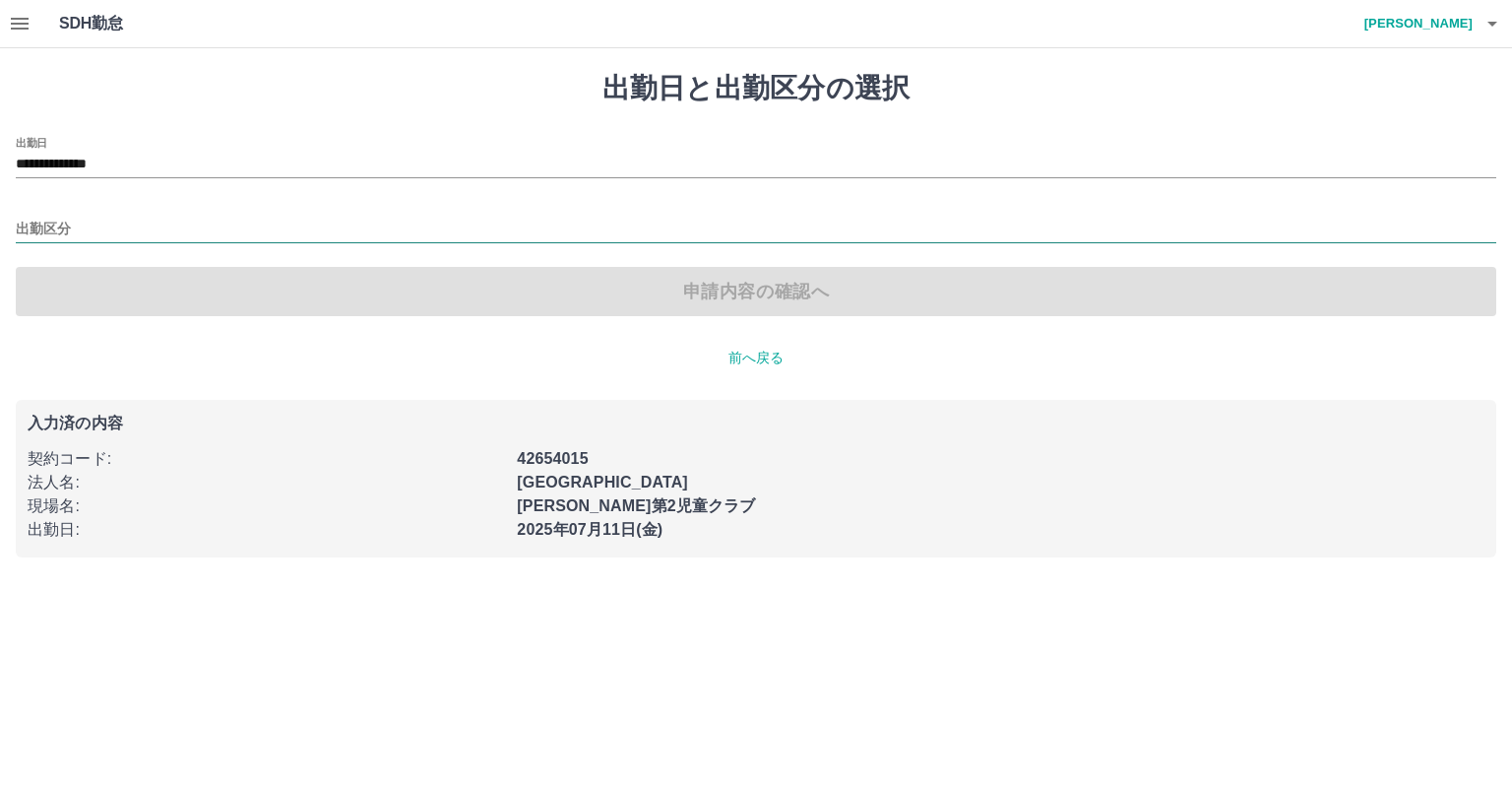 click on "出勤区分" at bounding box center (756, 229) 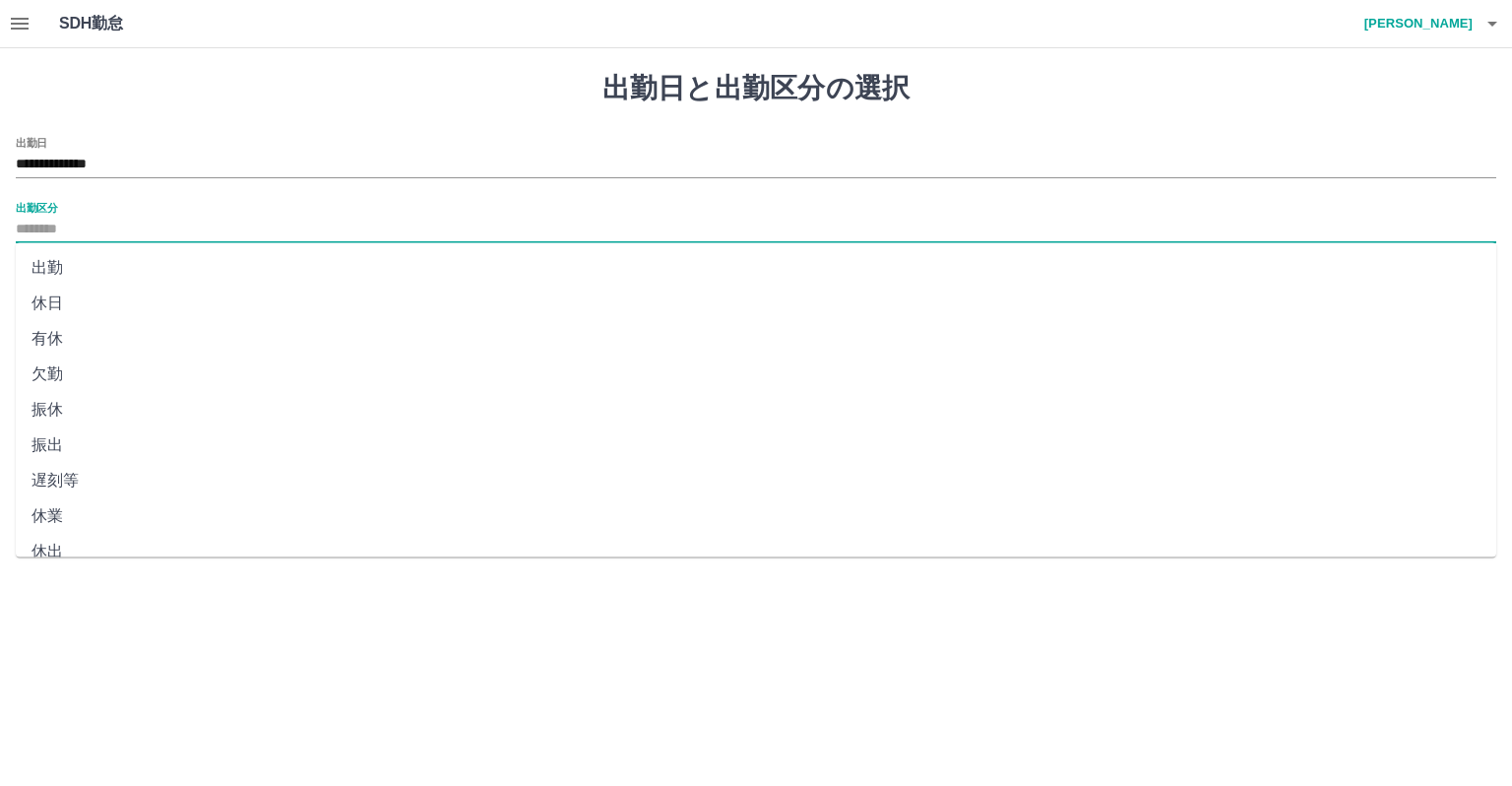 click on "遅刻等" at bounding box center (756, 481) 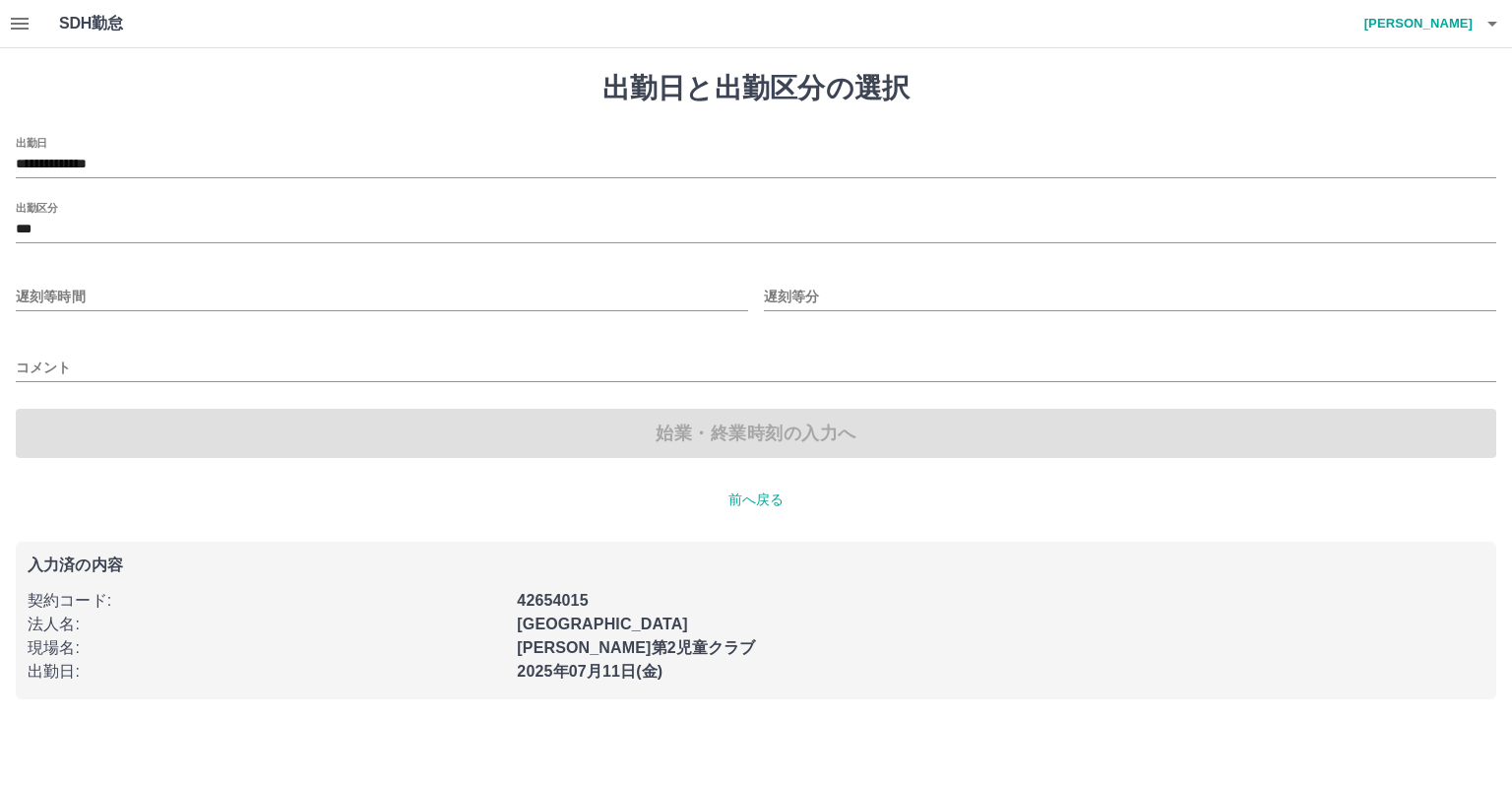 click on "前へ戻る" at bounding box center [756, 499] 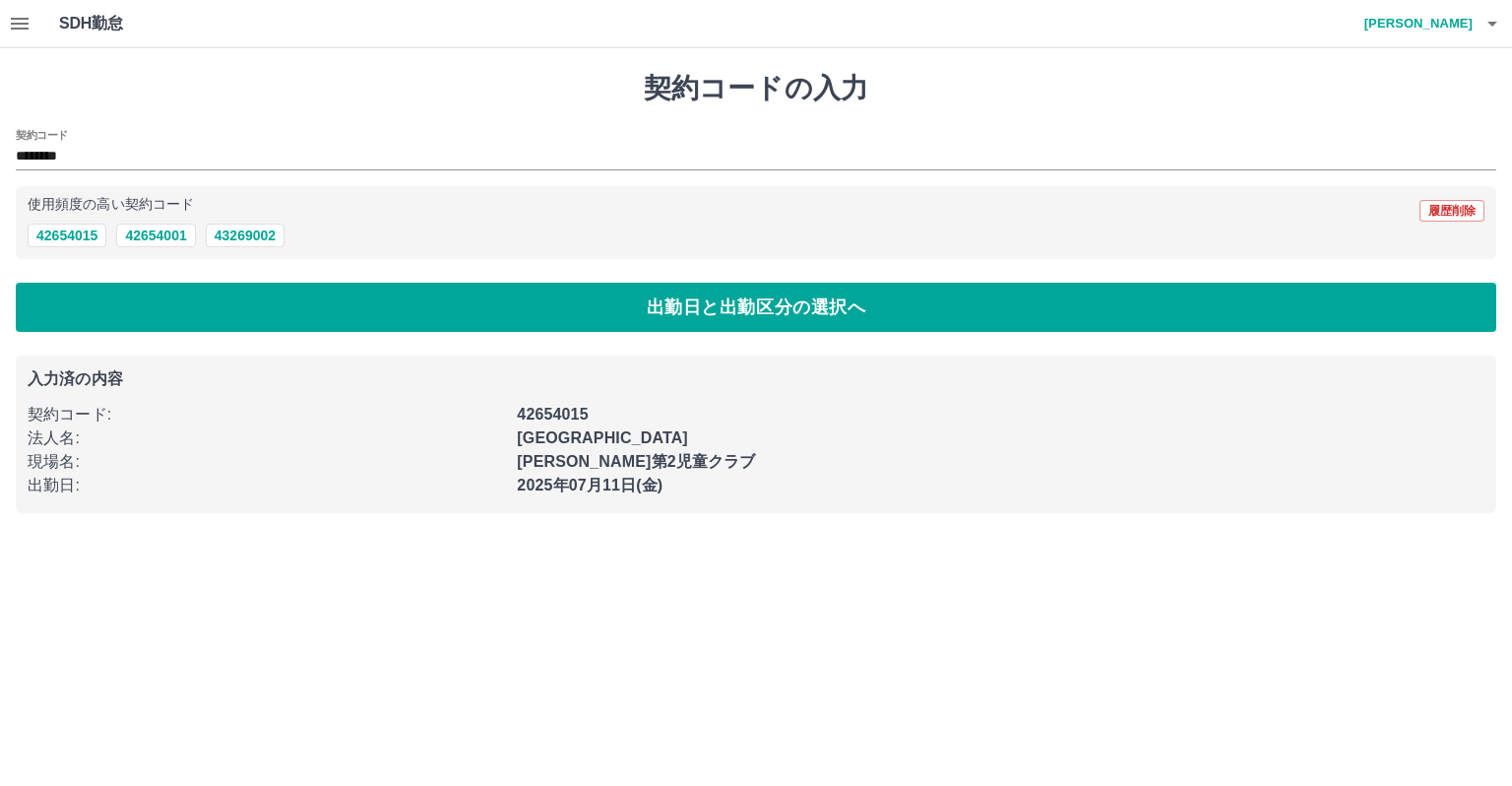 click on "SDH勤怠 阿部　美穂 契約コードの入力 契約コード ******** 使用頻度の高い契約コード 履歴削除 42654015 42654001 43269002 出勤日と出勤区分の選択へ 入力済の内容 契約コード : 42654015 法人名 : 苫小牧市 現場名 : 澄川第2児童クラブ 出勤日 : 2025年07月11日(金) SDH勤怠" at bounding box center (756, 268) 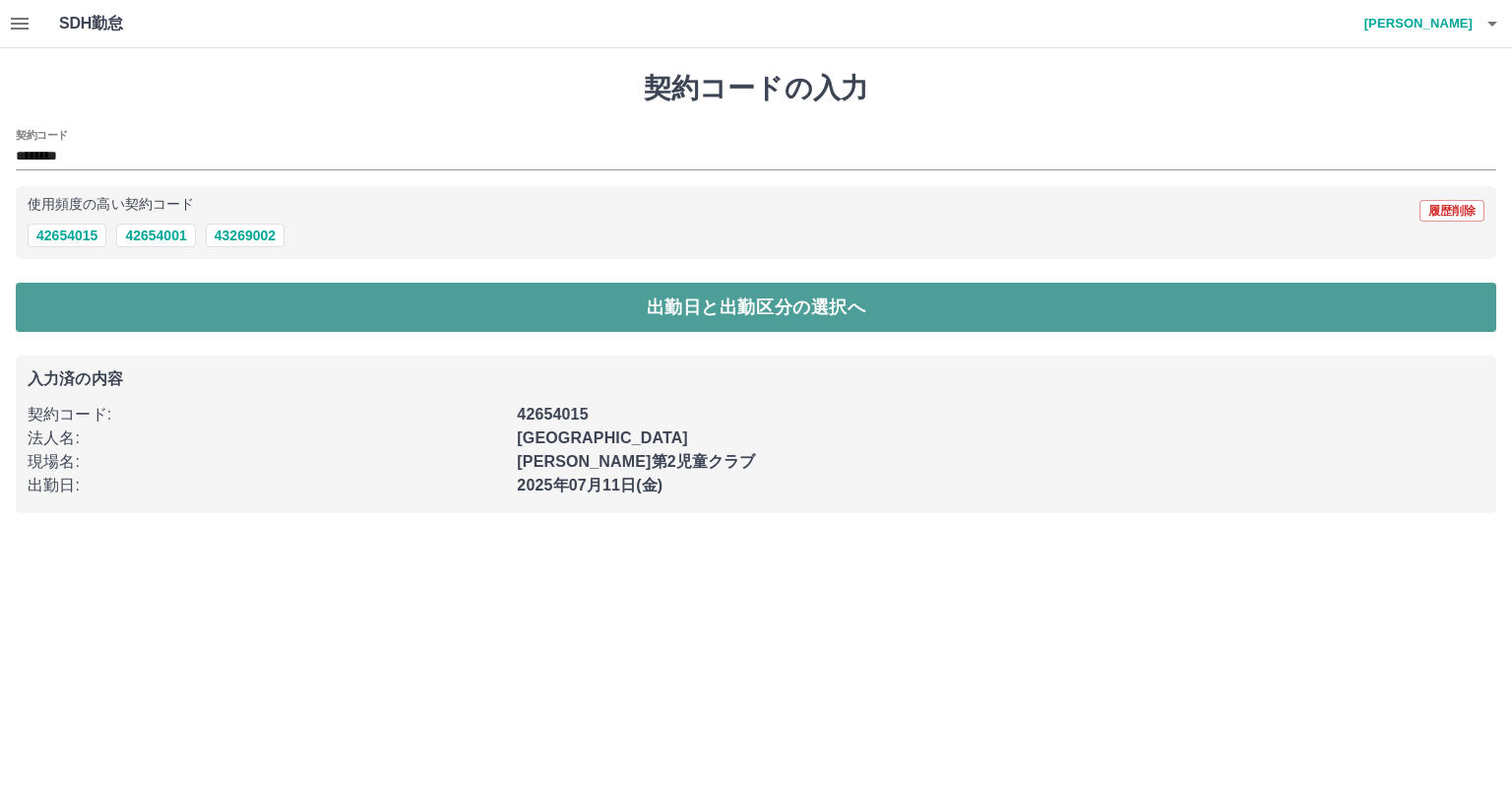 click on "出勤日と出勤区分の選択へ" at bounding box center [756, 307] 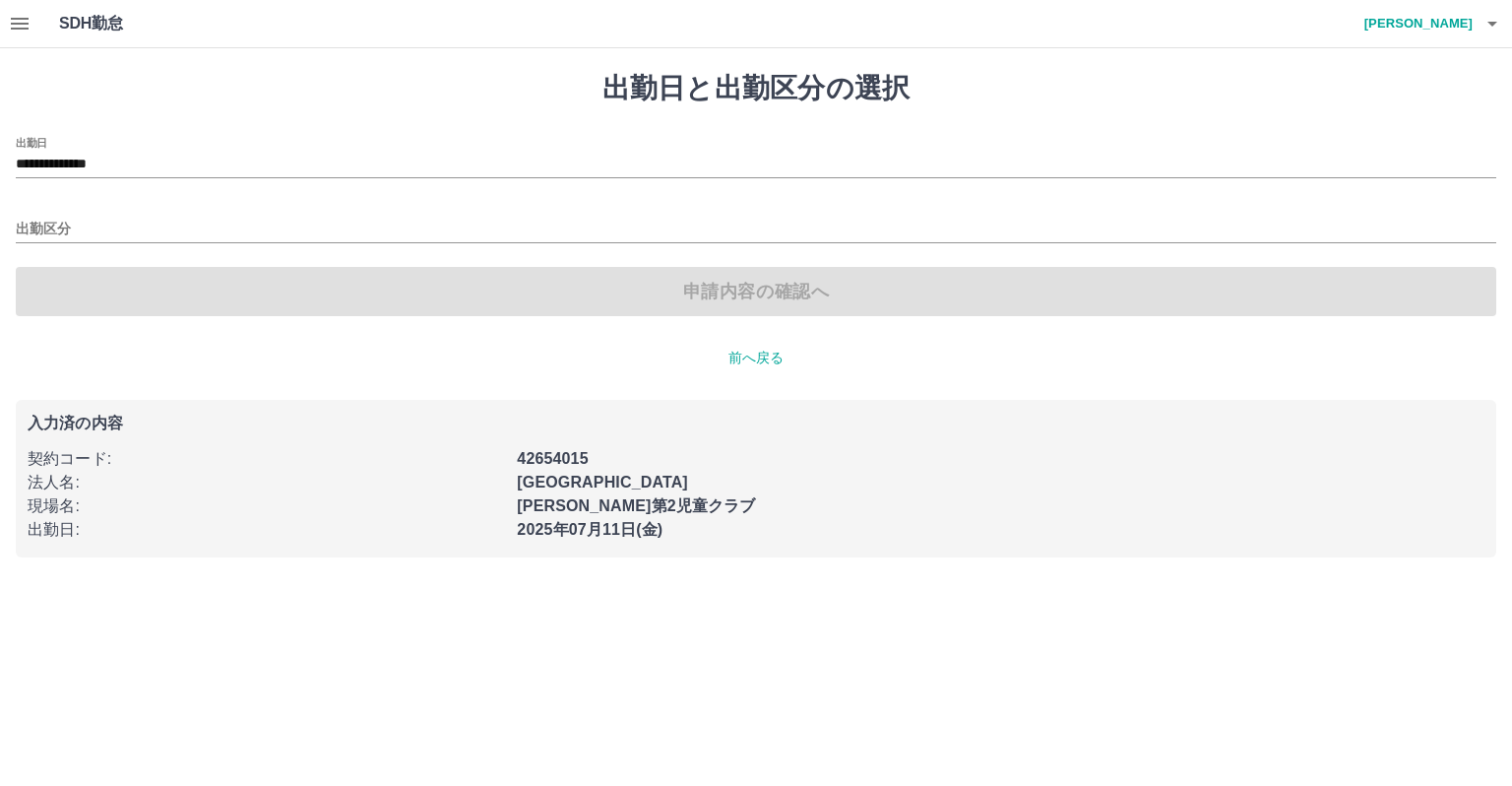 click on "出勤区分" at bounding box center [756, 223] 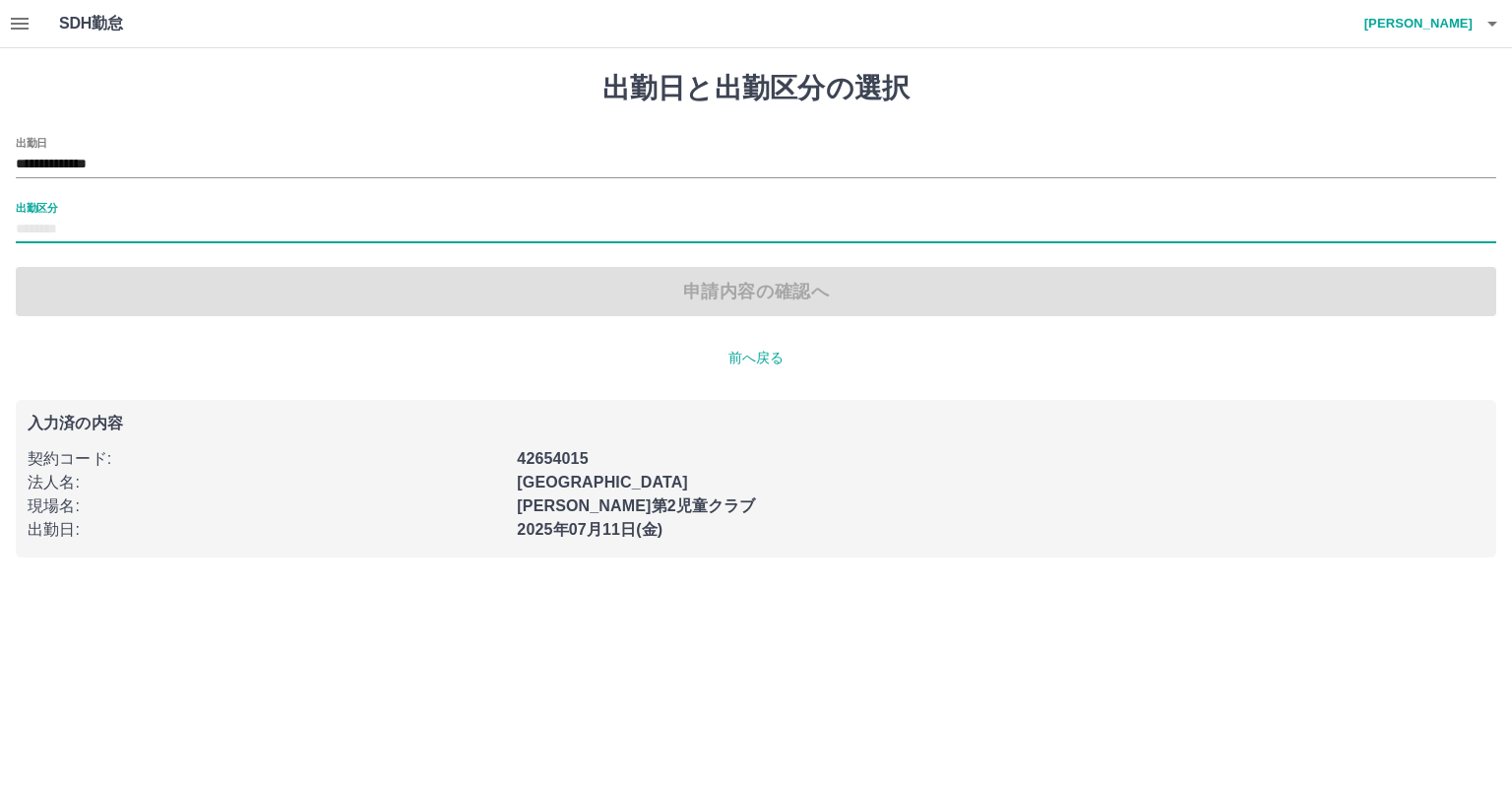 click on "出勤区分" at bounding box center (756, 229) 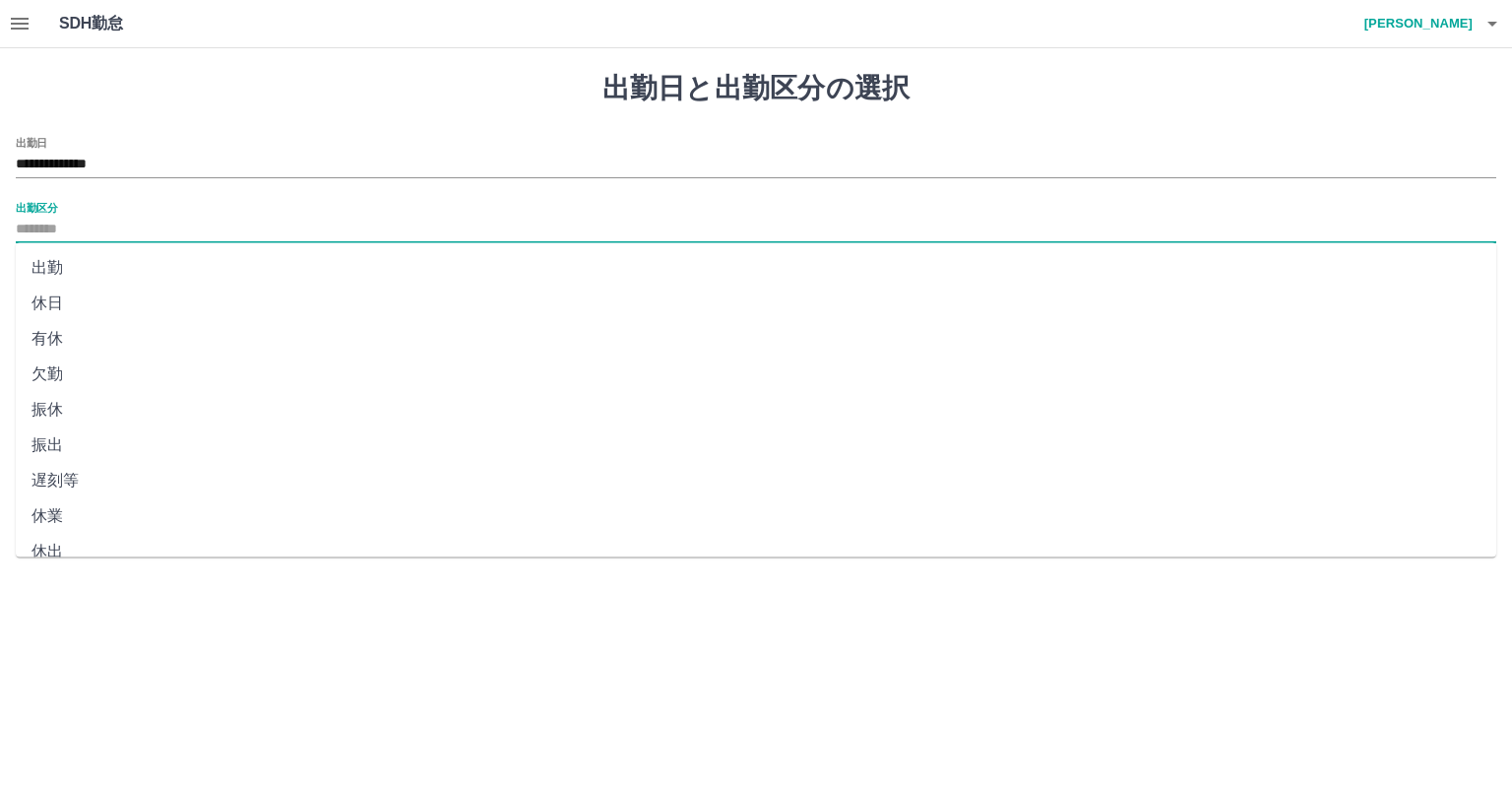 click on "遅刻等" at bounding box center [756, 481] 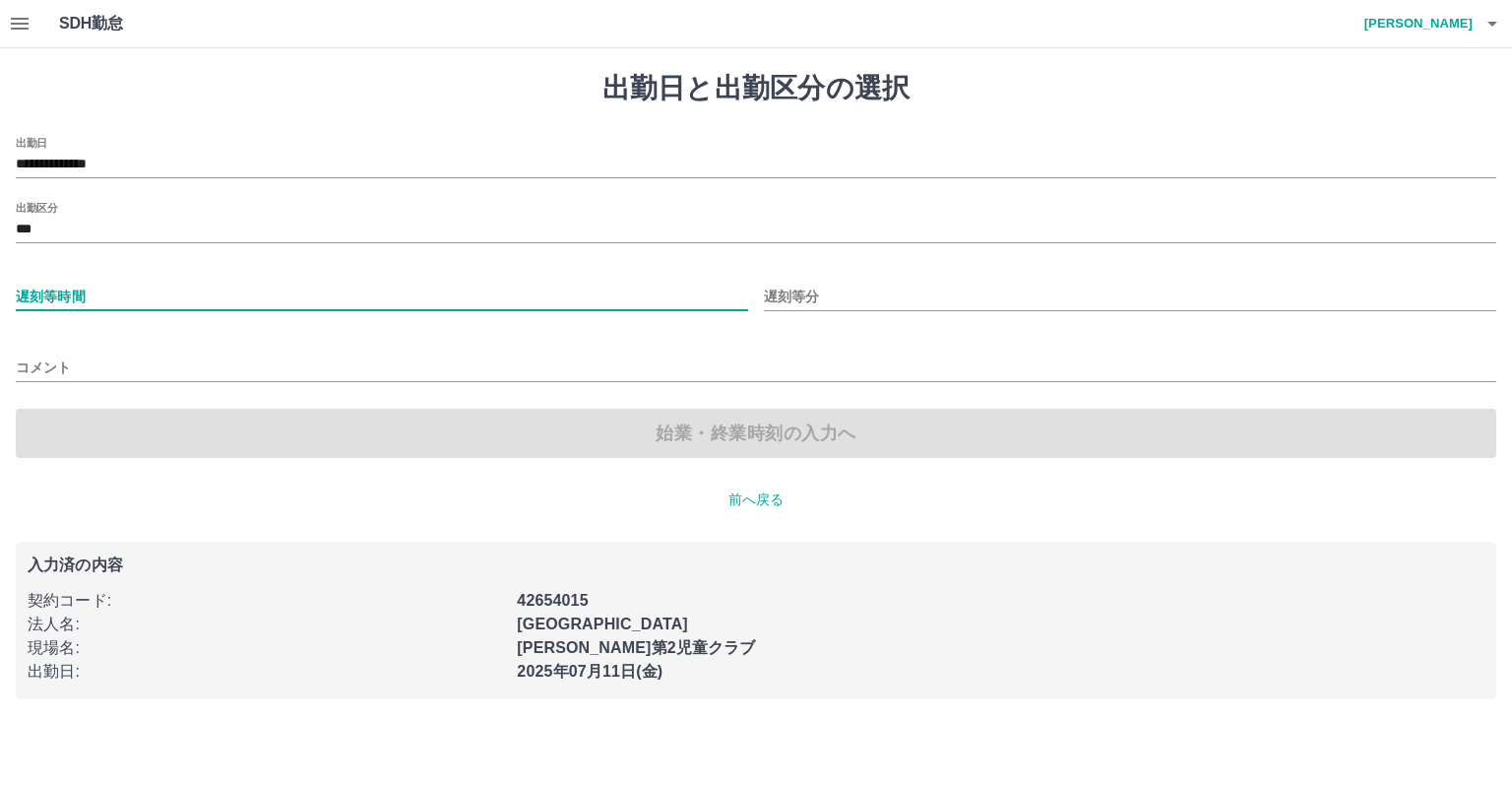 click on "遅刻等時間" at bounding box center (382, 296) 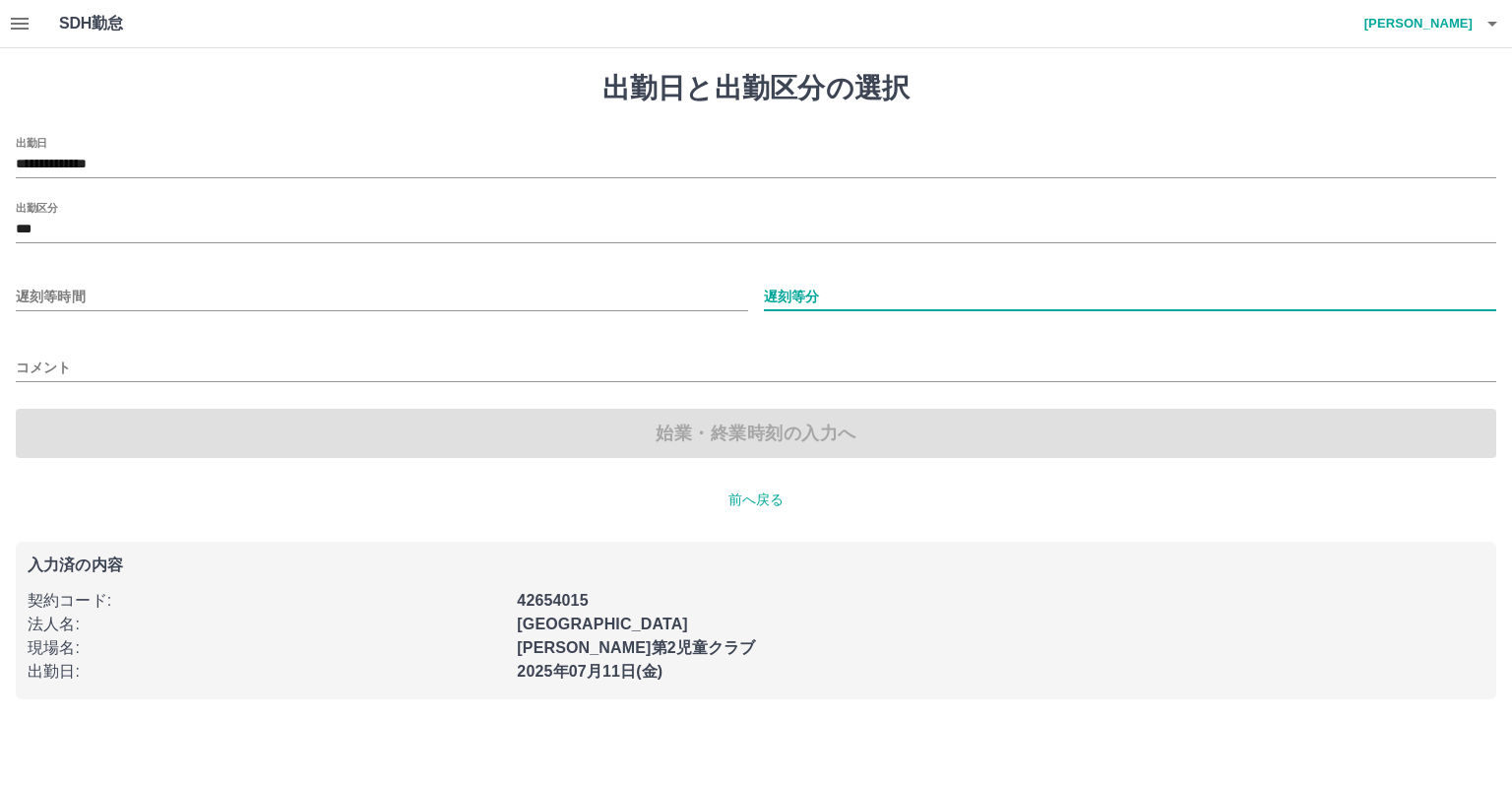 click on "遅刻等分" at bounding box center [1130, 296] 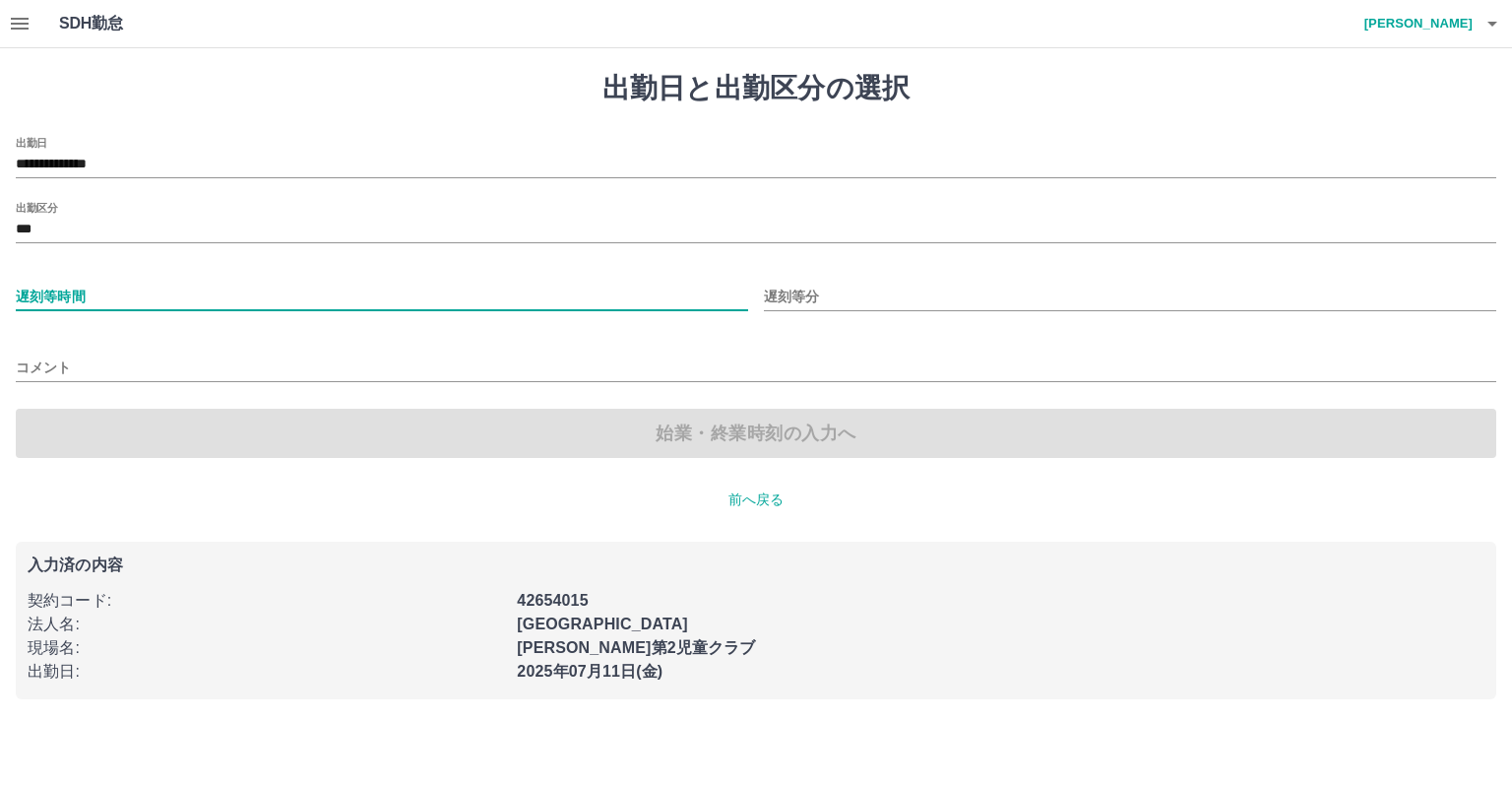 click on "遅刻等時間" at bounding box center [382, 296] 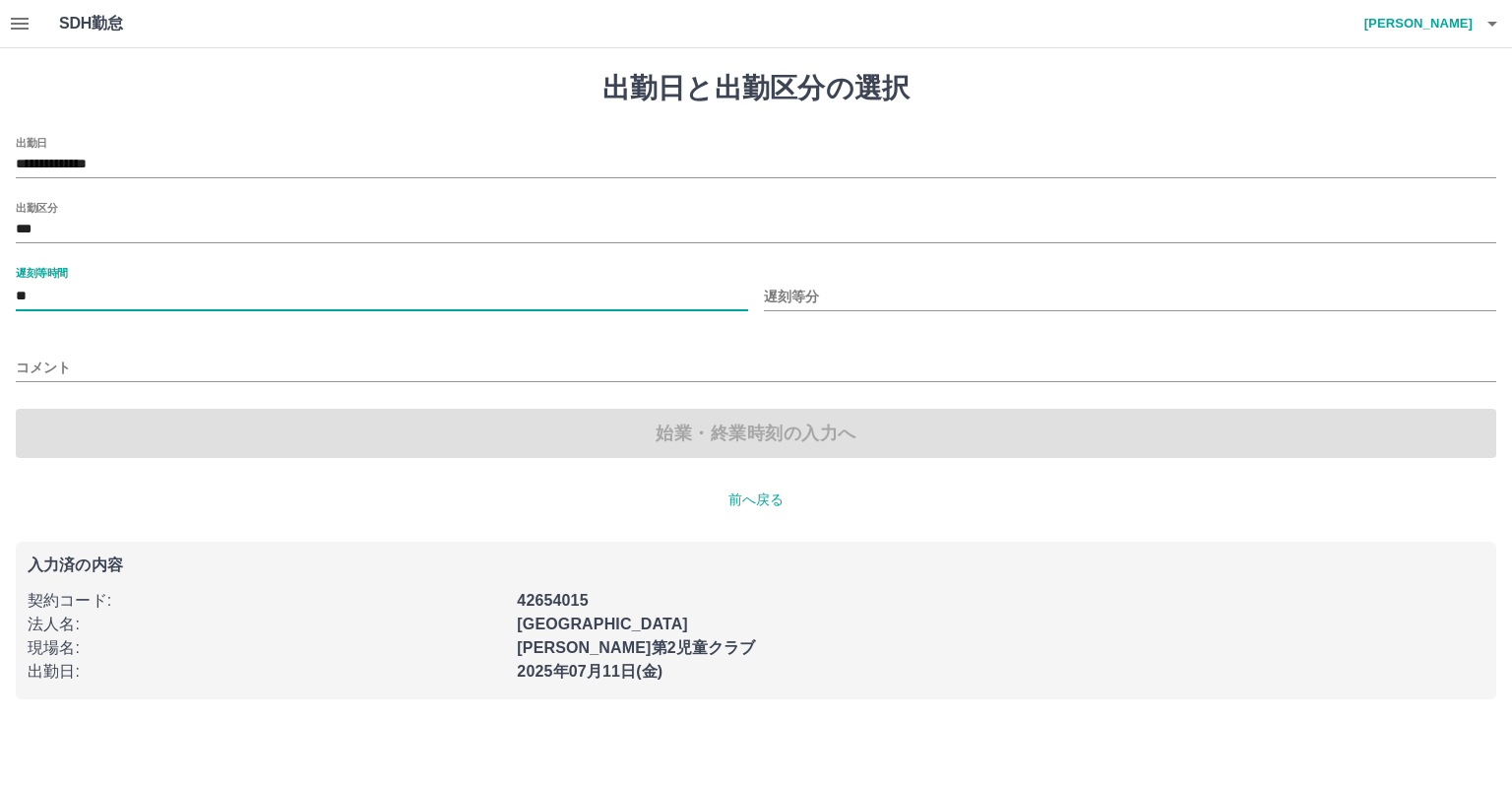 type on "**" 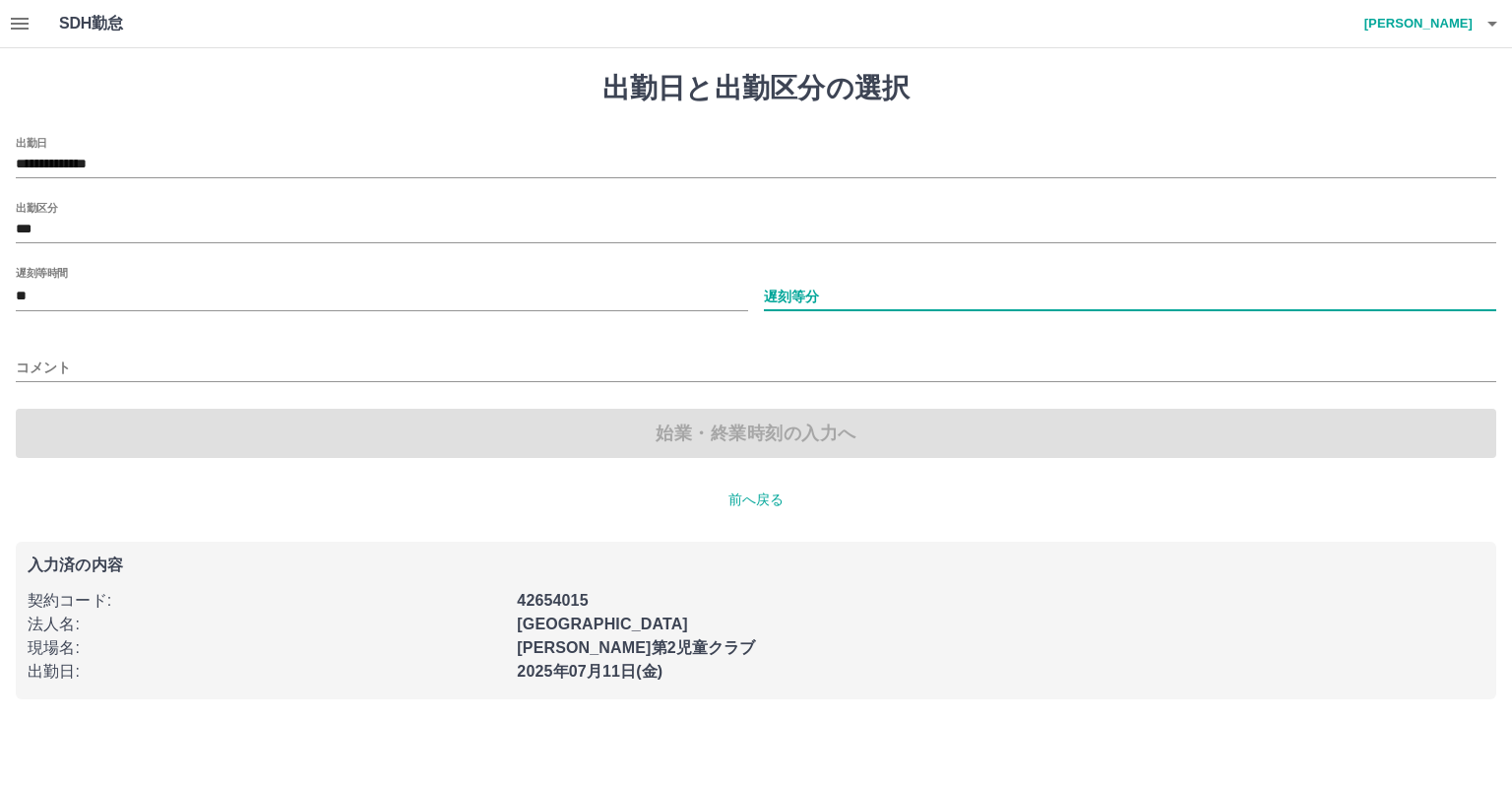 click on "遅刻等分" at bounding box center [1130, 296] 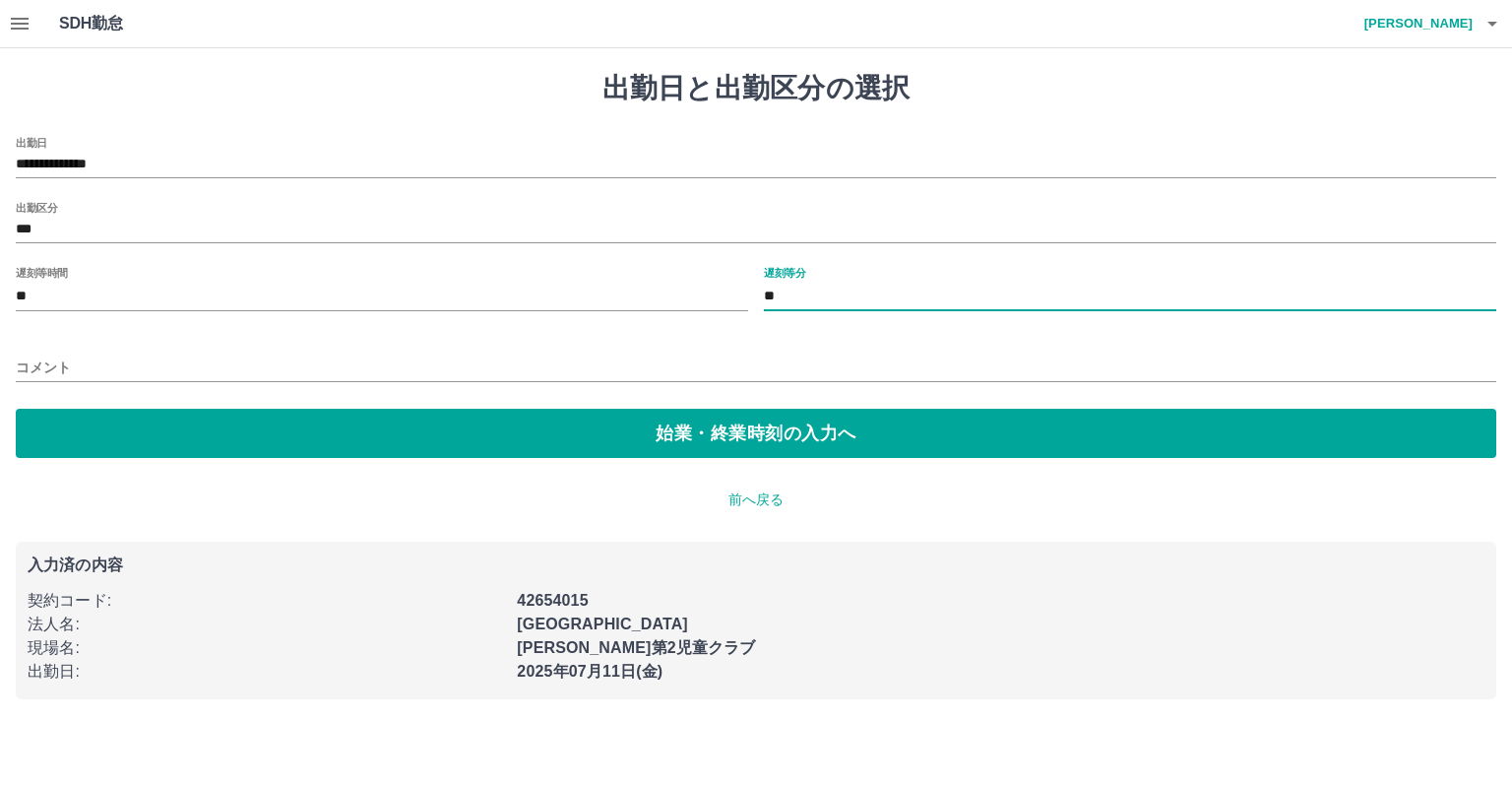 type on "**" 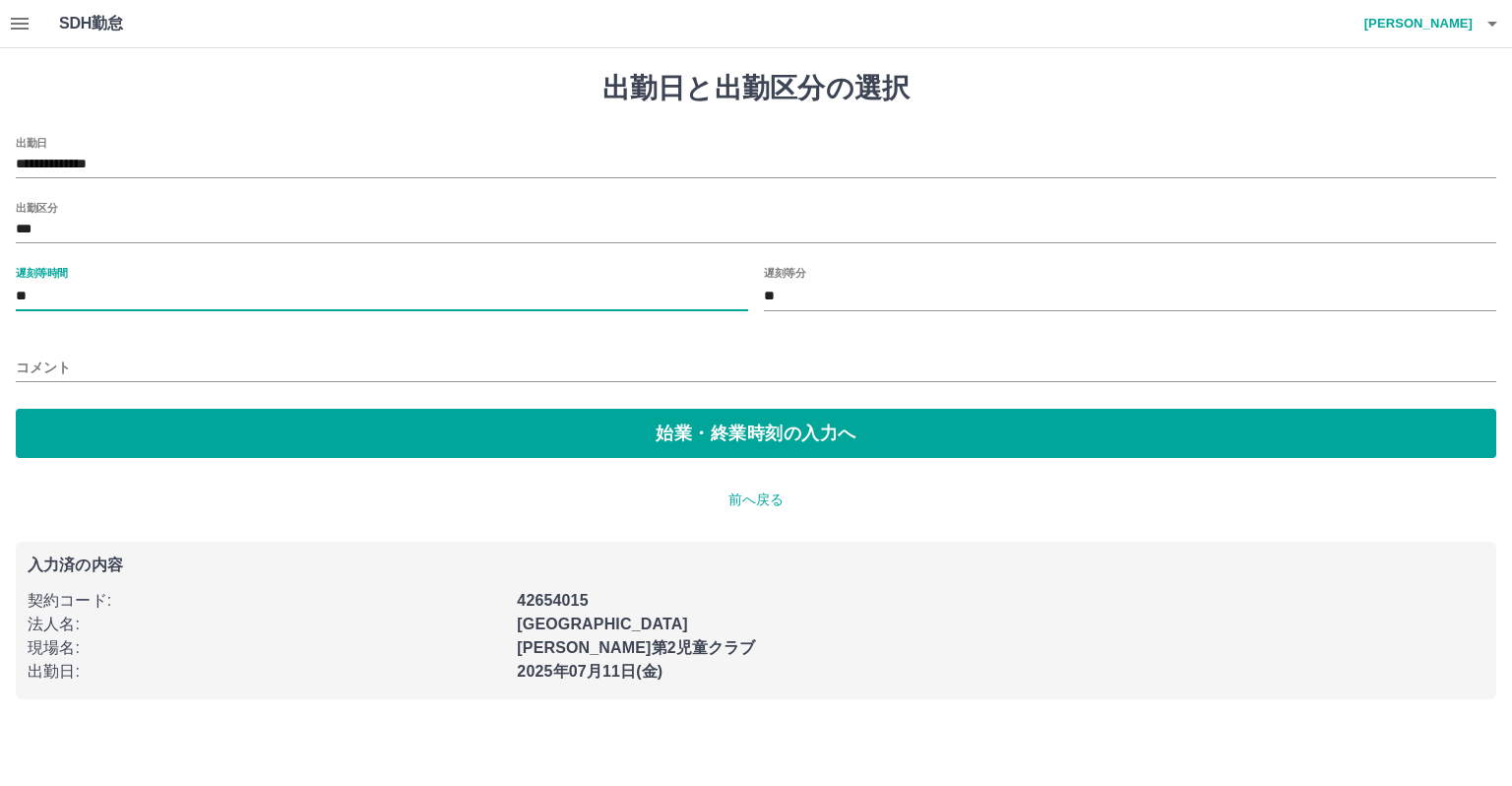 drag, startPoint x: 394, startPoint y: 305, endPoint x: 0, endPoint y: 299, distance: 394.04568 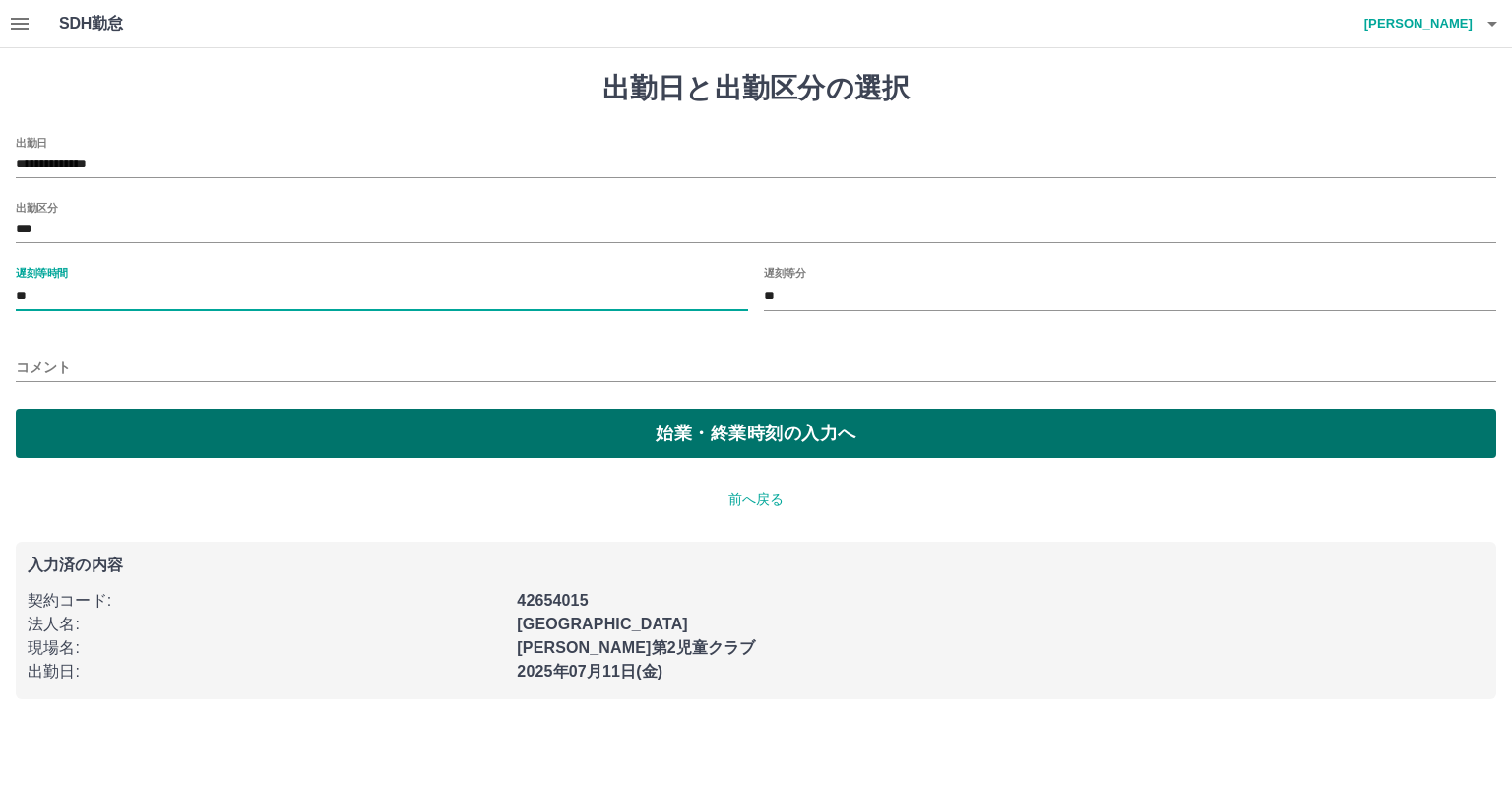 click on "始業・終業時刻の入力へ" at bounding box center [756, 433] 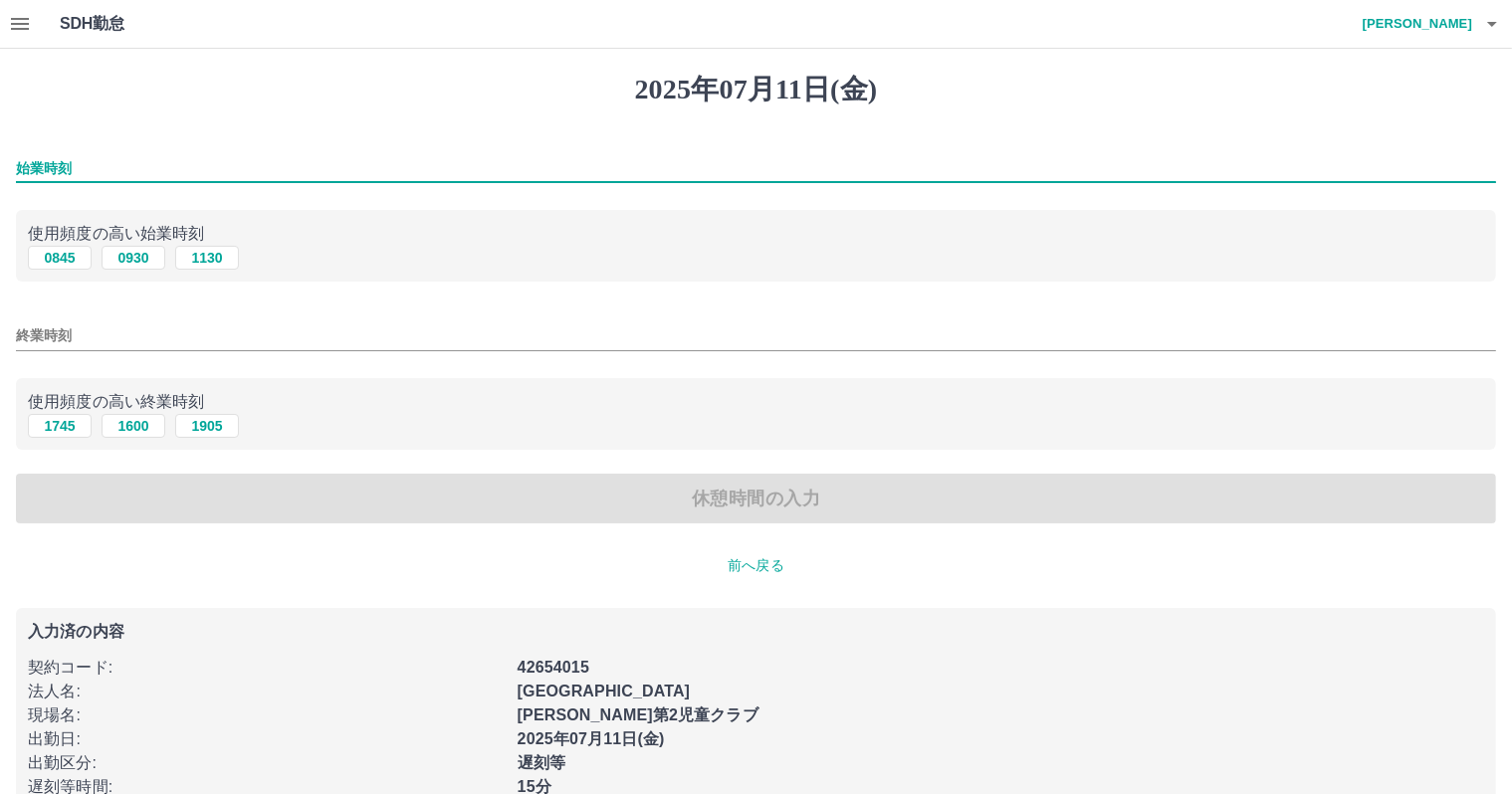 click on "始業時刻" at bounding box center [756, 168] 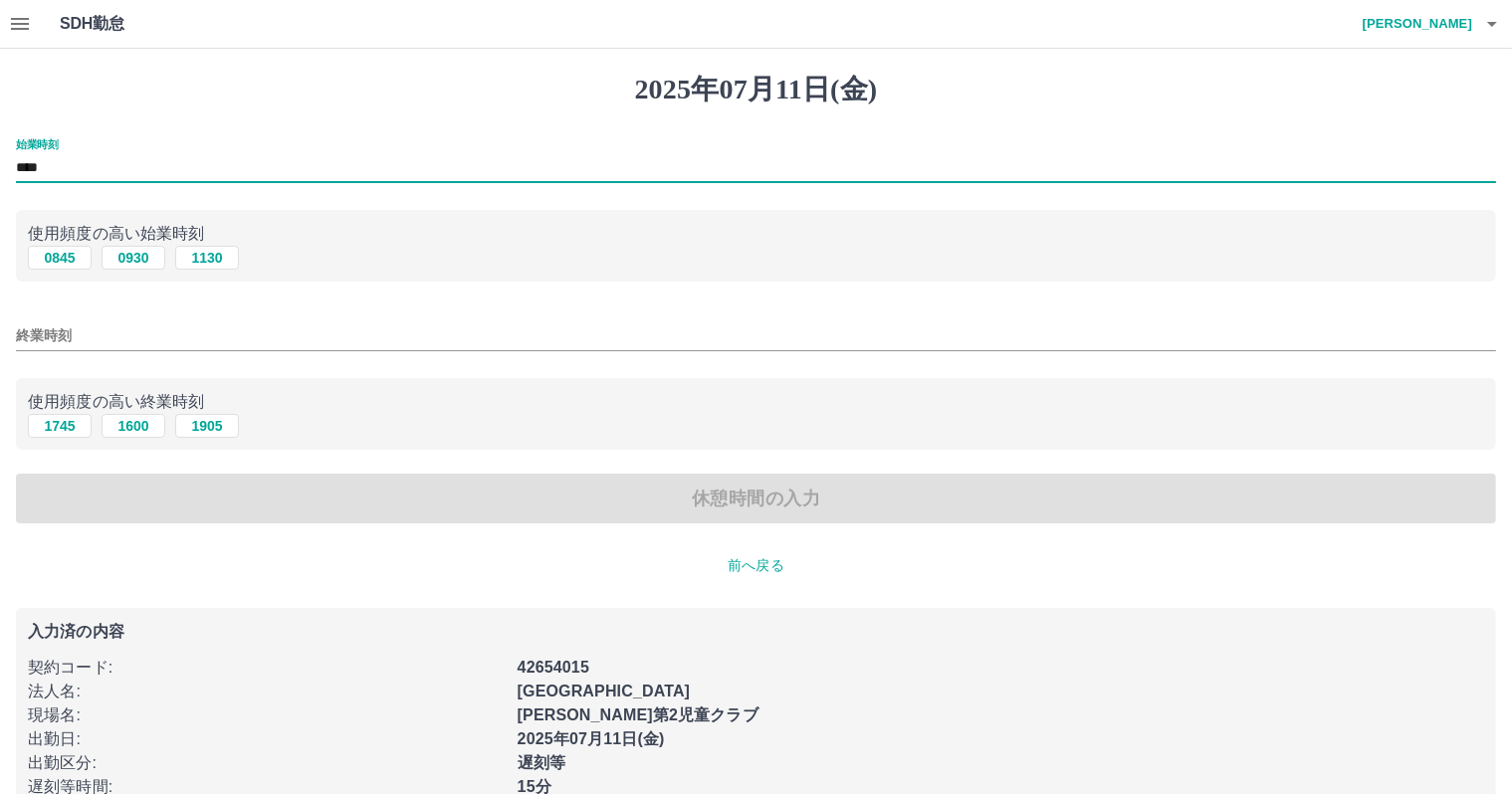 type on "****" 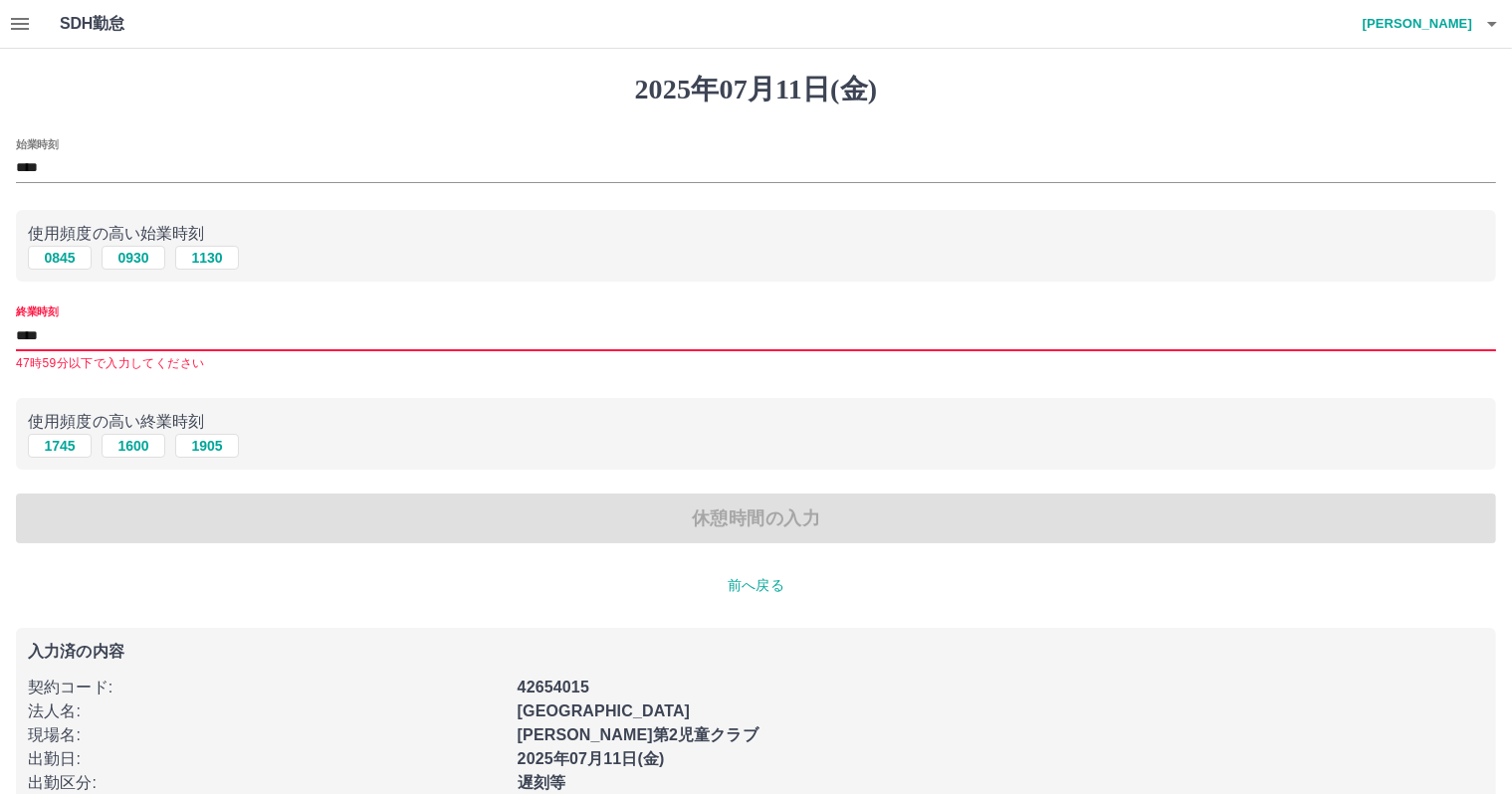 type on "****" 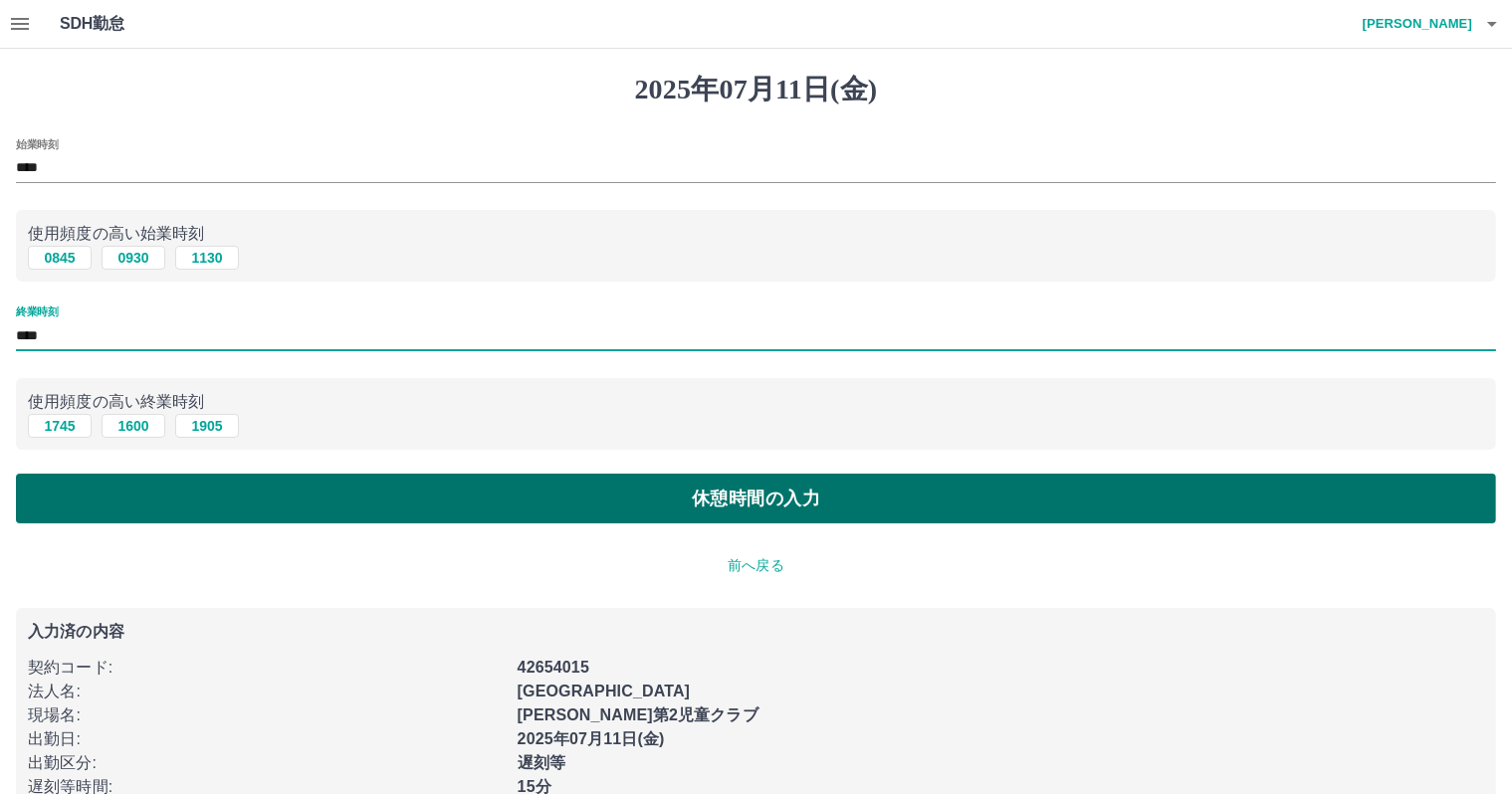 click on "休憩時間の入力" at bounding box center [756, 498] 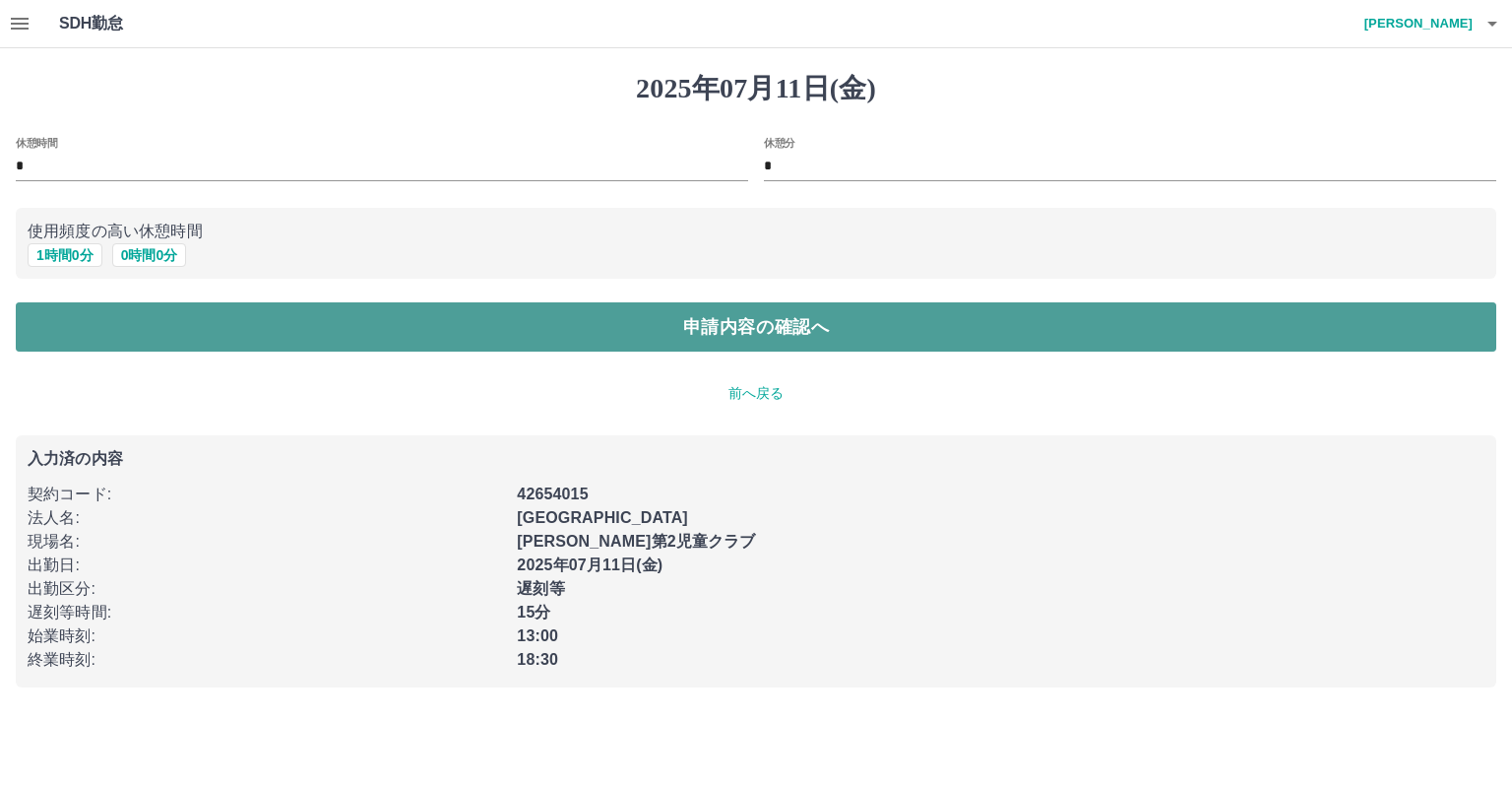 click on "申請内容の確認へ" at bounding box center (756, 327) 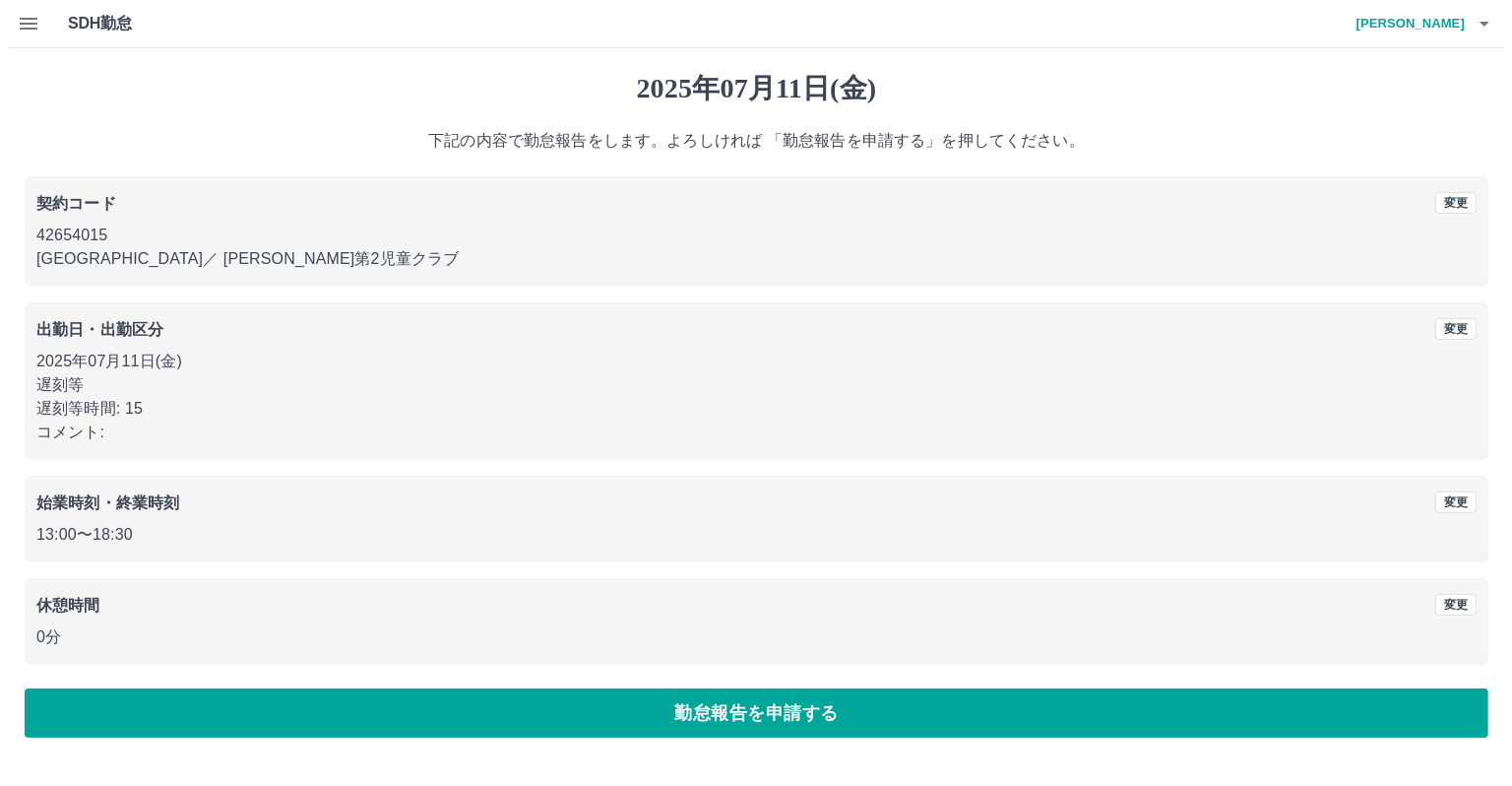 scroll, scrollTop: 12, scrollLeft: 0, axis: vertical 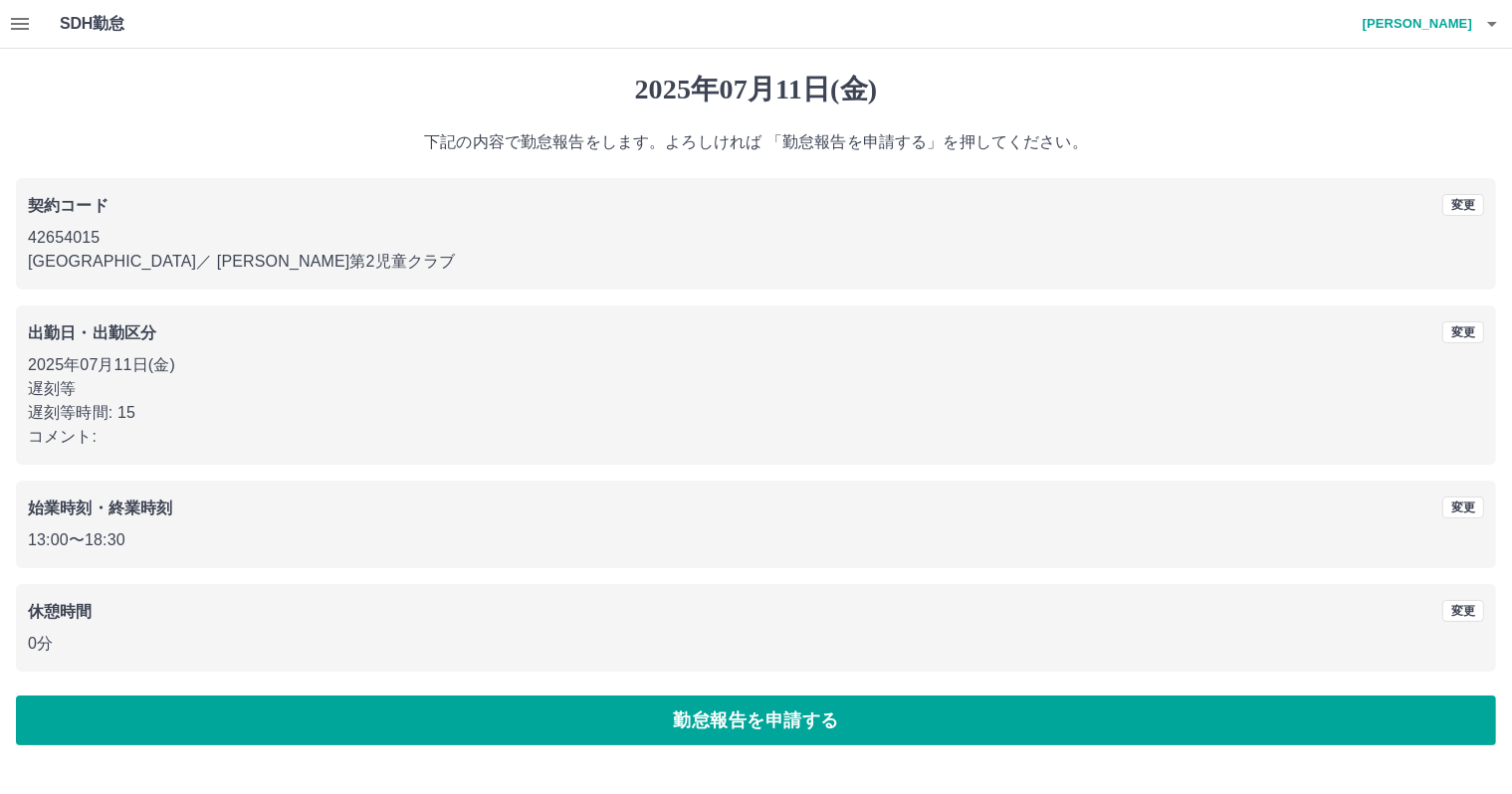 click on "コメント:" at bounding box center [756, 437] 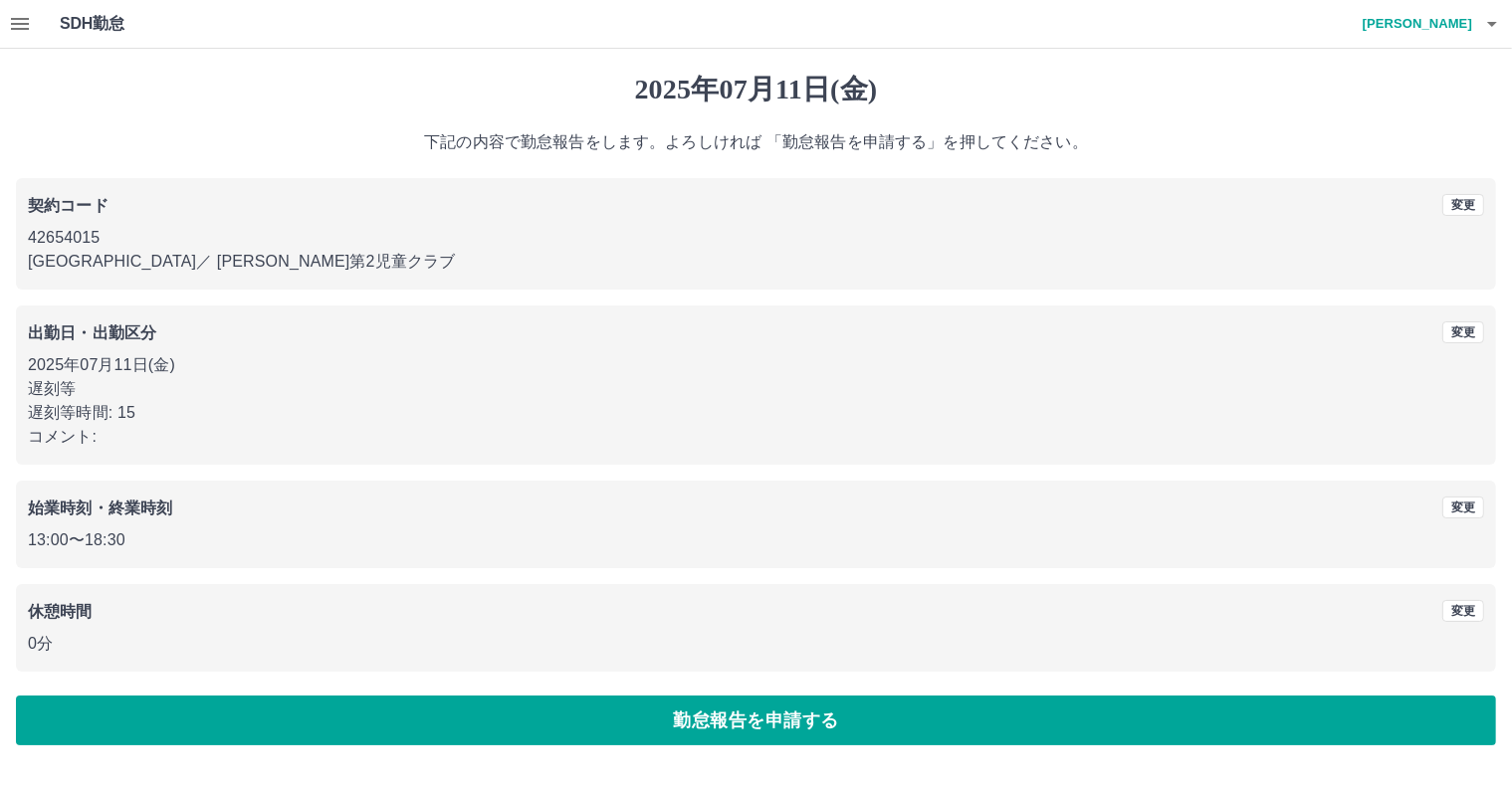 click on "2025年07月11日(金) 下記の内容で勤怠報告をします。よろしければ 「勤怠報告を申請する」を押してください。 契約コード 変更 42654015 苫小牧市  ／   澄川第2児童クラブ 出勤日・出勤区分 変更 2025年07月11日(金) 遅刻等 遅刻等時間:   15 コメント:  始業時刻・終業時刻 変更 13:00 〜 18:30 休憩時間 変更 0分 勤怠報告を申請する" at bounding box center (756, 409) 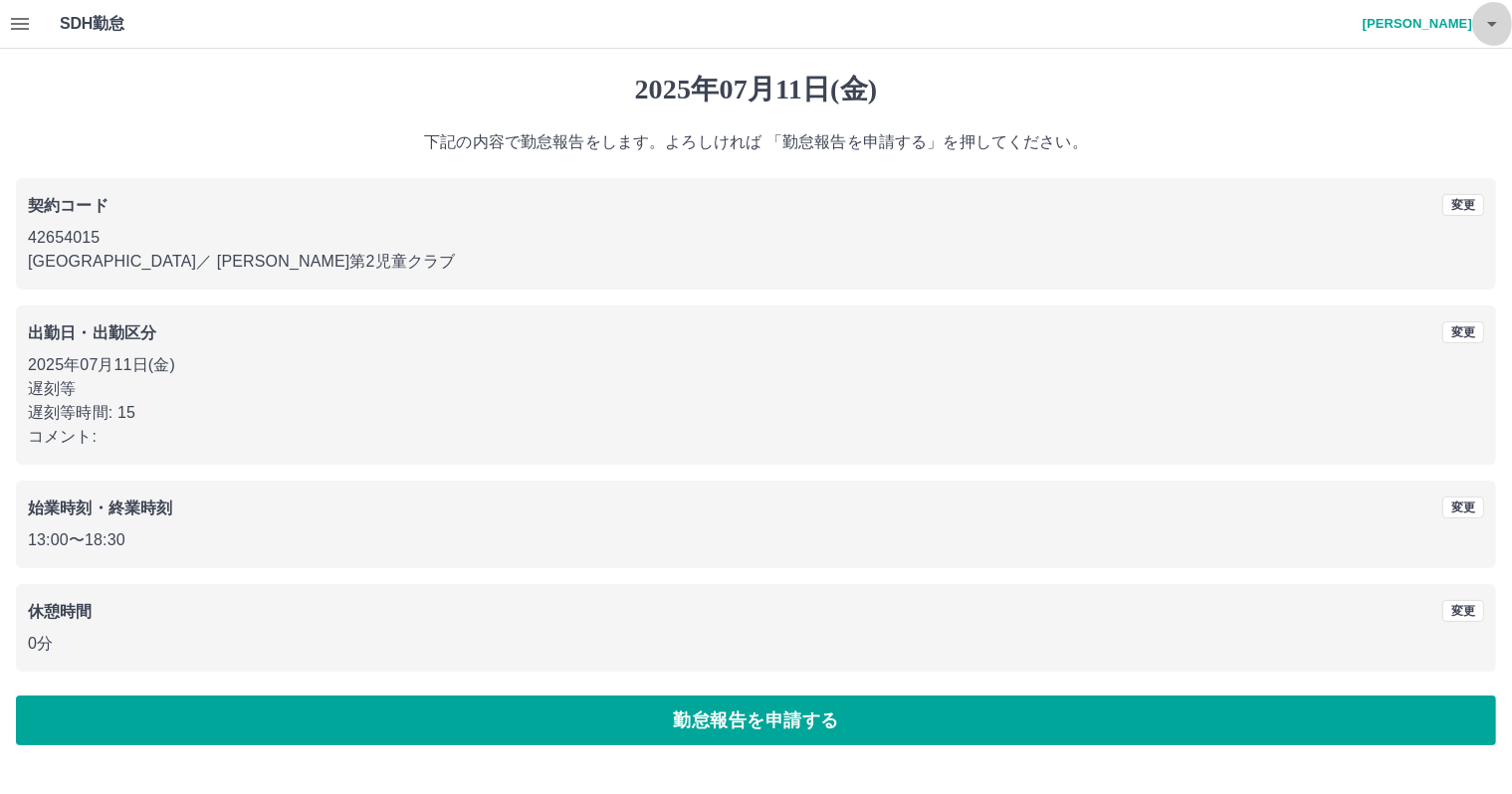 click 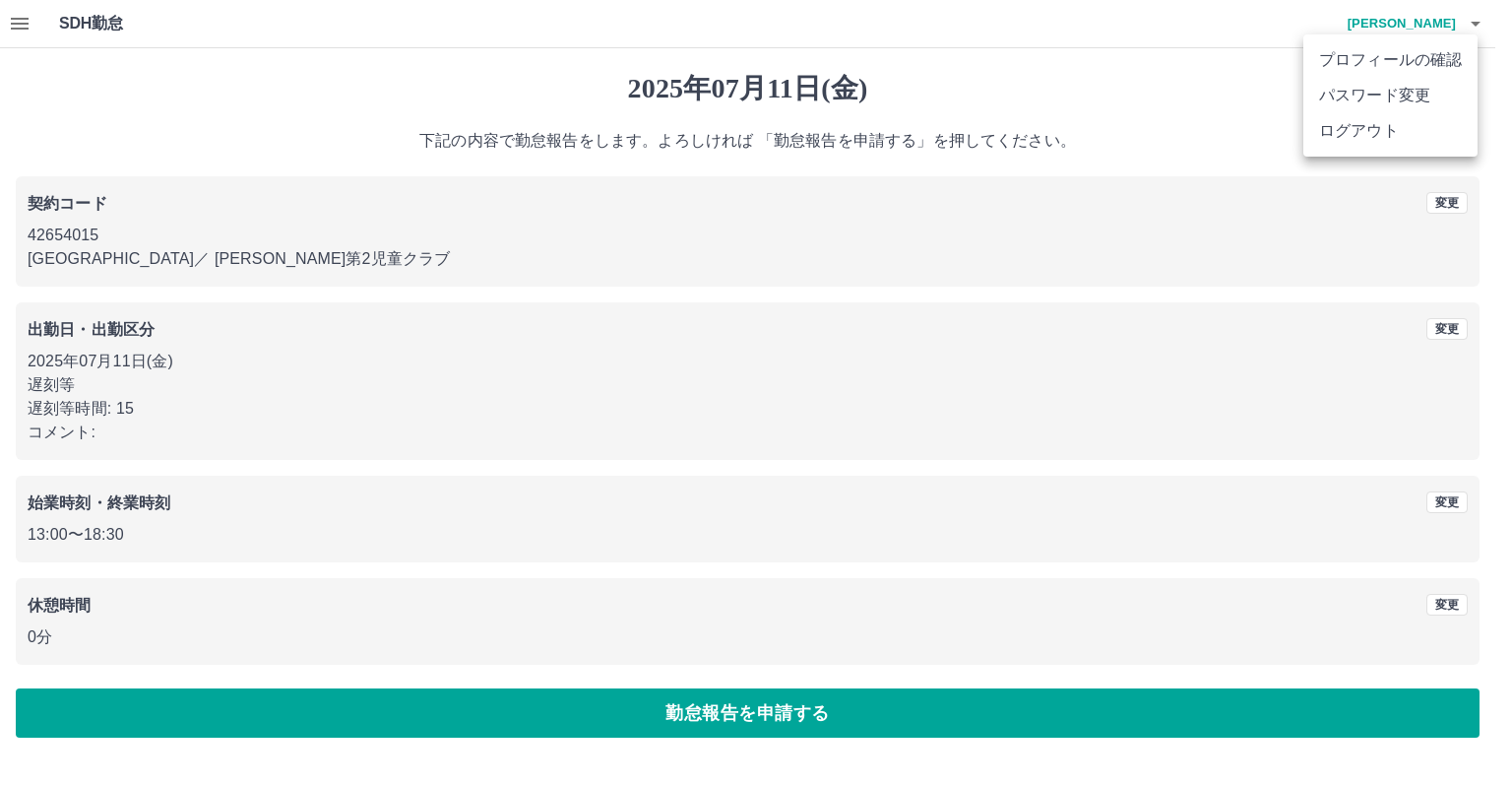 click on "ログアウト" at bounding box center (1390, 131) 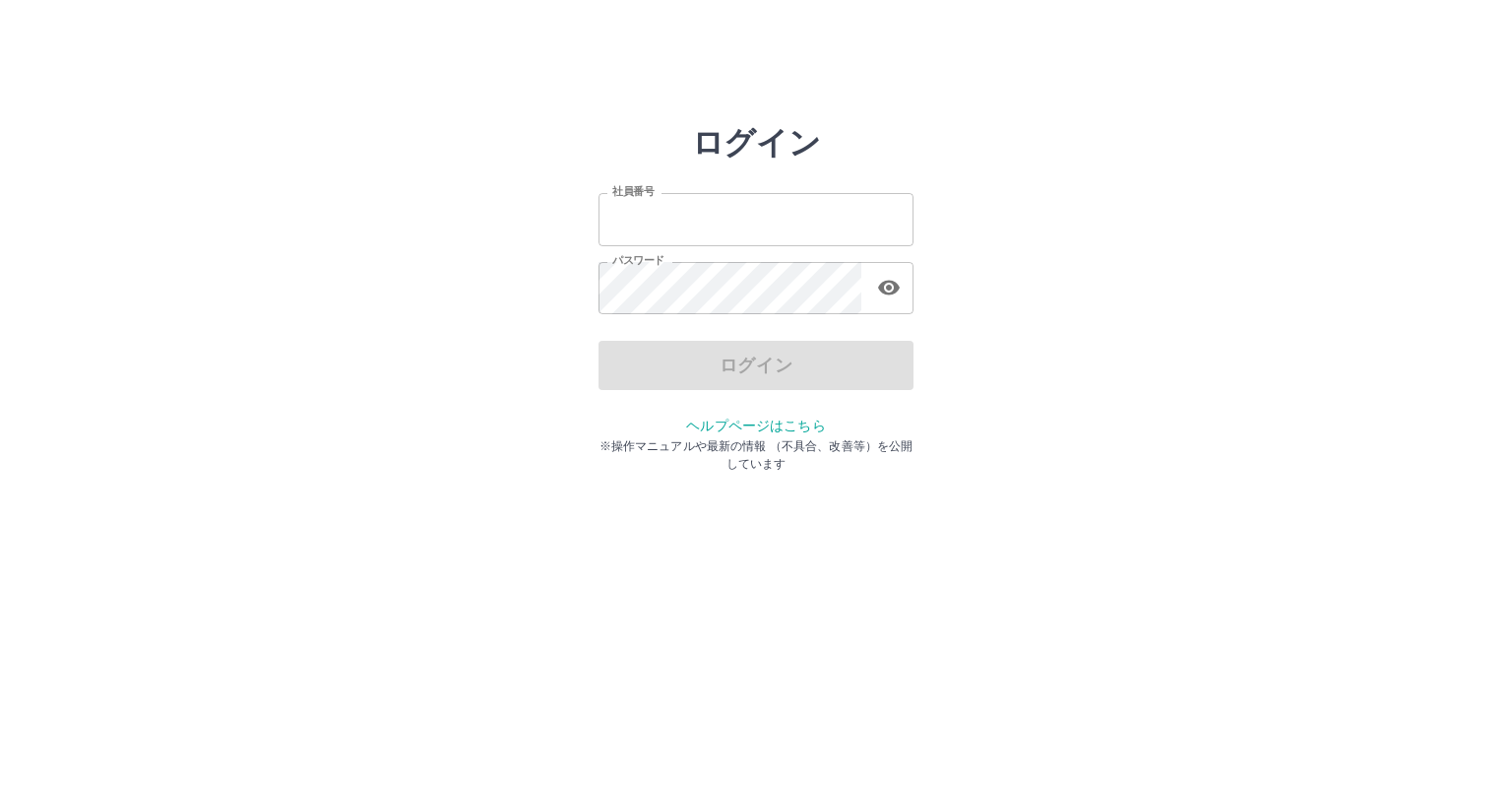 scroll, scrollTop: 0, scrollLeft: 0, axis: both 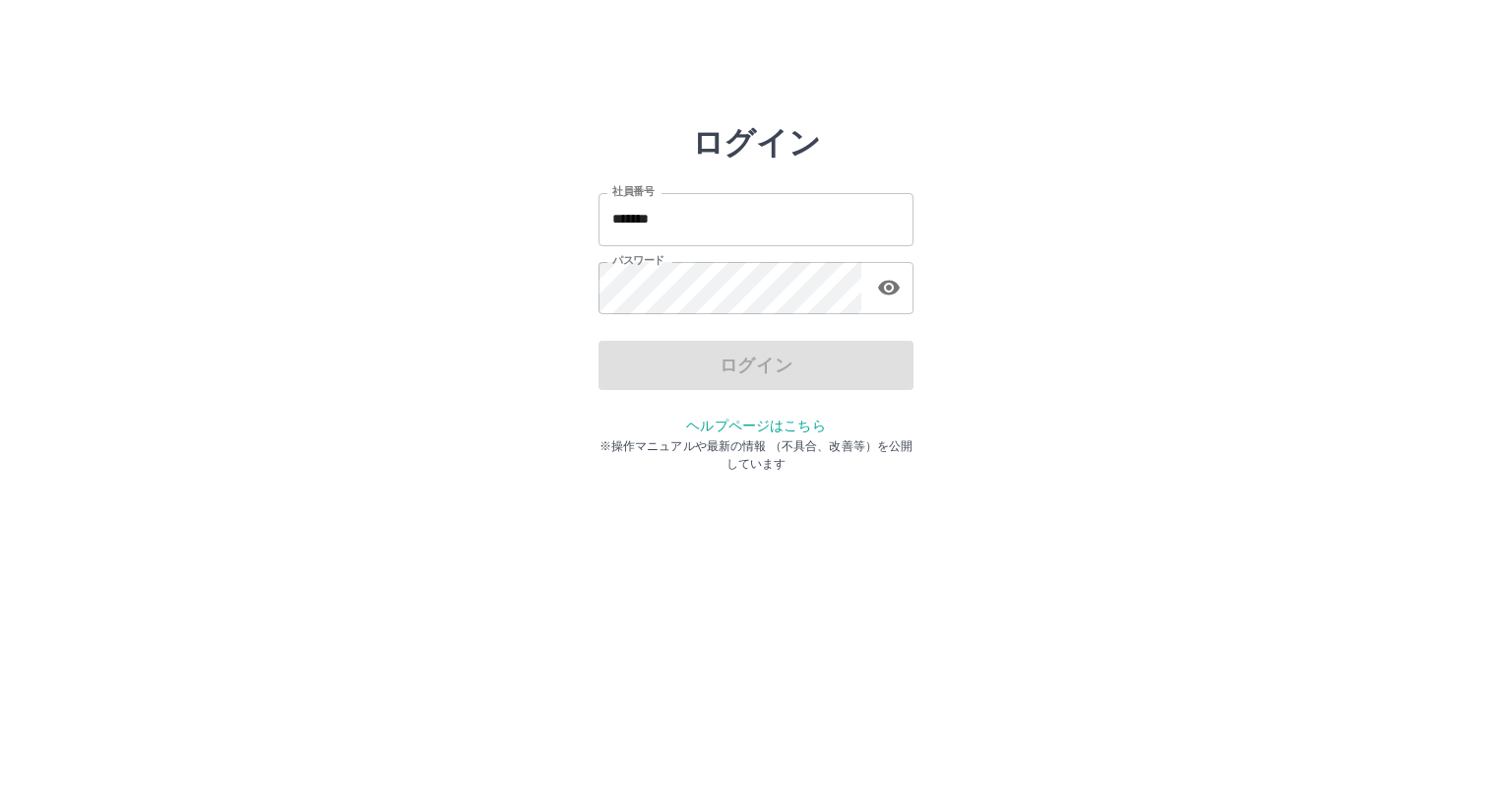 click on "ログイン 社員番号 ******* 社員番号 パスワード パスワード ログイン ヘルプページはこちら ※操作マニュアルや最新の情報 （不具合、改善等）を公開しています" at bounding box center (756, 282) 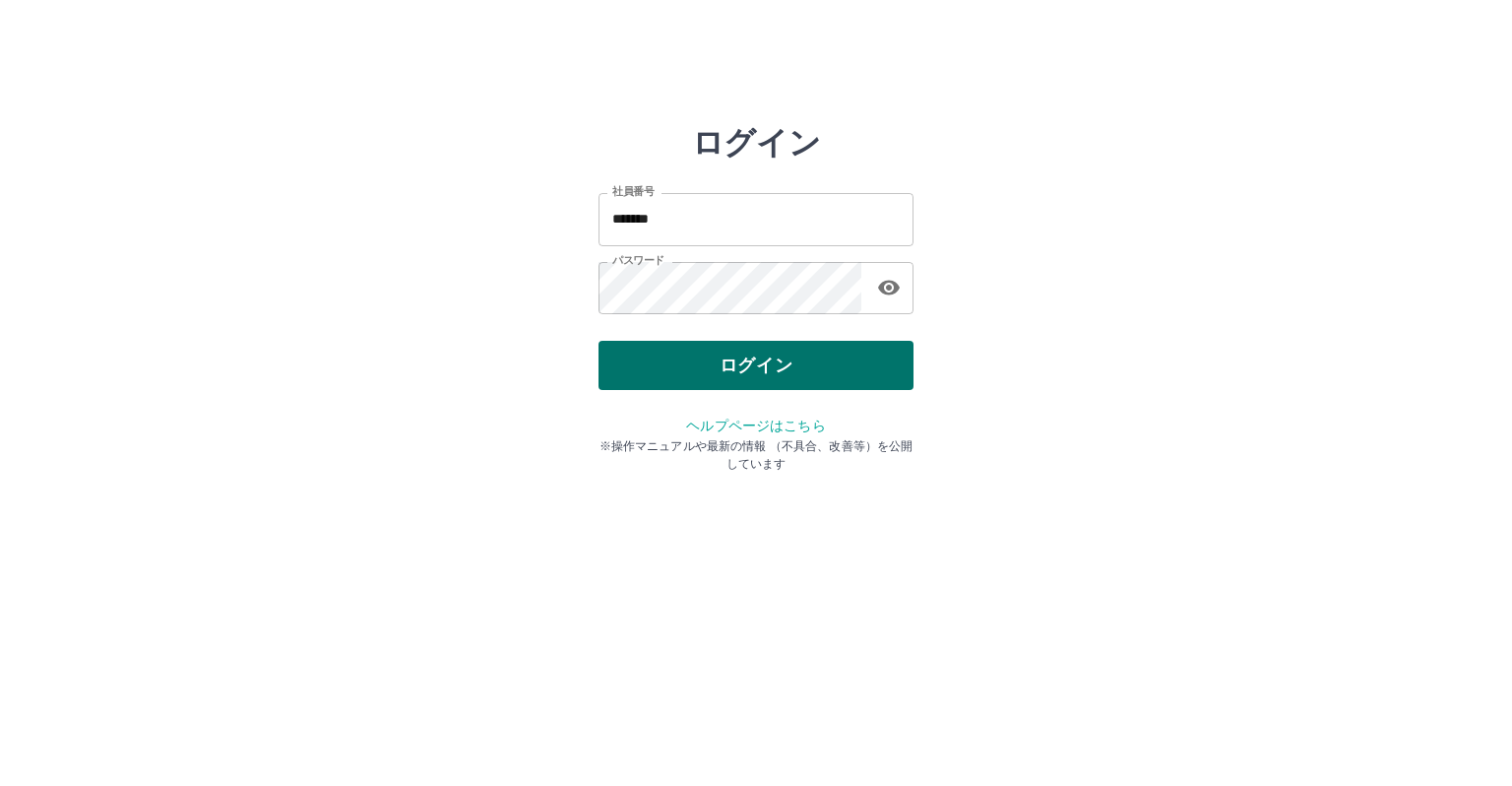 click on "ログイン" at bounding box center [756, 365] 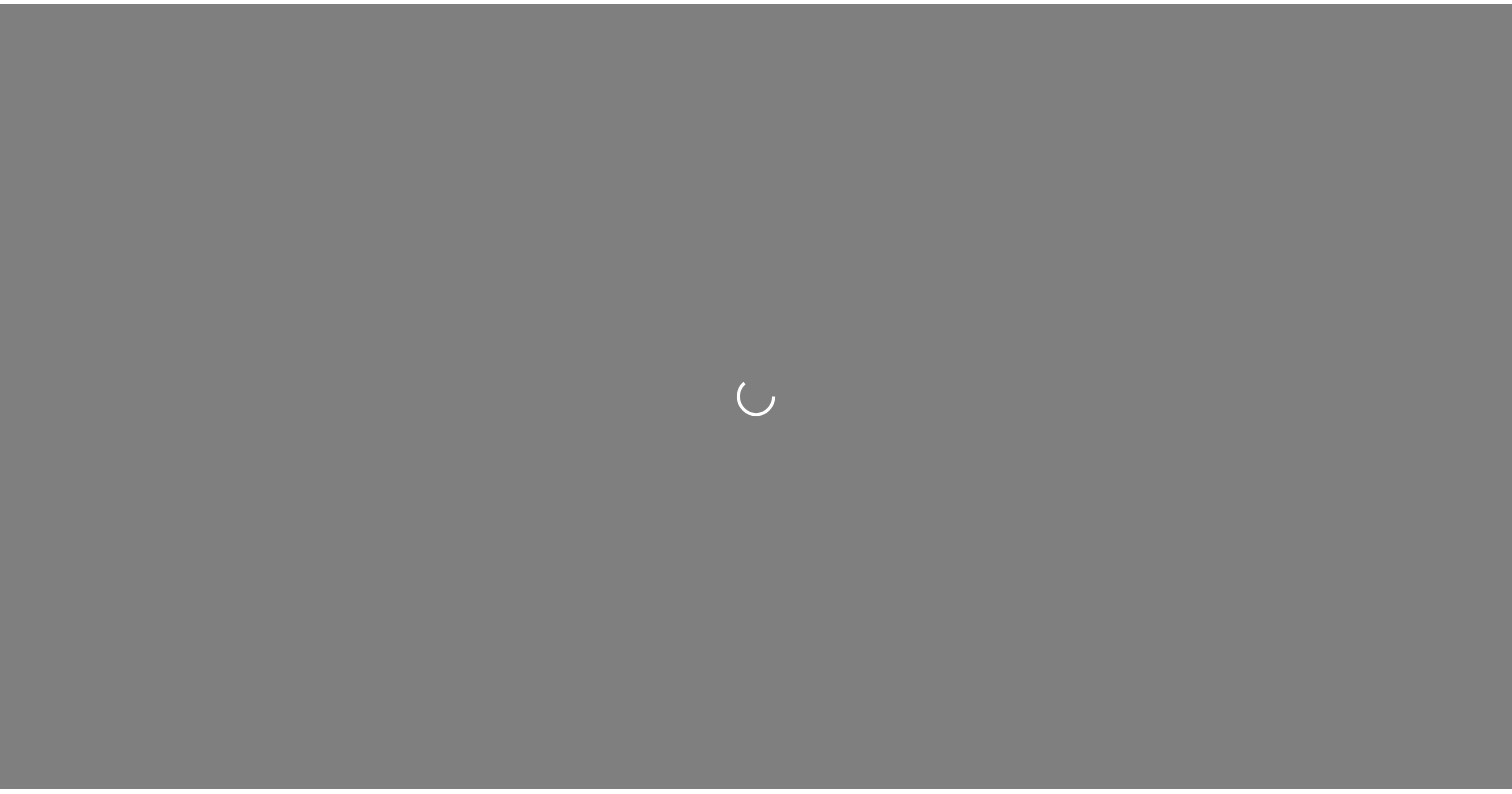 scroll, scrollTop: 0, scrollLeft: 0, axis: both 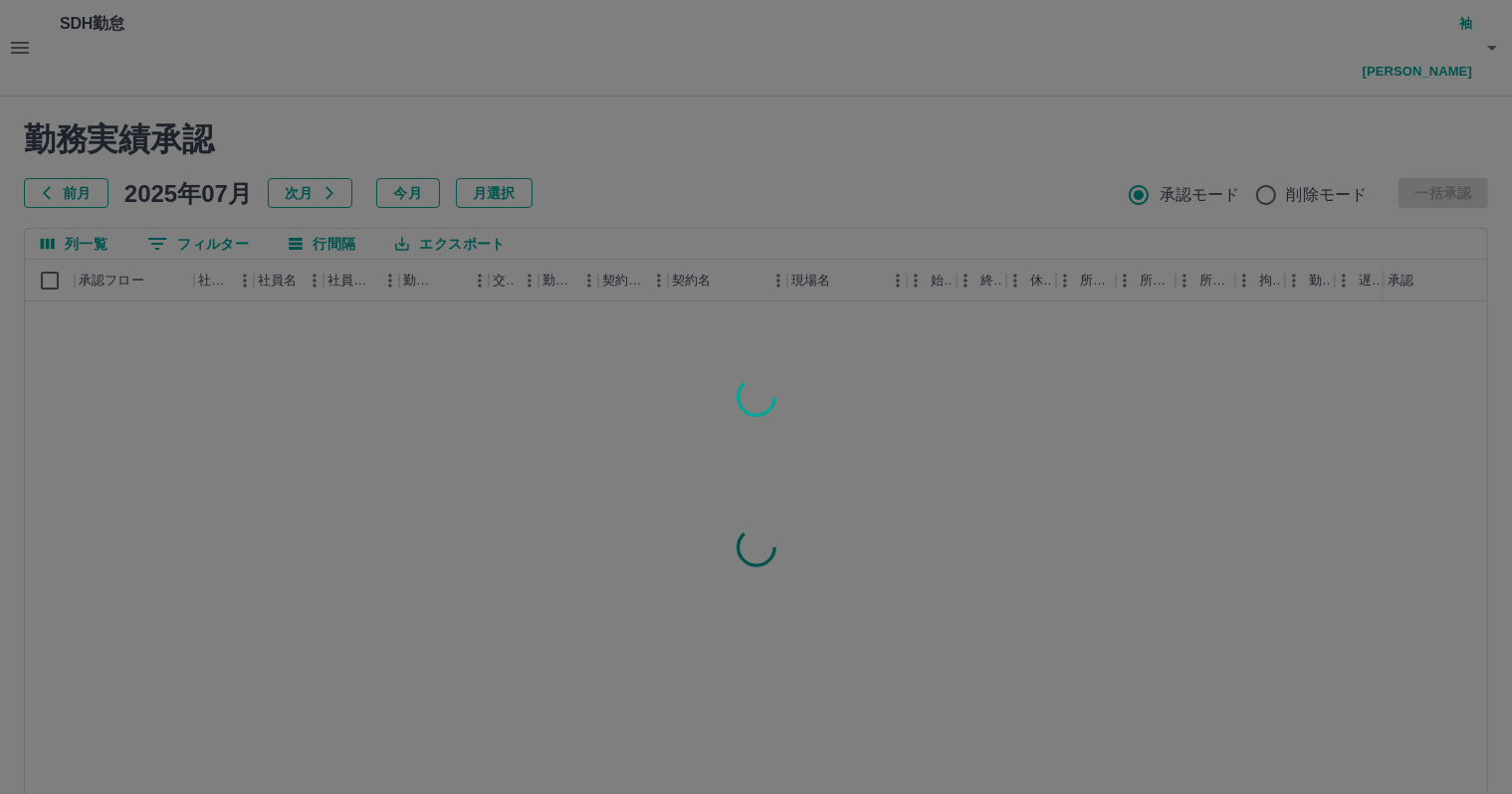click at bounding box center (756, 397) 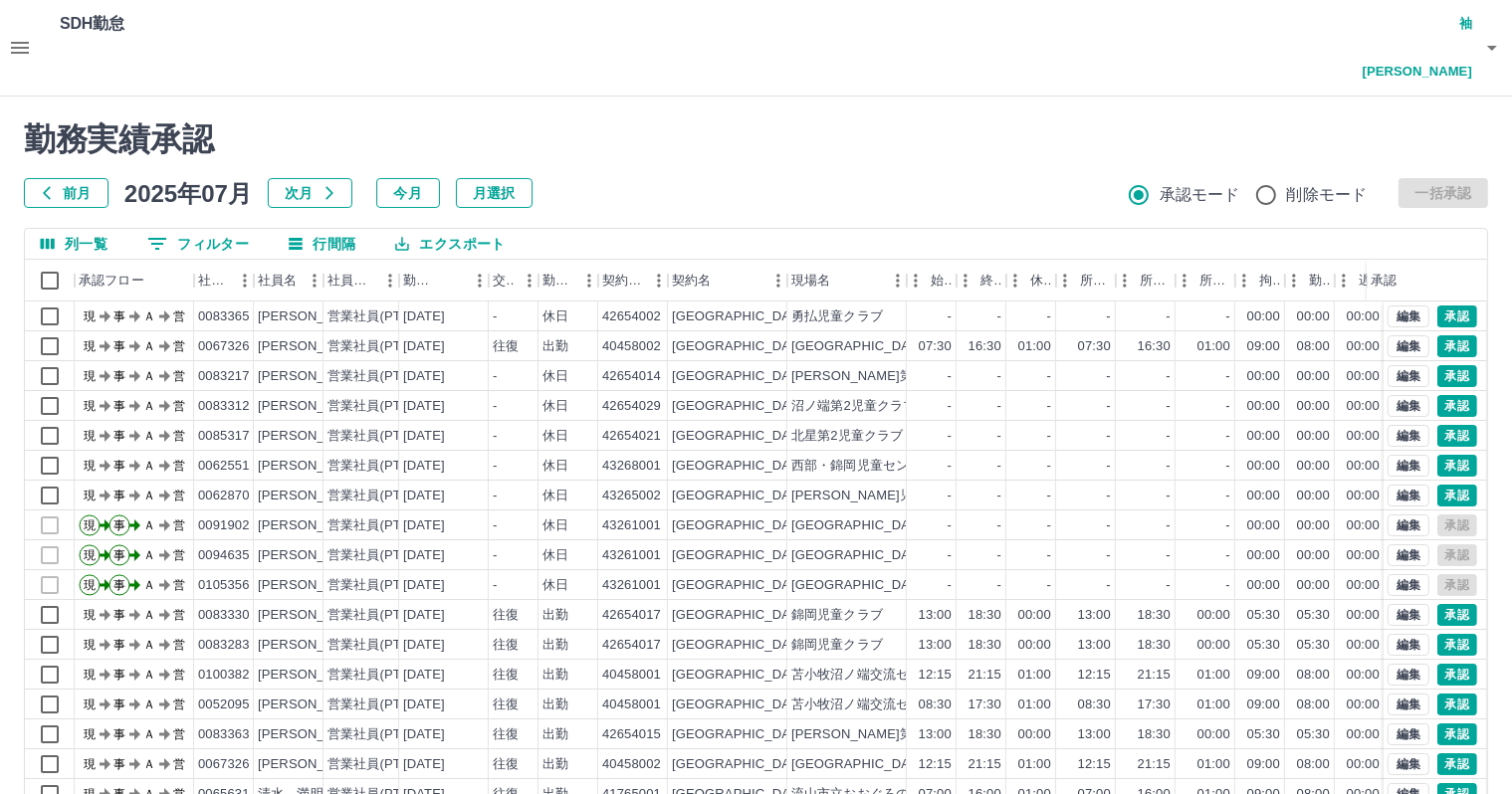 click on "ページあたりの行数: 20 ** 1～20 / [DATE]" at bounding box center [756, 838] 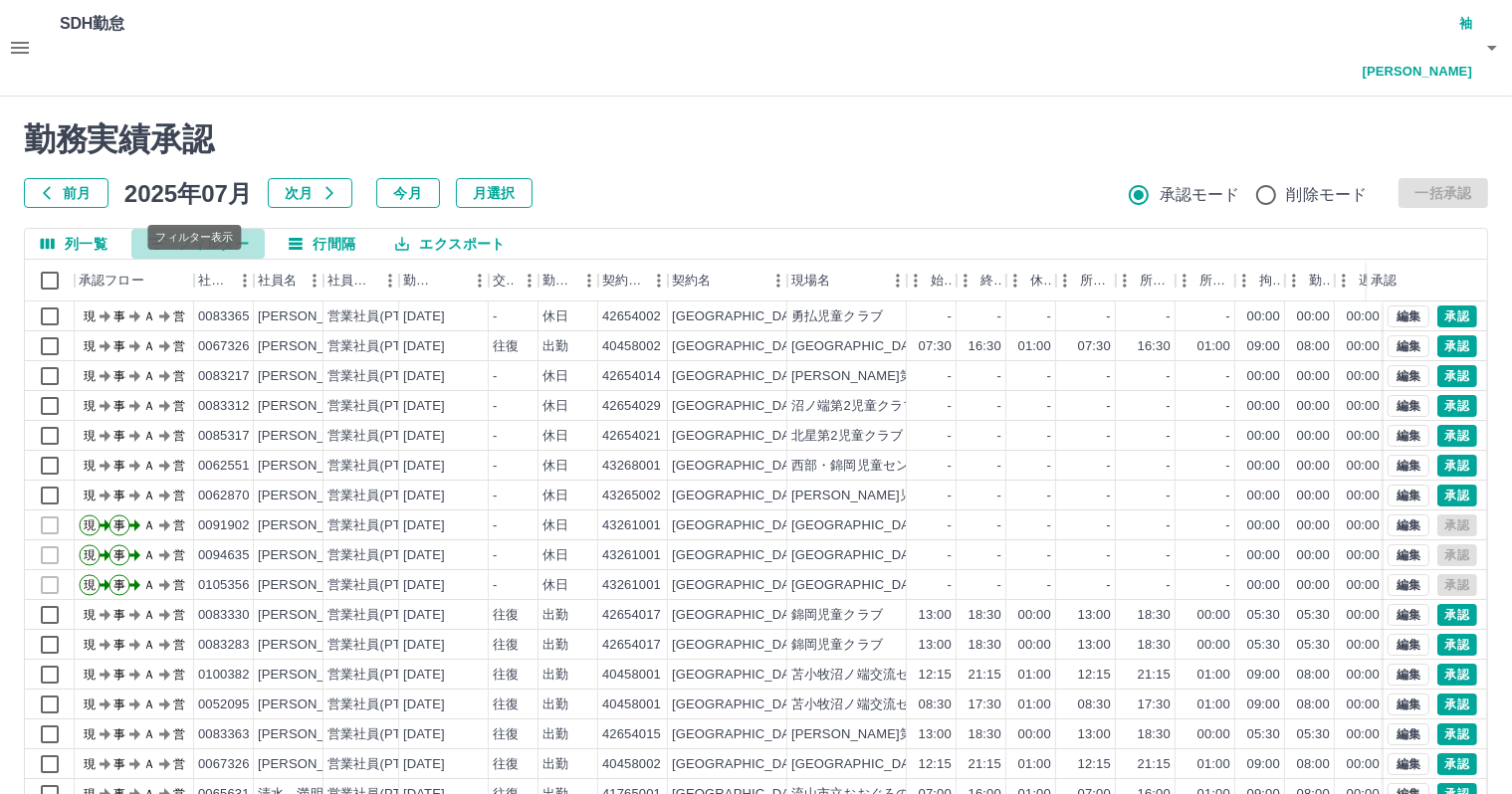 click on "0 フィルター" at bounding box center [198, 244] 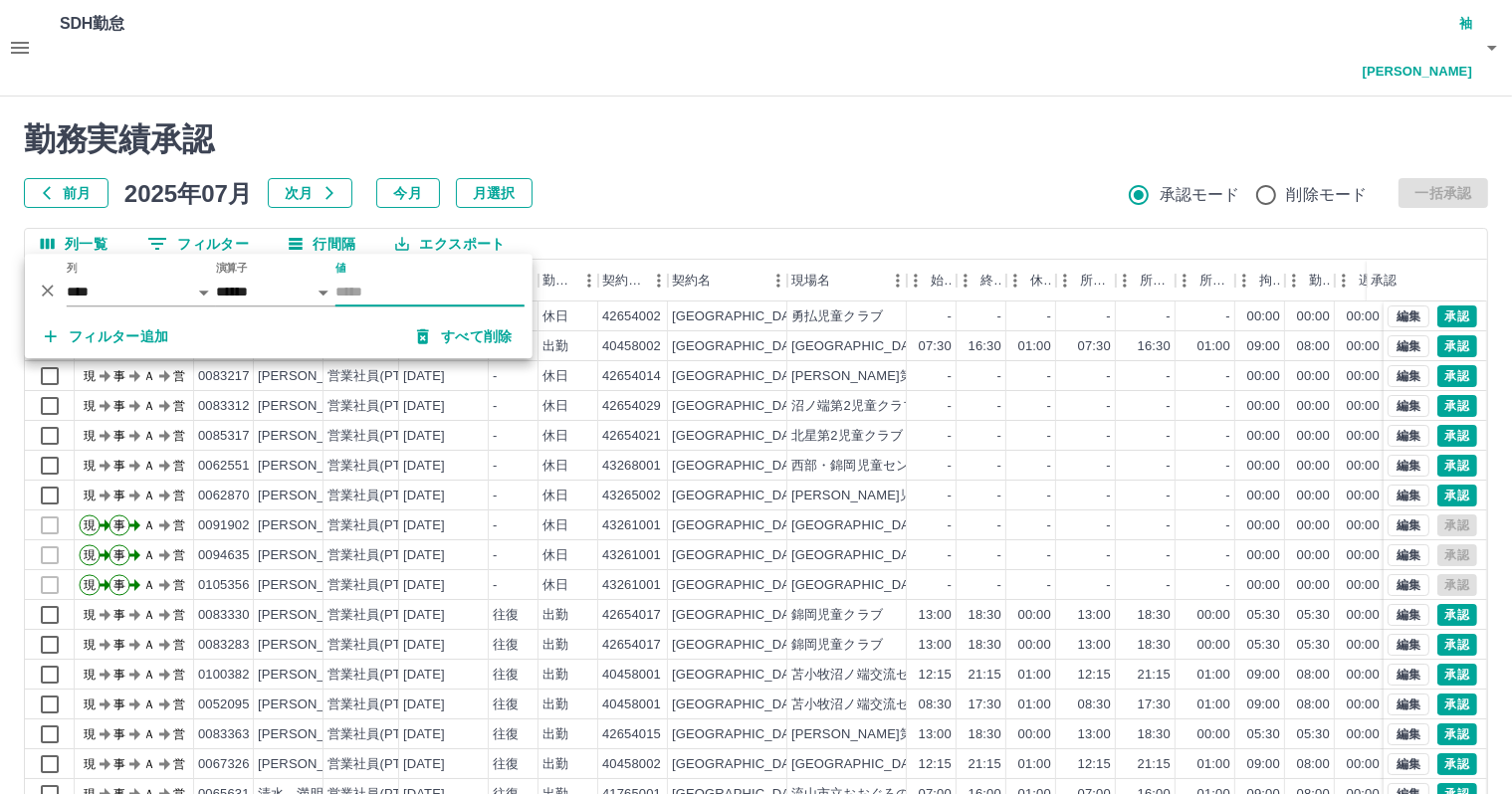 click on "勤務実績承認 前月 [DATE] 次月 今月 月選択 承認モード 削除モード 一括承認 列一覧 0 フィルター 行間隔 エクスポート 承認フロー 社員番号 社員名 社員区分 勤務日 交通費 勤務区分 契約コード 契約名 現場名 始業 終業 休憩 所定開始 所定終業 所定休憩 拘束 勤務 遅刻等 コメント ステータス 承認 現 事 Ａ 営 0083365 [PERSON_NAME] 営業社員(PT契約) [DATE]  -  休日 42654002 [GEOGRAPHIC_DATA] 勇払児童クラブ - - - - - - 00:00 00:00 00:00 現場責任者承認待 現 事 Ａ 営 0067326 [PERSON_NAME] 営業社員(PT契約) [DATE] 往復 出勤 40458002 [GEOGRAPHIC_DATA] [GEOGRAPHIC_DATA][GEOGRAPHIC_DATA] 07:30 16:30 01:00 07:30 16:30 01:00 09:00 08:00 00:00 現場責任者承認待 現 事 Ａ 営 0083217 [PERSON_NAME] 営業社員(PT契約) [DATE]  -  休日 42654014 [GEOGRAPHIC_DATA] [PERSON_NAME]第1児童クラブ - - - - - - 00:00 00:00 00:00 現場責任者承認待 現 事 Ａ 営 -" at bounding box center (756, 493) 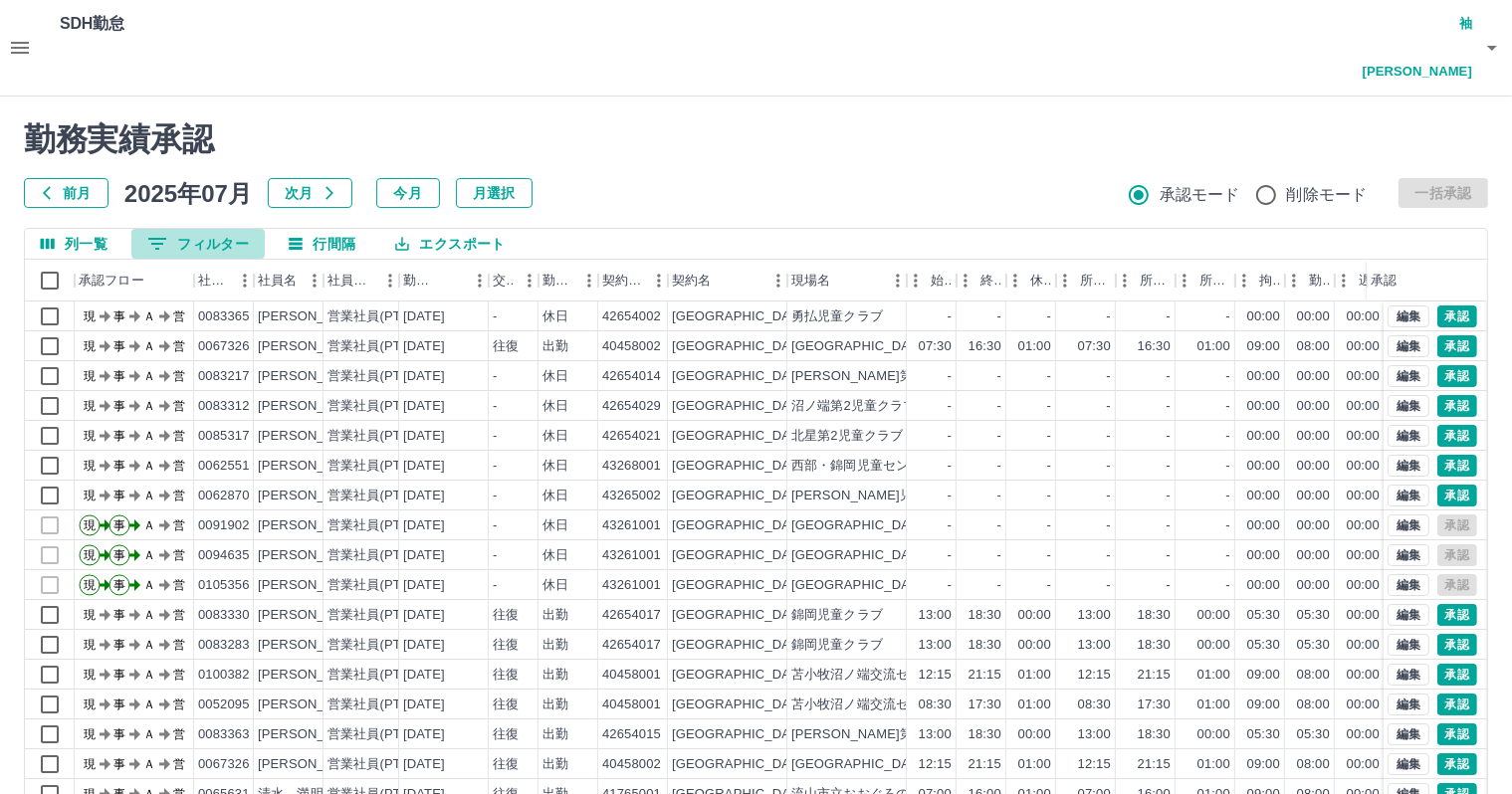 click on "0 フィルター" at bounding box center (198, 244) 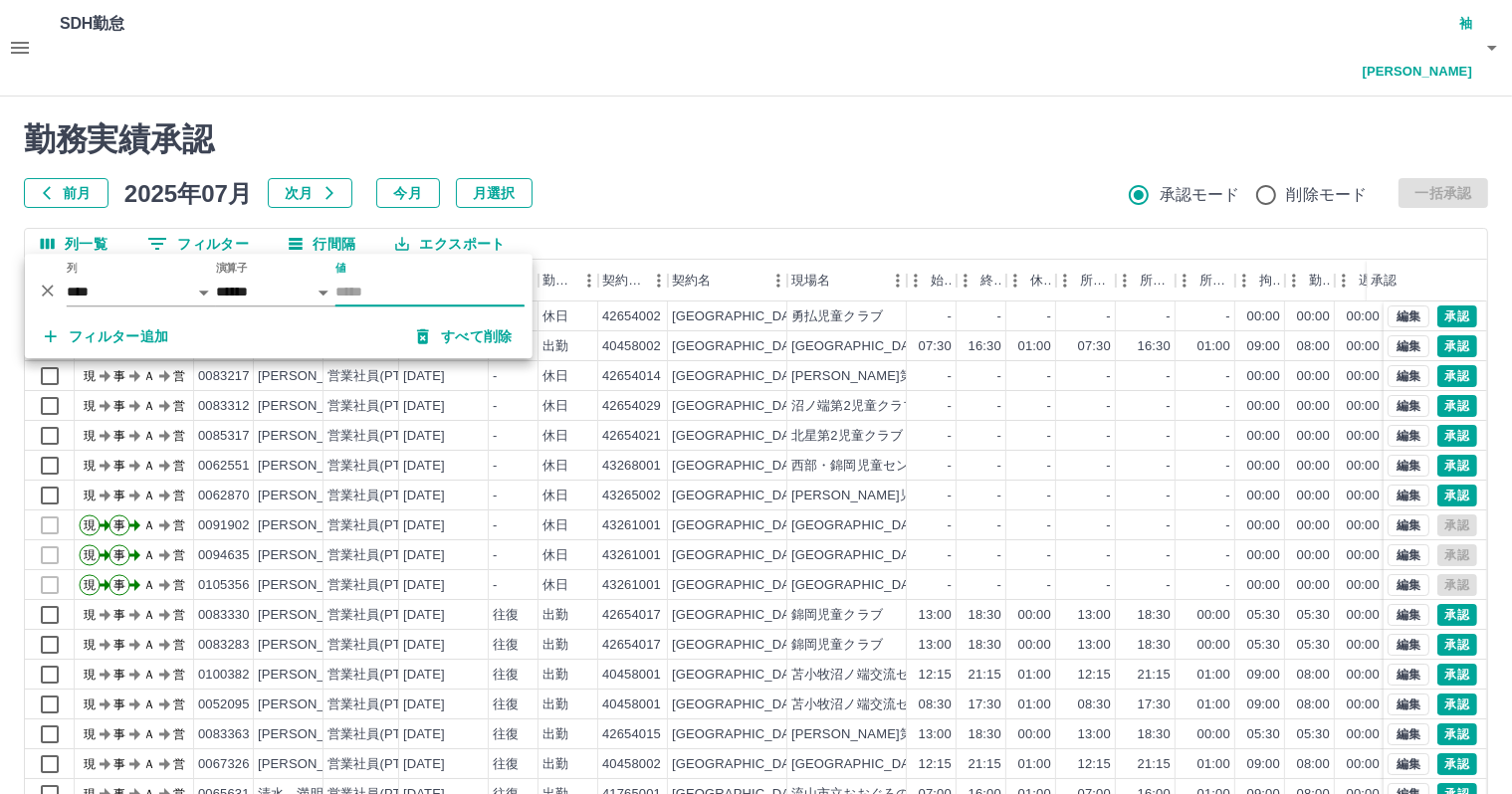 click on "値" at bounding box center [430, 292] 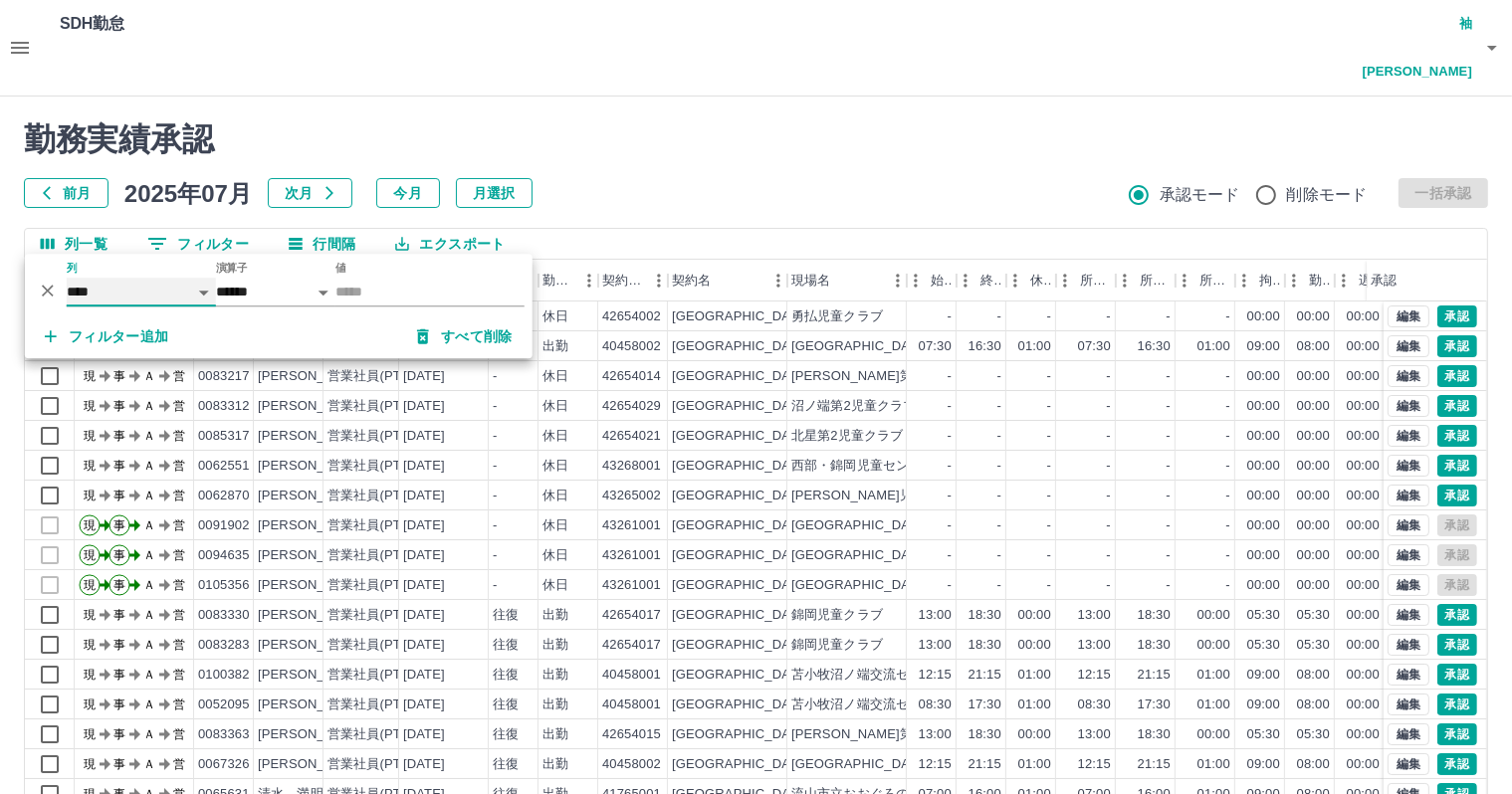 click on "**** *** **** *** *** **** ***** *** *** ** ** ** **** **** **** ** ** *** **** *****" at bounding box center (141, 292) 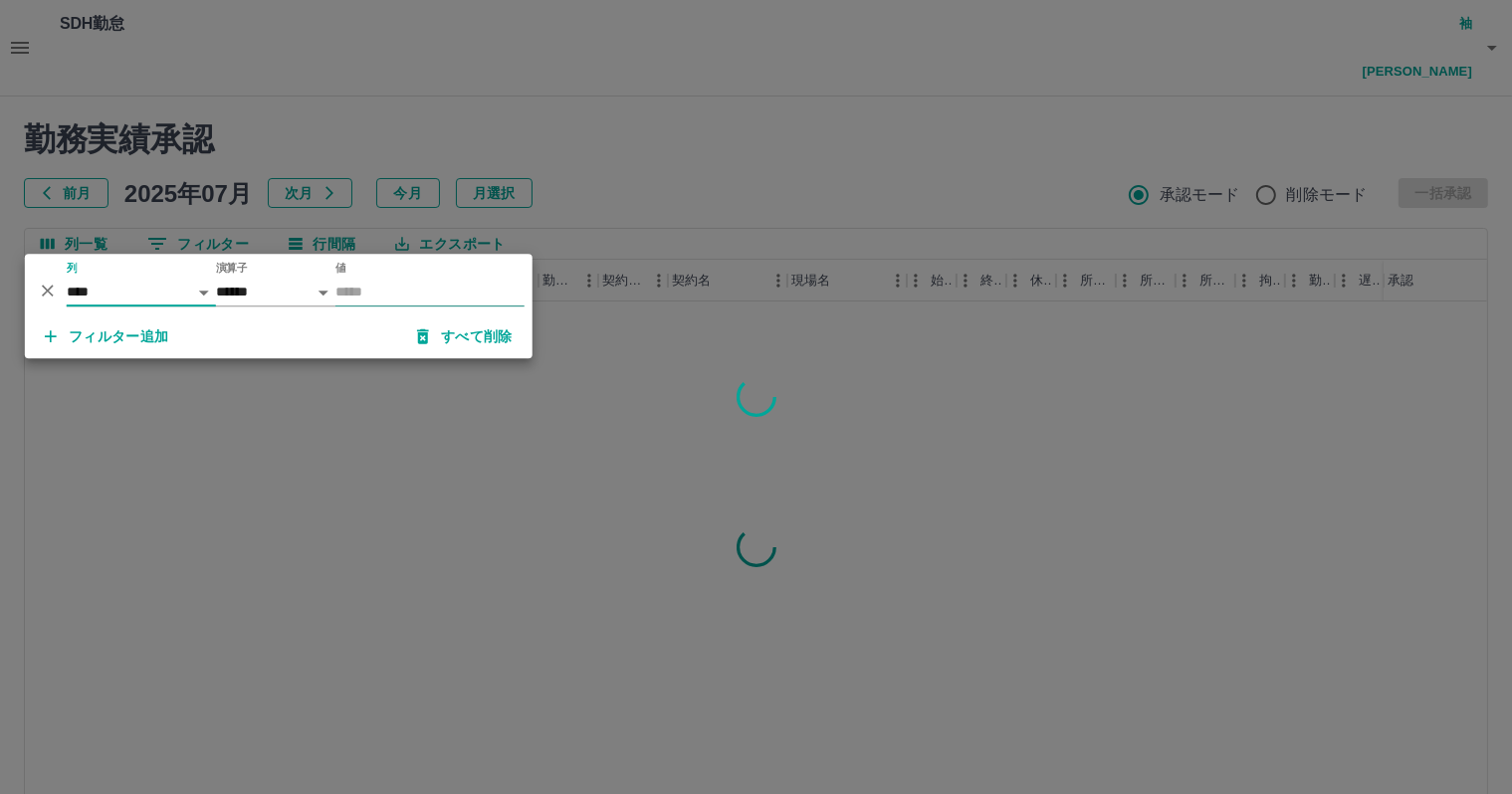 click on "値" at bounding box center [430, 292] 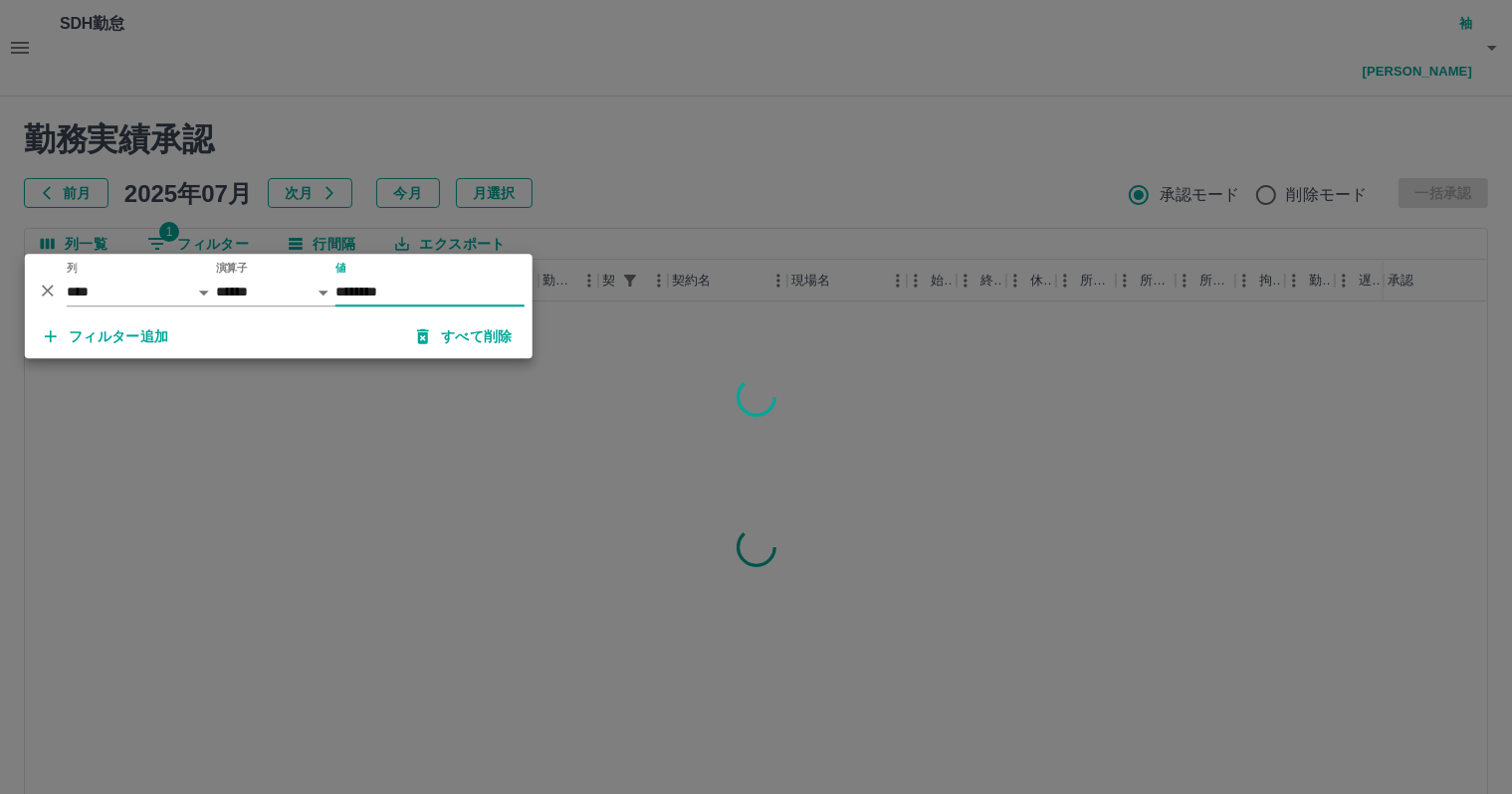 type on "********" 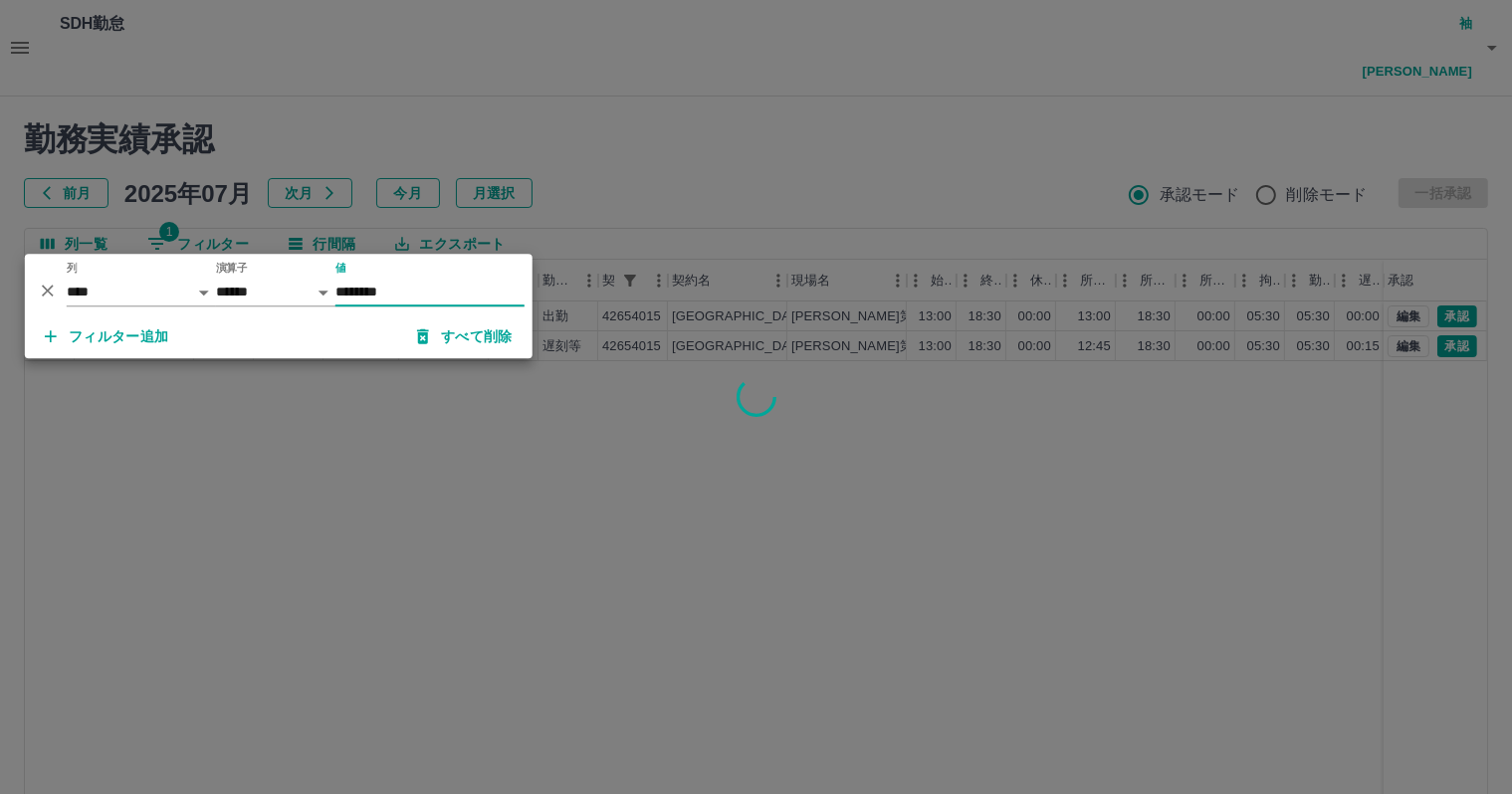 click at bounding box center [756, 397] 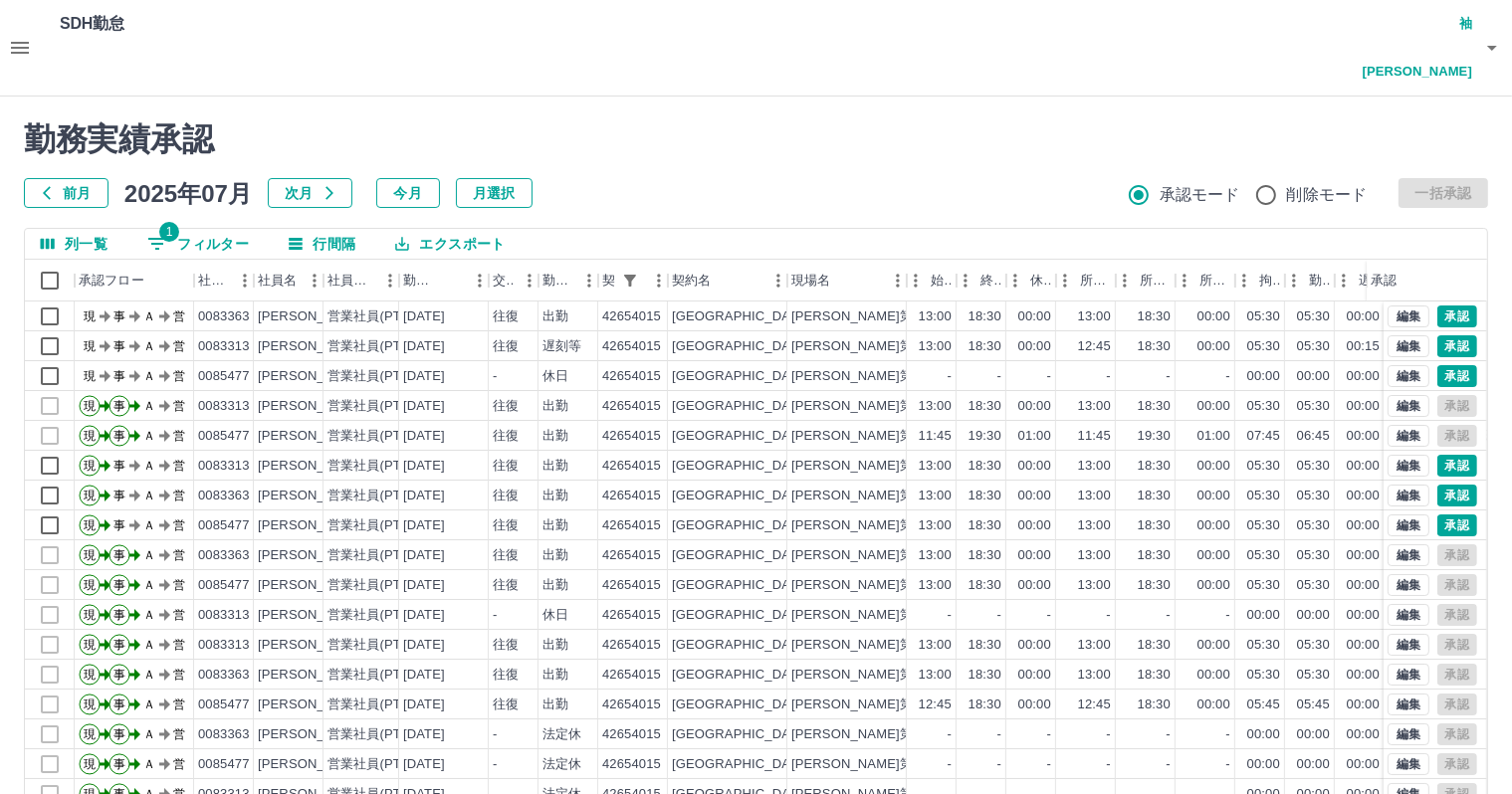 click on "勤務実績承認" at bounding box center [756, 139] 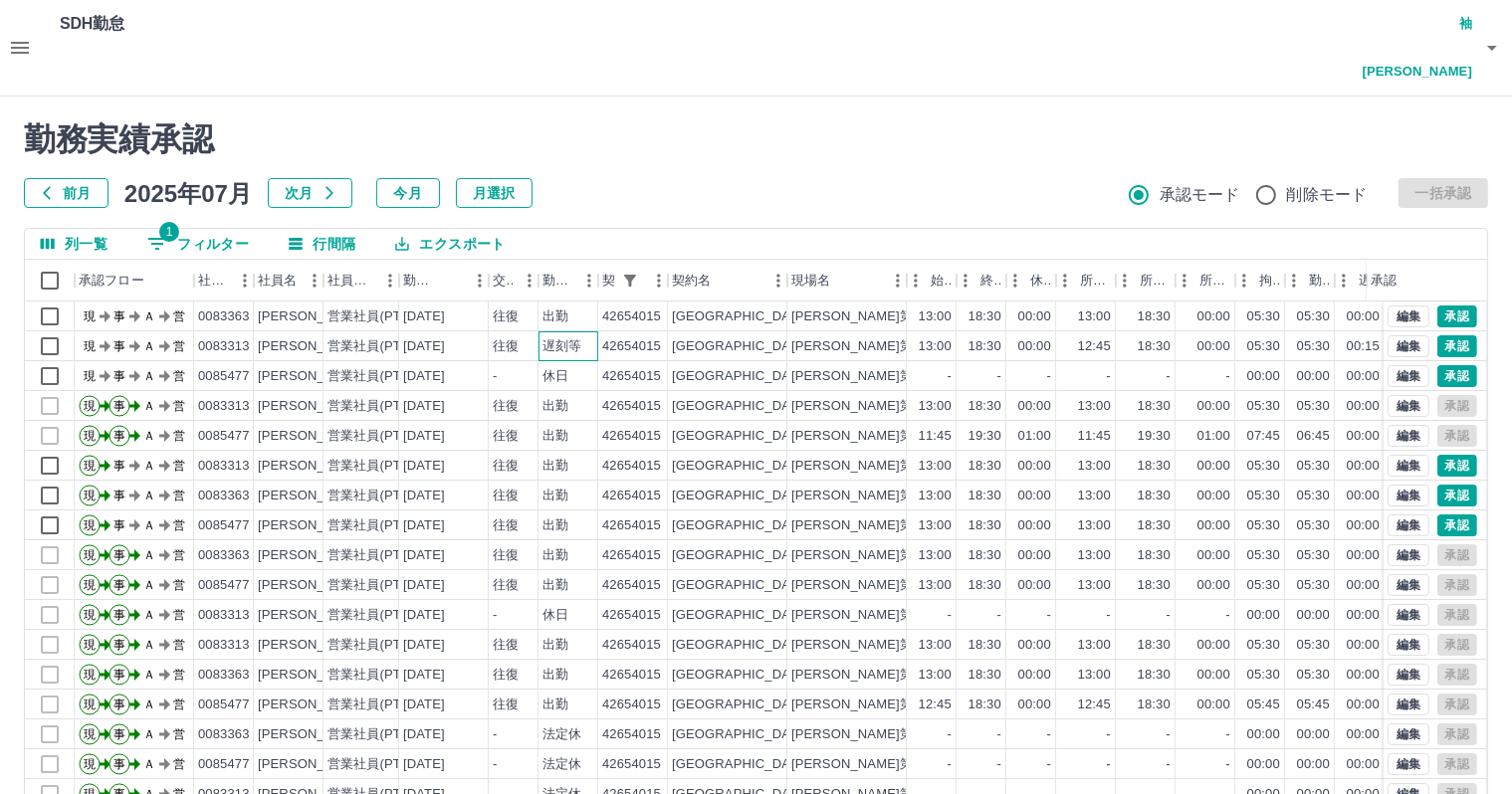 click on "遅刻等" at bounding box center (561, 346) 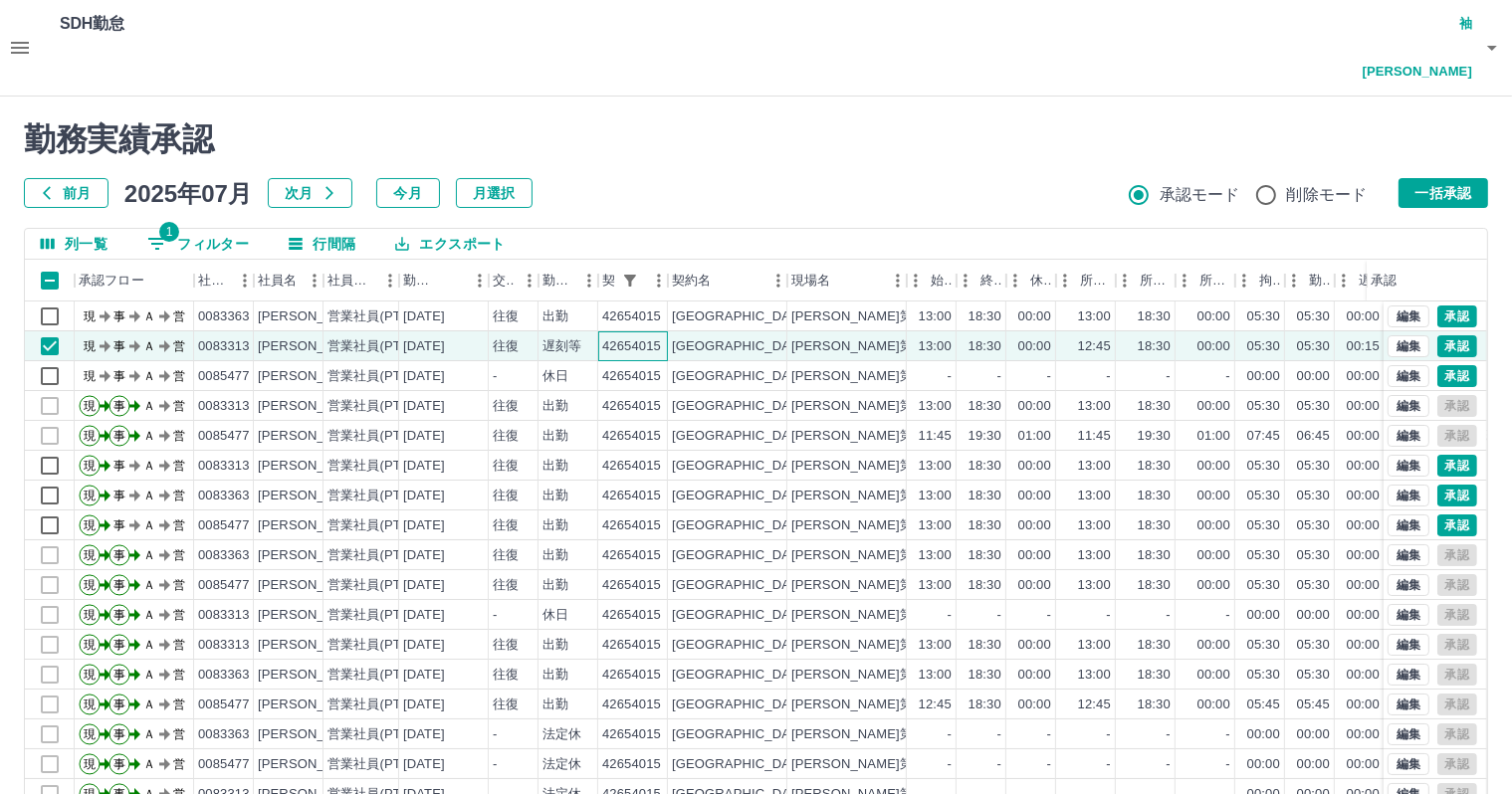 click on "42654015" at bounding box center (633, 346) 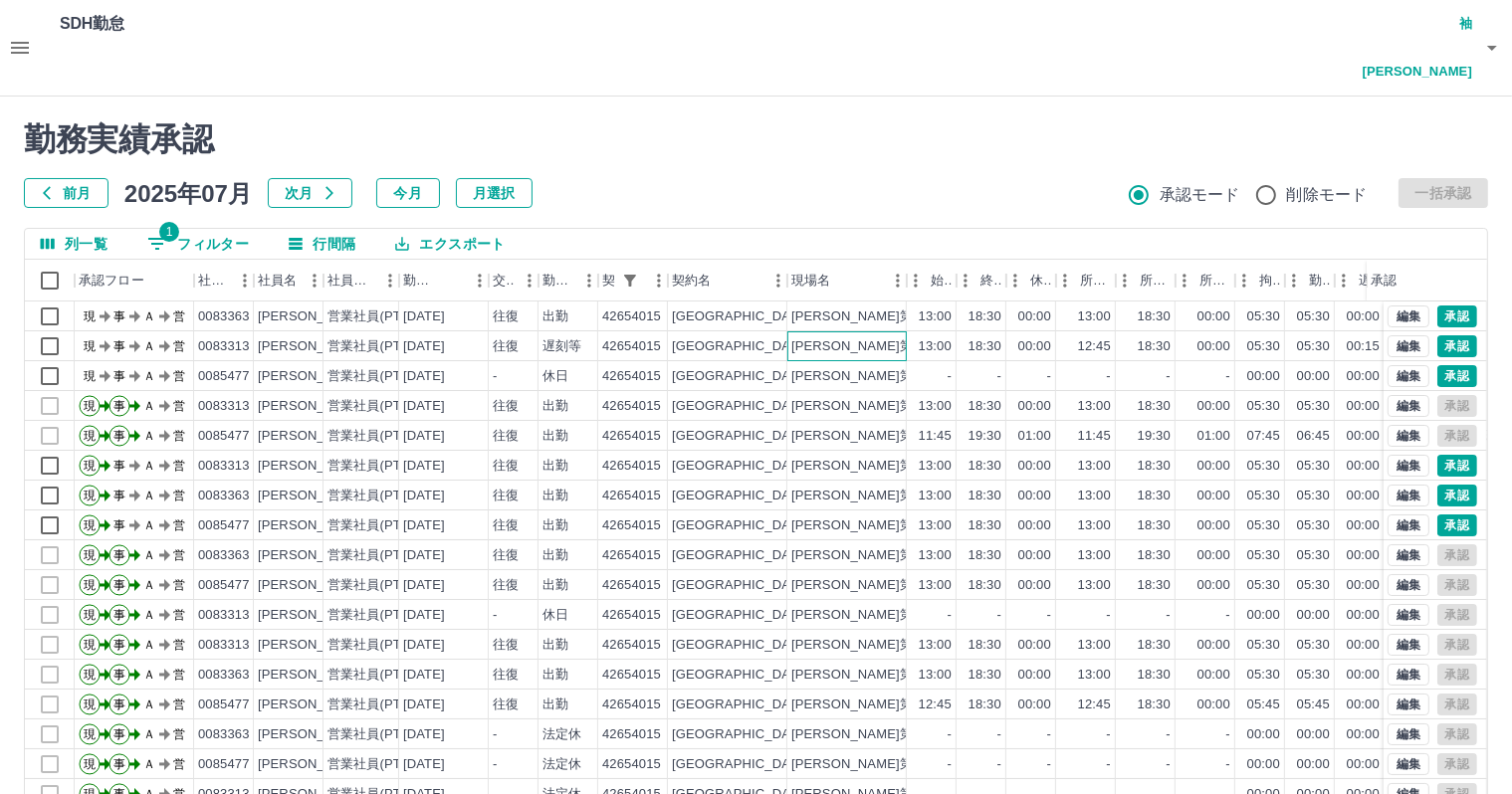 click on "[PERSON_NAME]第2児童クラブ" at bounding box center (888, 346) 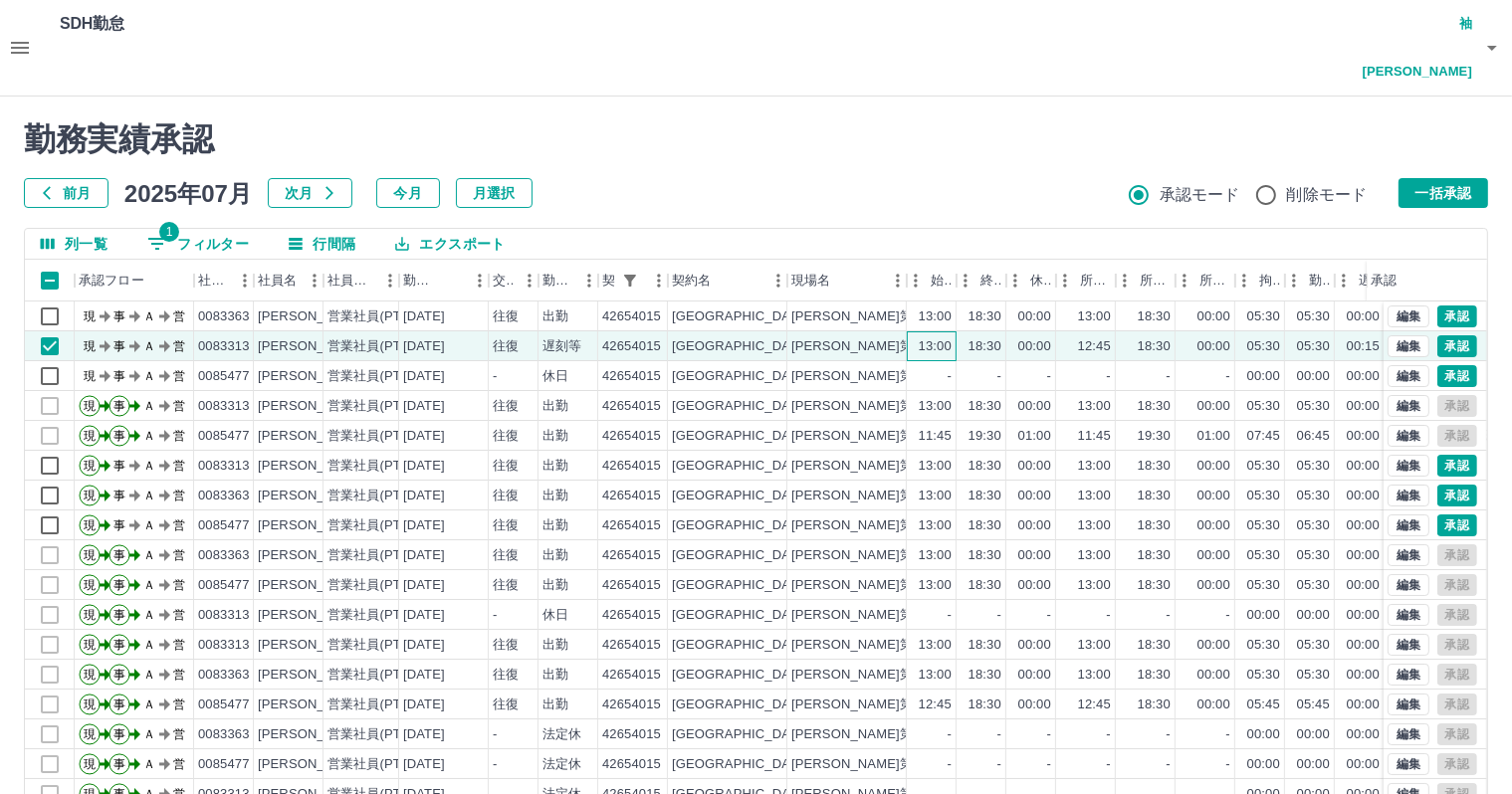 click on "13:00" at bounding box center (932, 346) 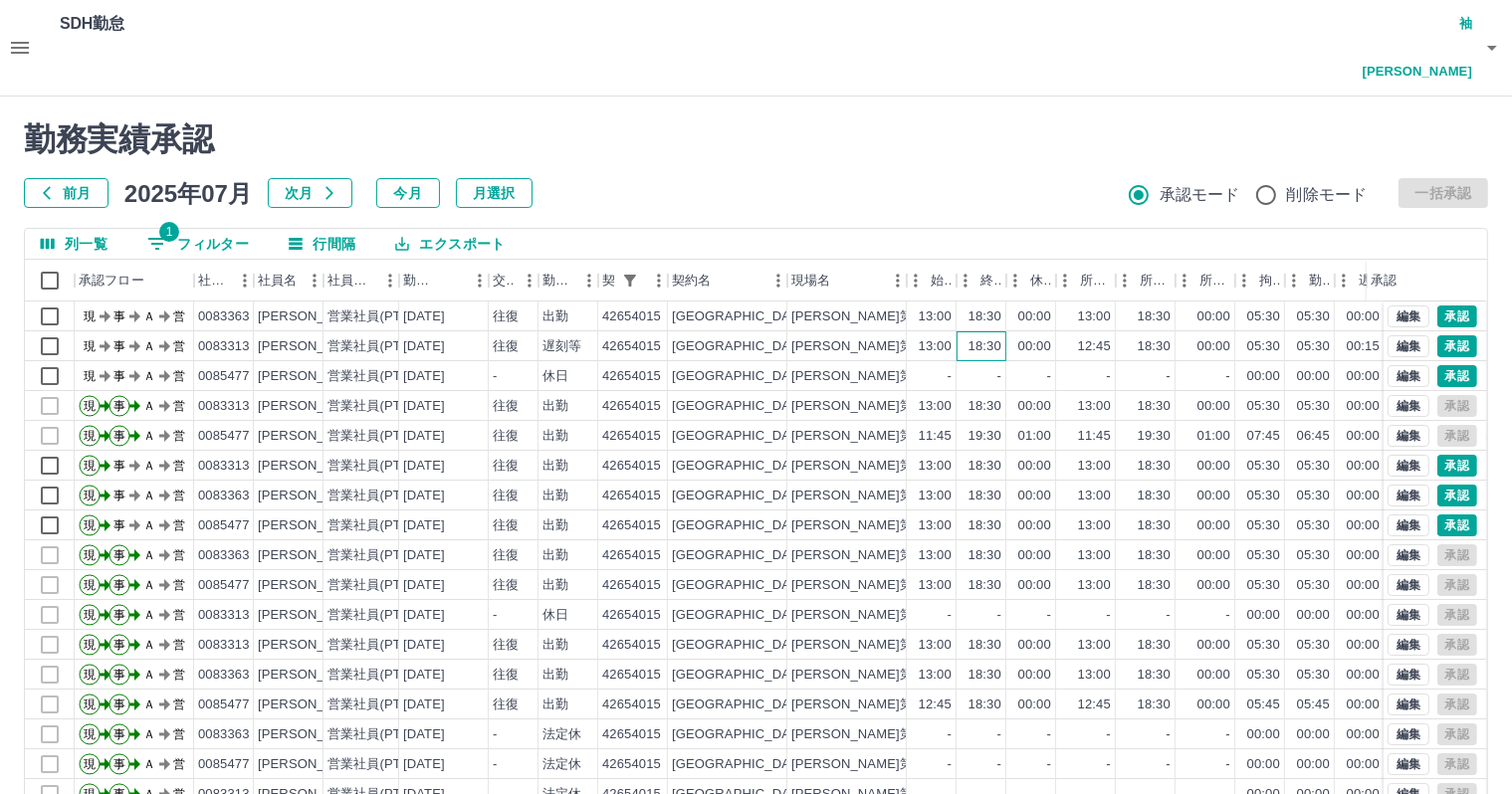 click on "18:30" at bounding box center [984, 346] 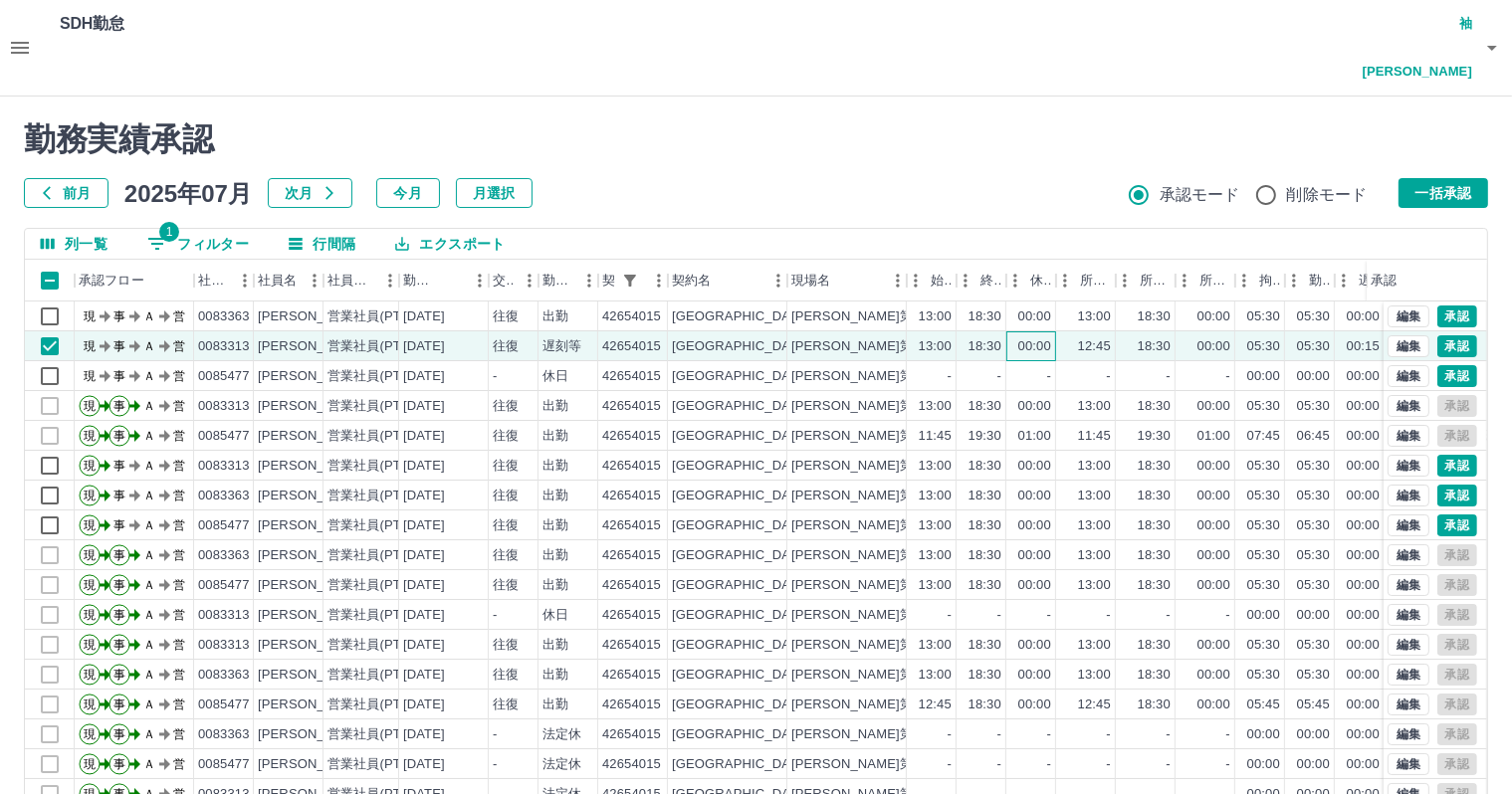 click on "00:00" at bounding box center [1034, 346] 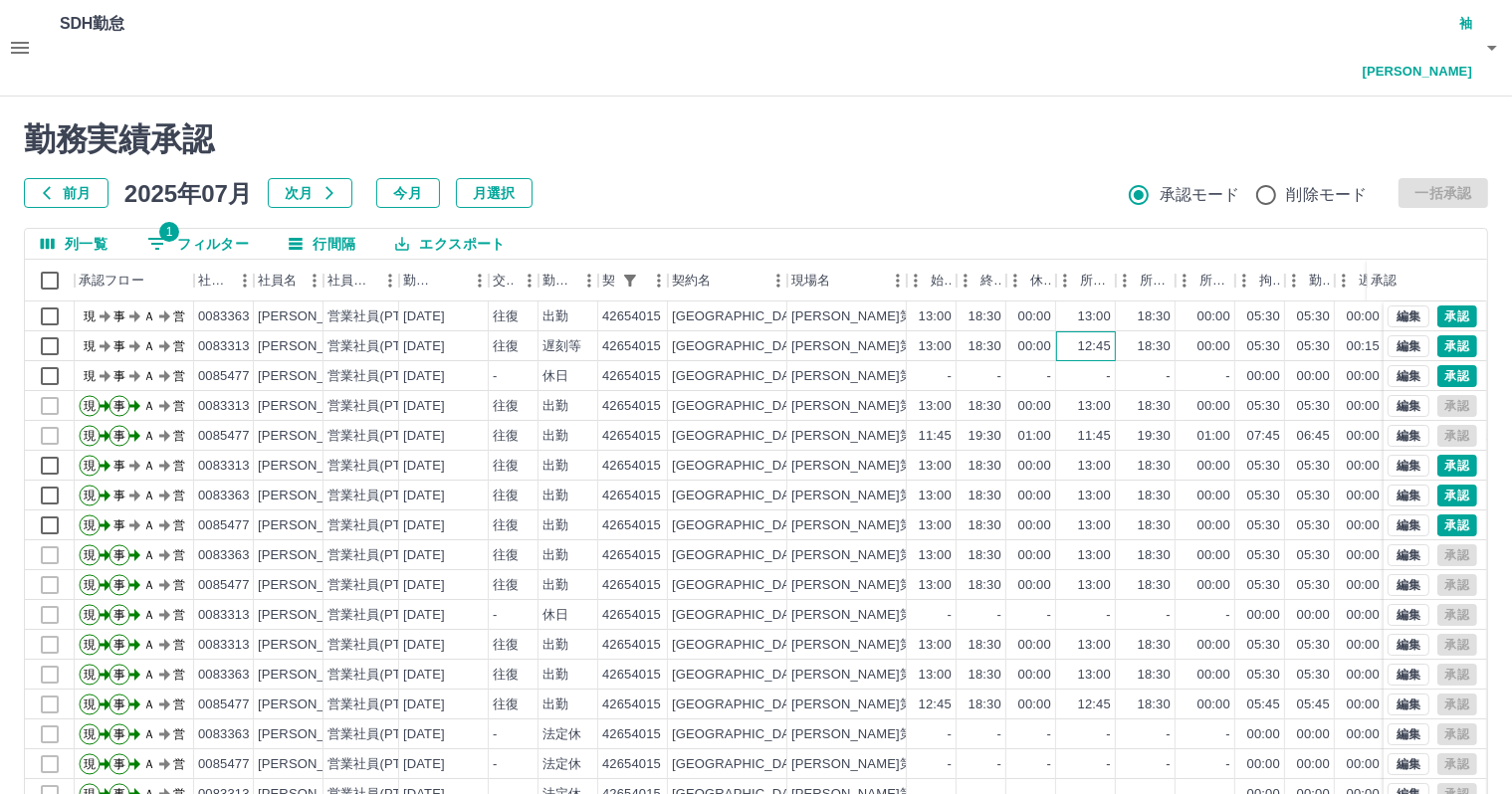 click on "12:45" at bounding box center [1086, 346] 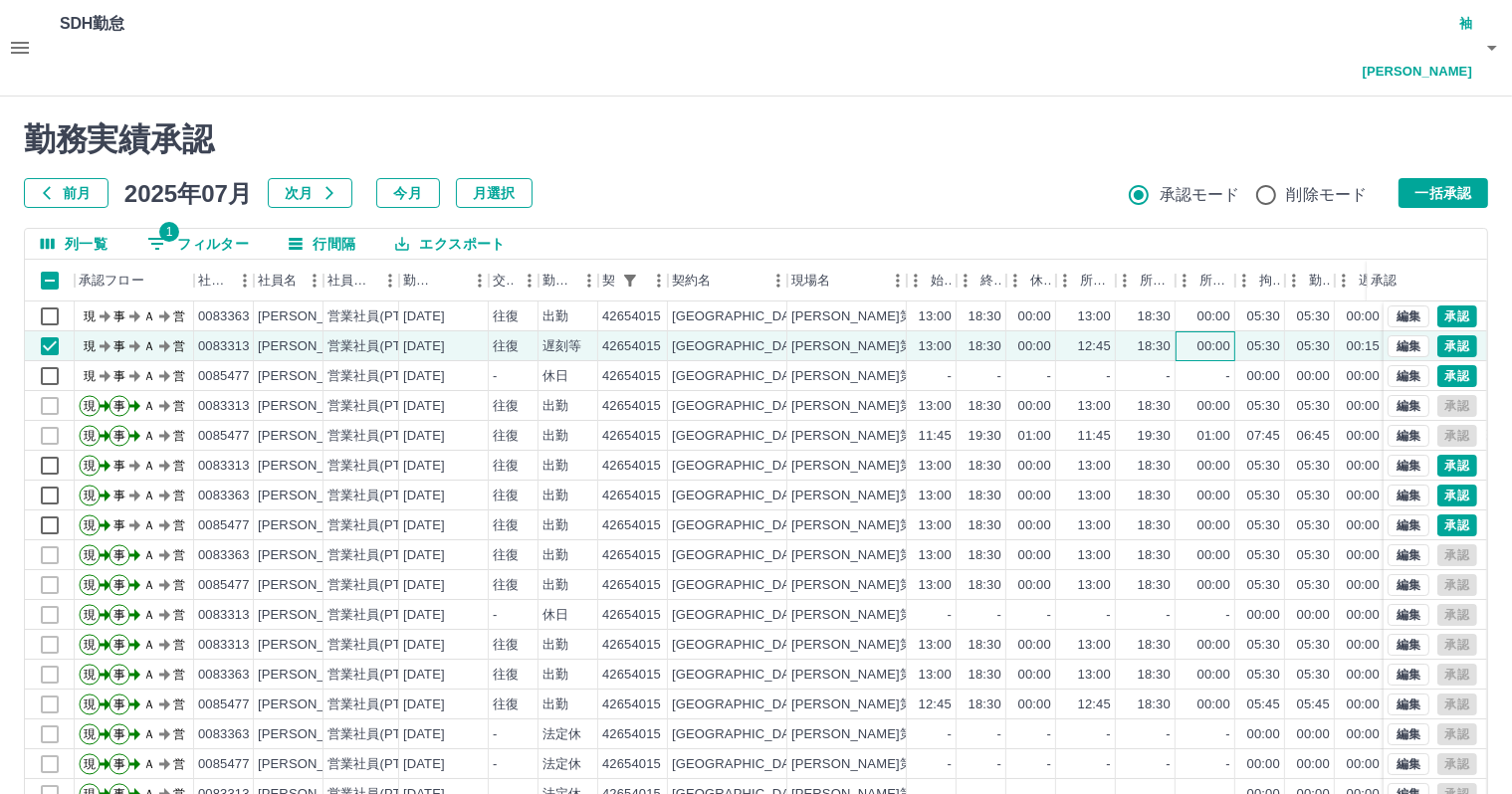 click on "00:00" at bounding box center (1205, 346) 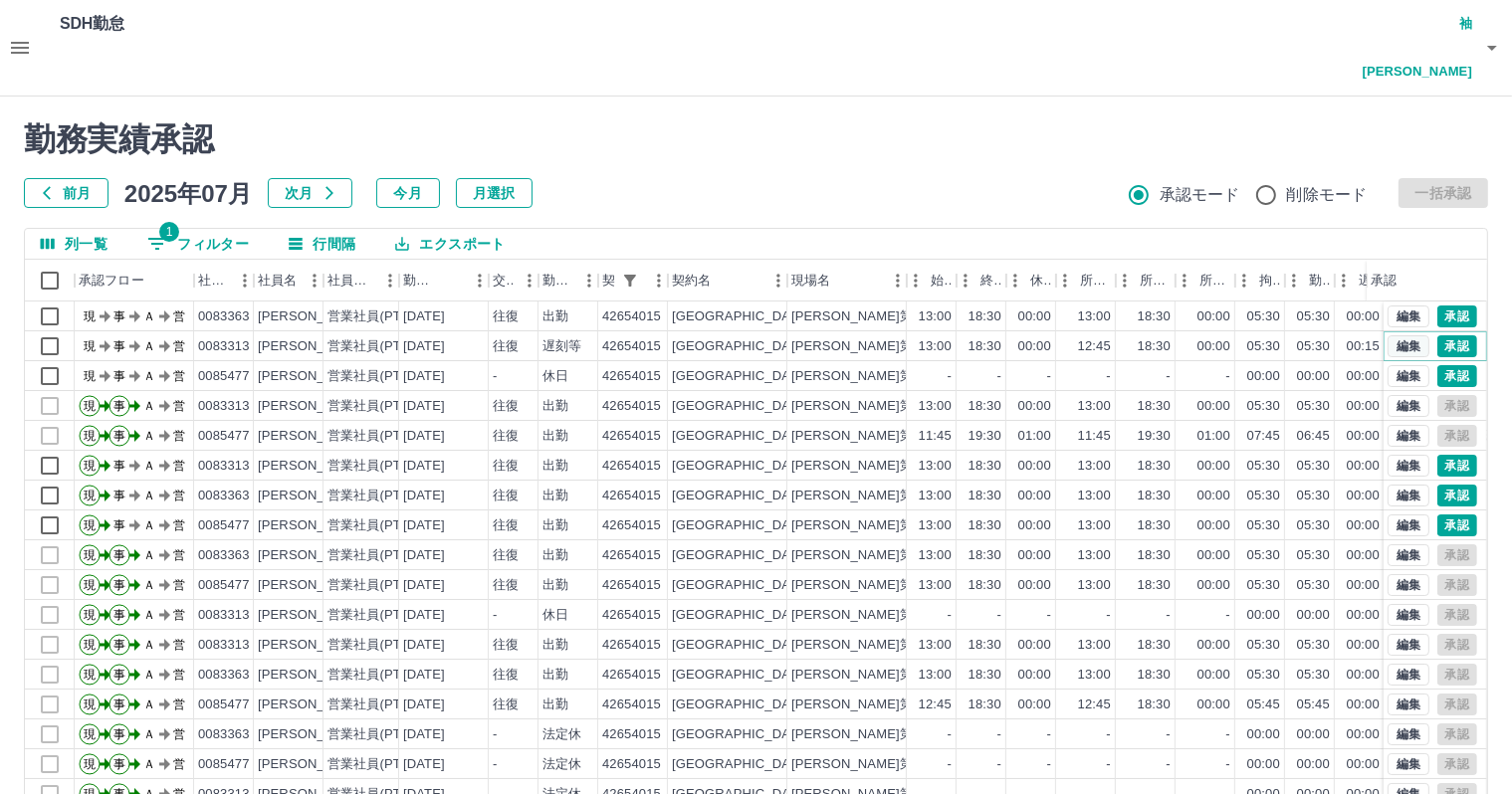 click on "編集" at bounding box center (1408, 346) 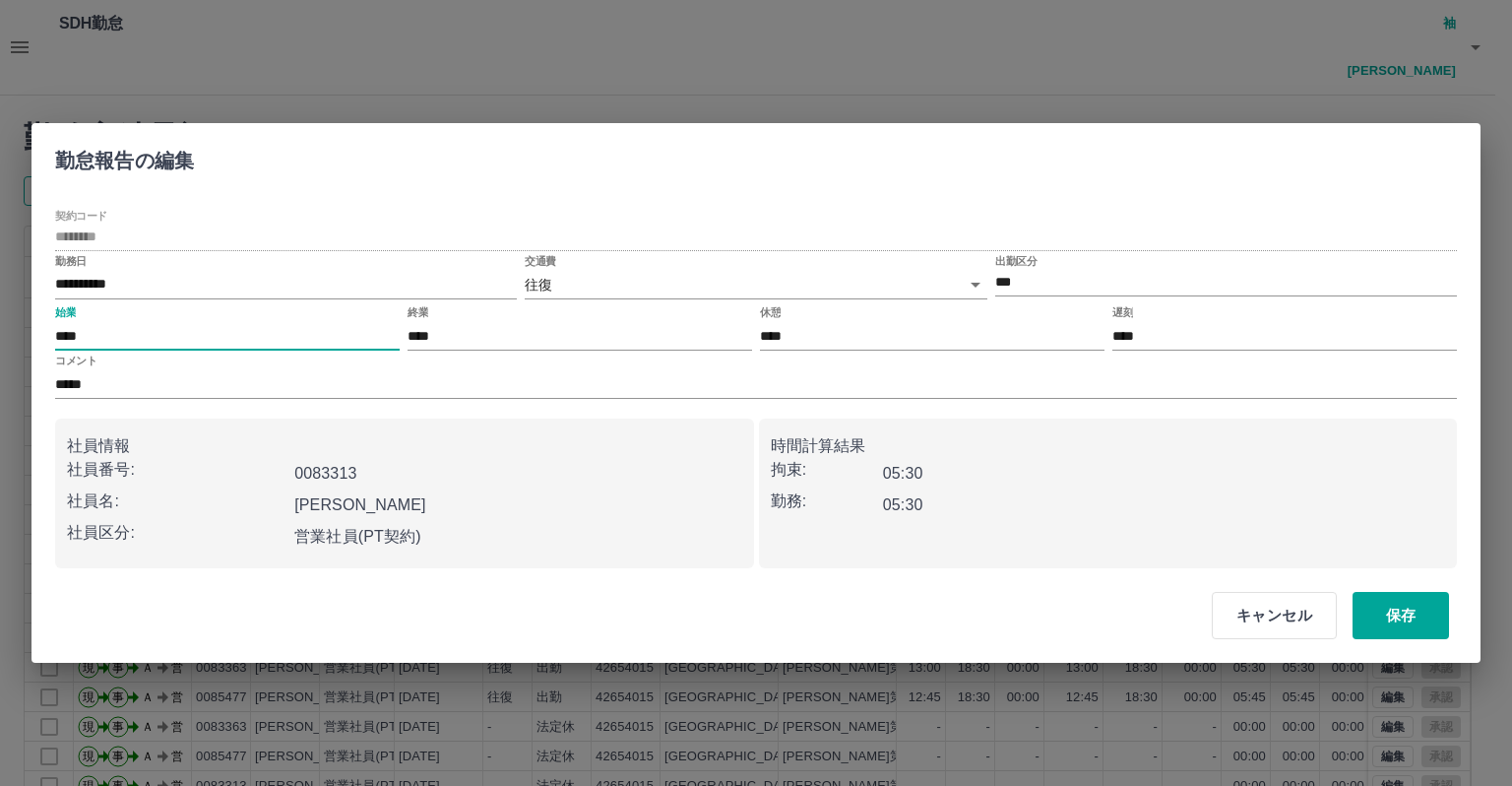 click on "****" at bounding box center [227, 336] 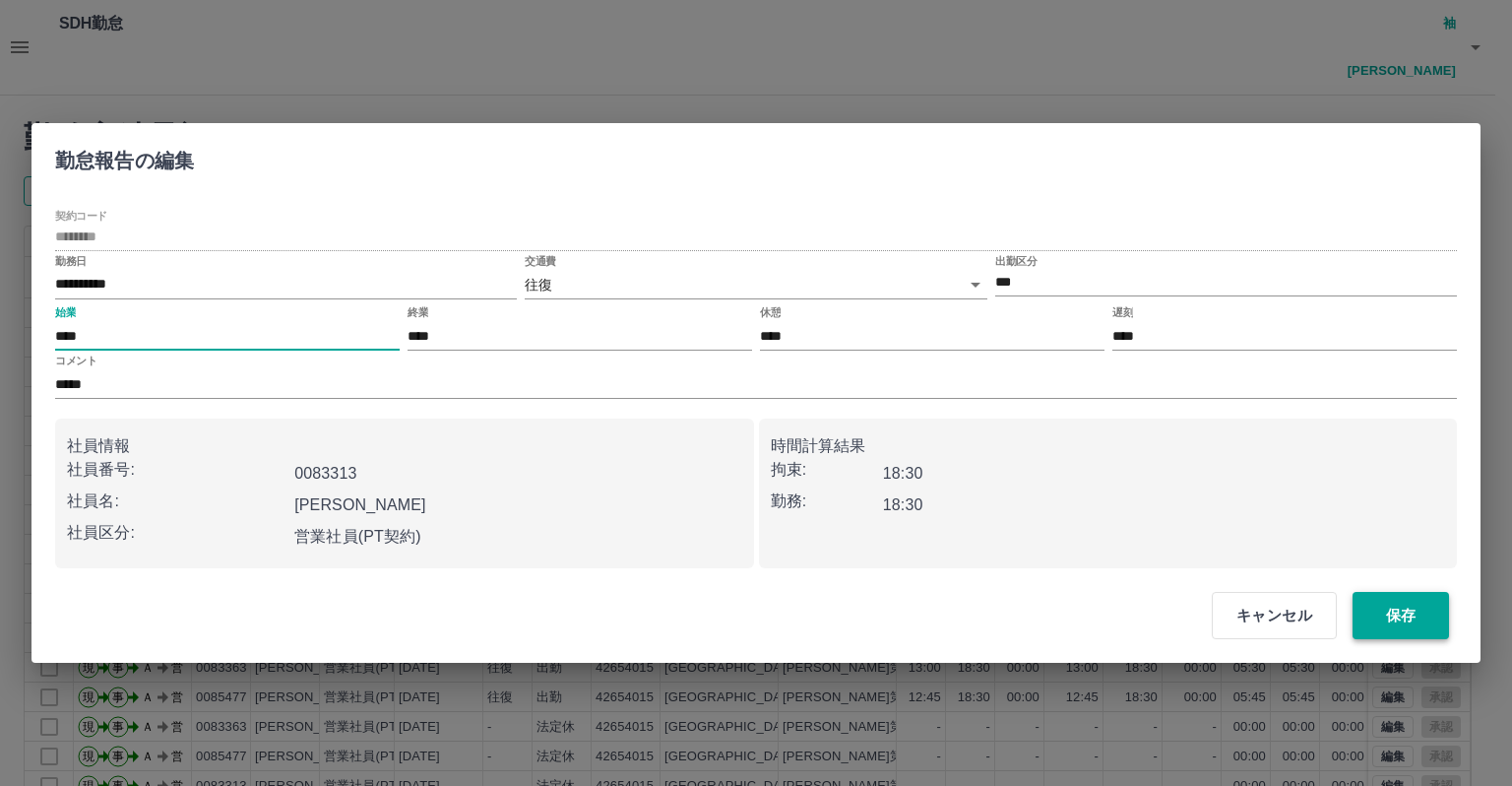 type on "****" 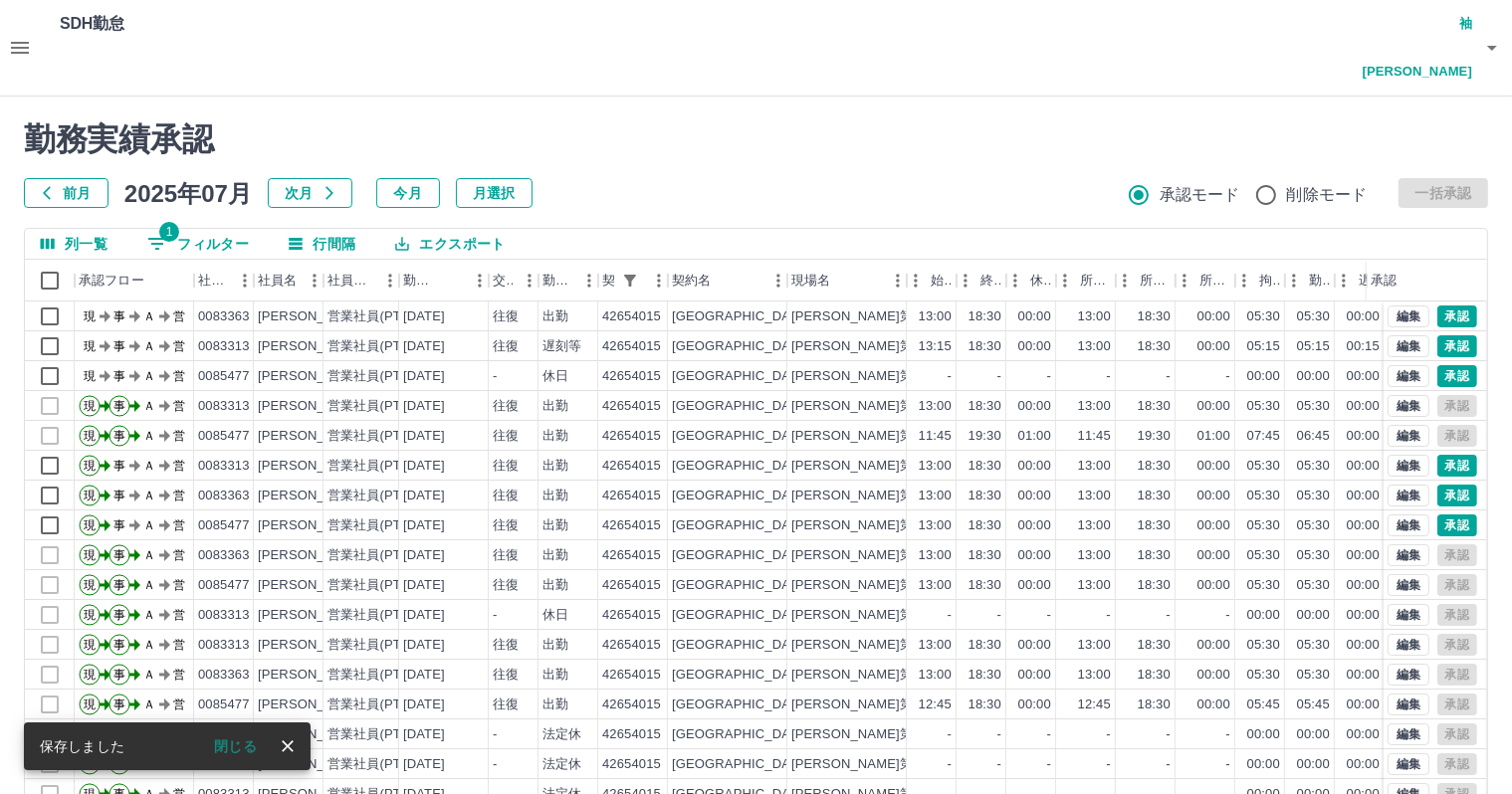 click on "勤務実績承認 前月 2025年07月 次月 今月 月選択 承認モード 削除モード 一括承認" at bounding box center [756, 164] 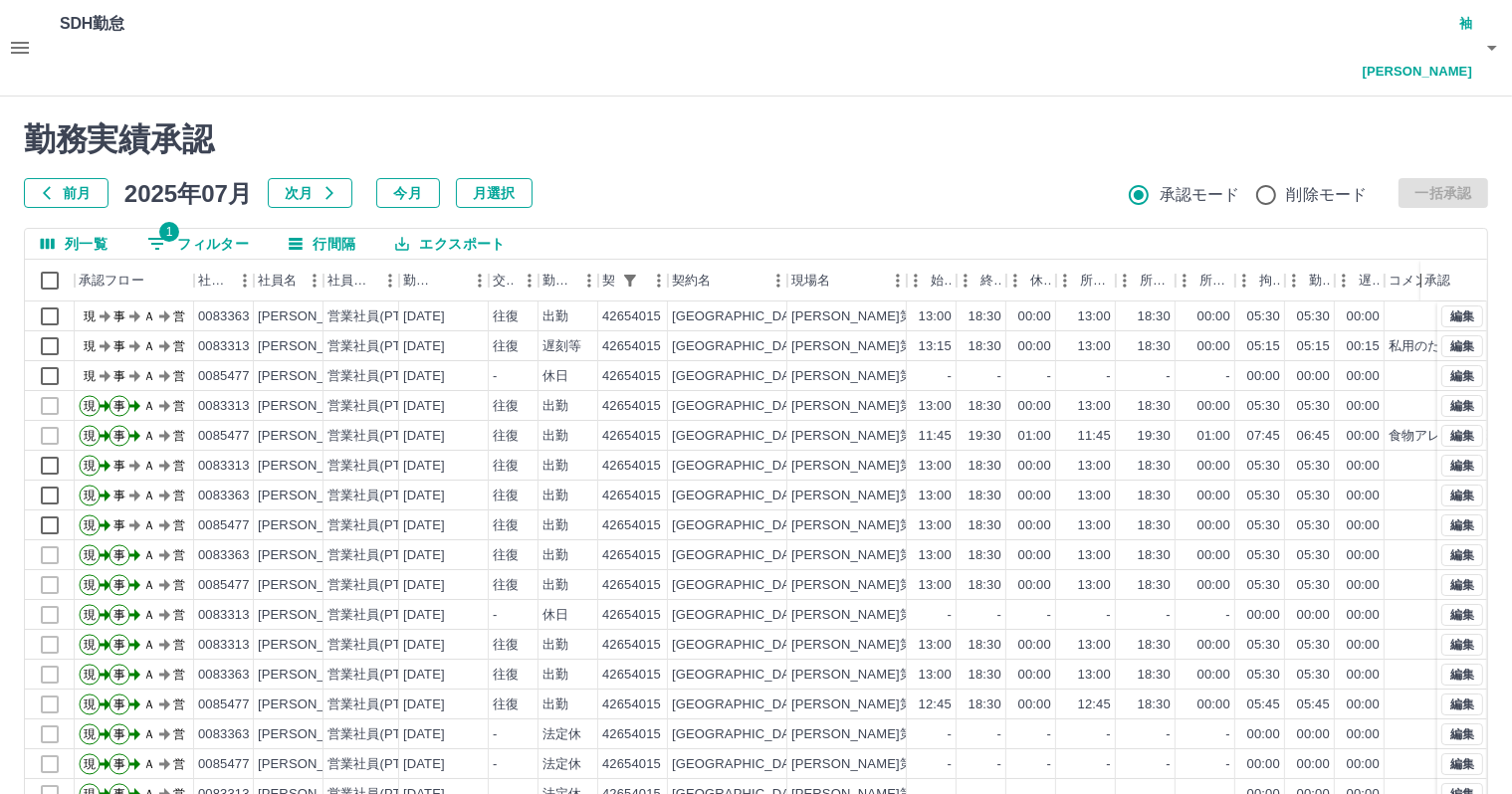drag, startPoint x: 1370, startPoint y: 219, endPoint x: 1456, endPoint y: 223, distance: 86.093 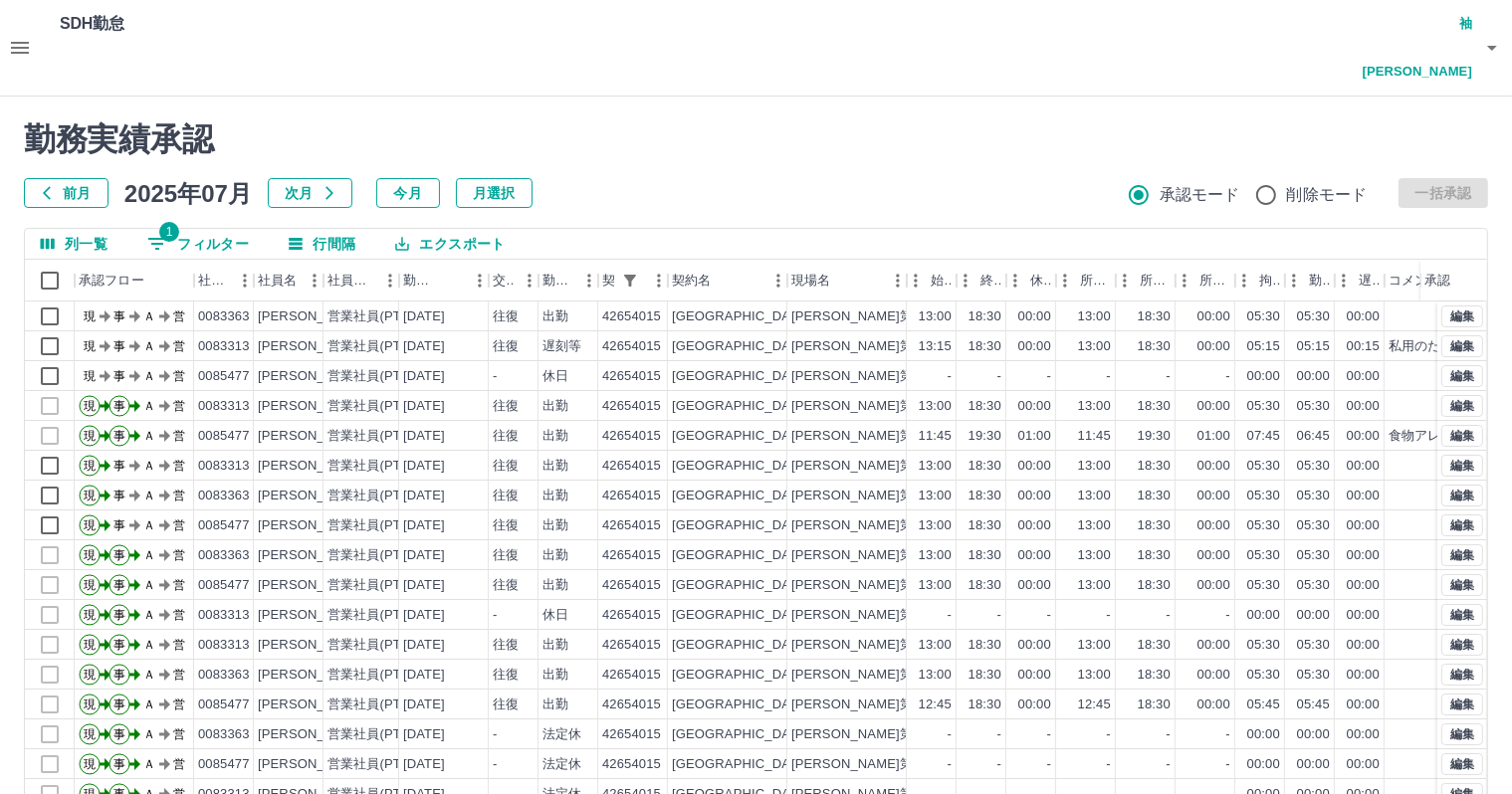 click on "勤務実績承認" at bounding box center (756, 139) 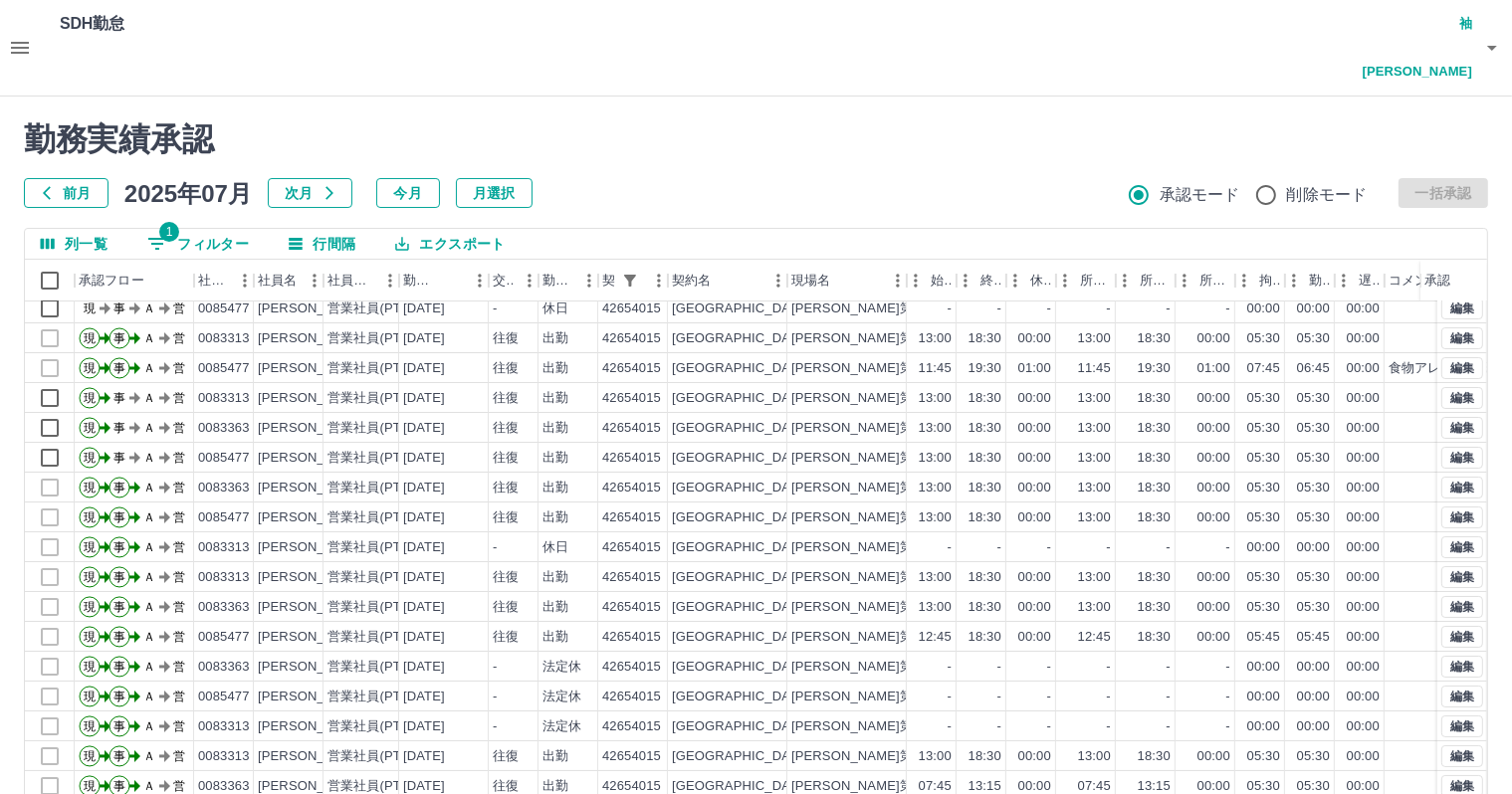 scroll, scrollTop: 102, scrollLeft: 0, axis: vertical 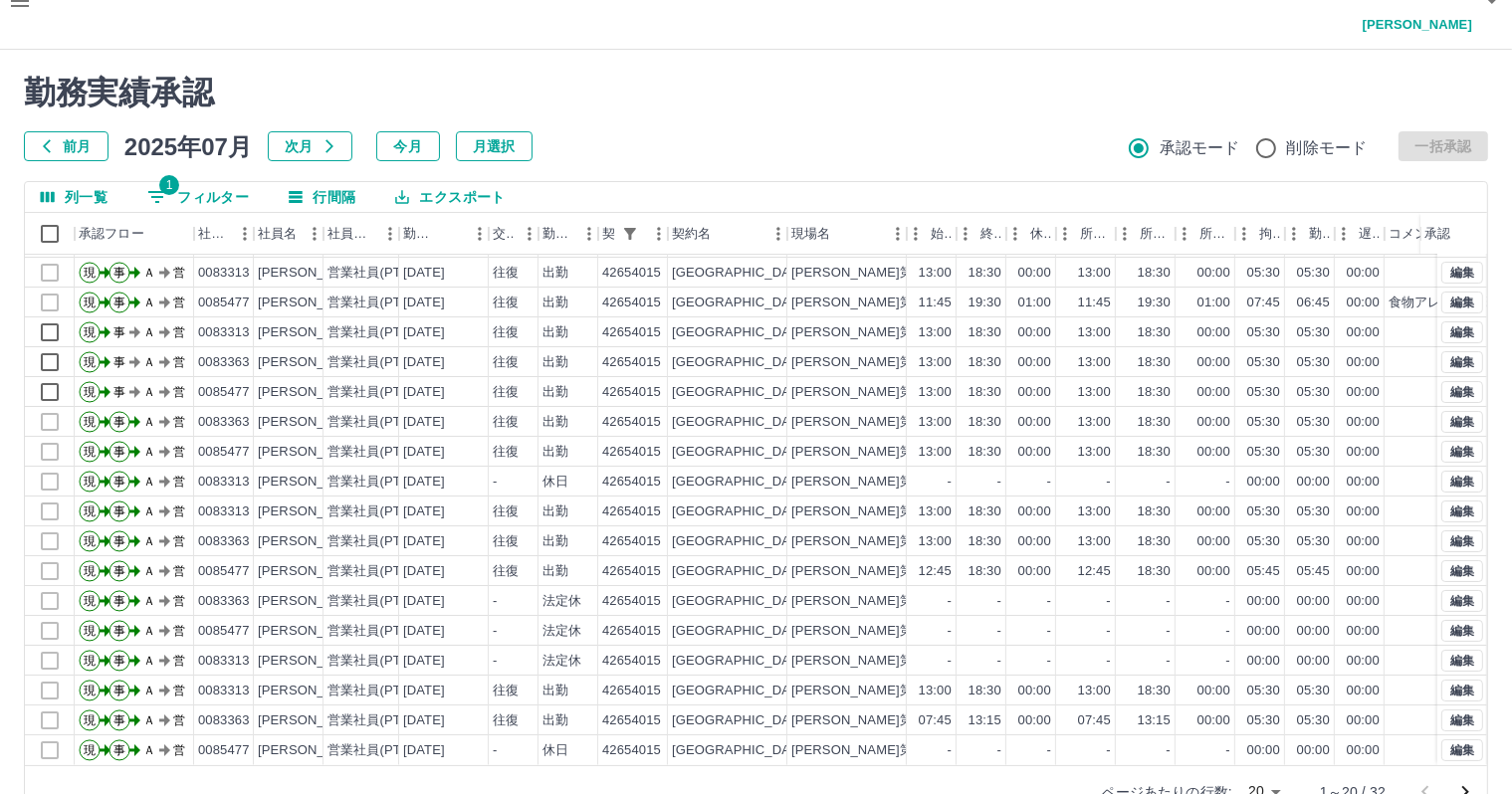 click on "ページあたりの行数: 20 ** 1～20 / 32" at bounding box center [756, 791] 